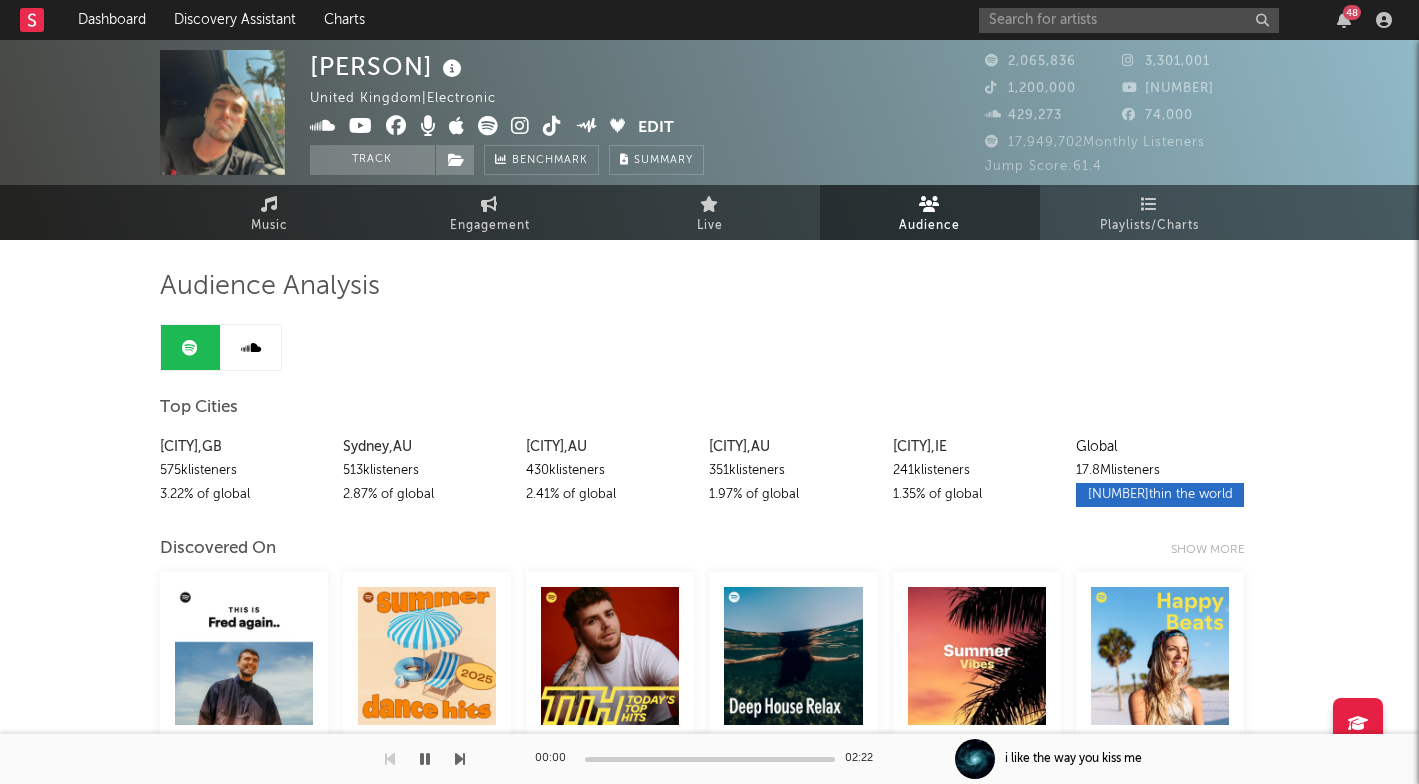 scroll, scrollTop: 0, scrollLeft: 0, axis: both 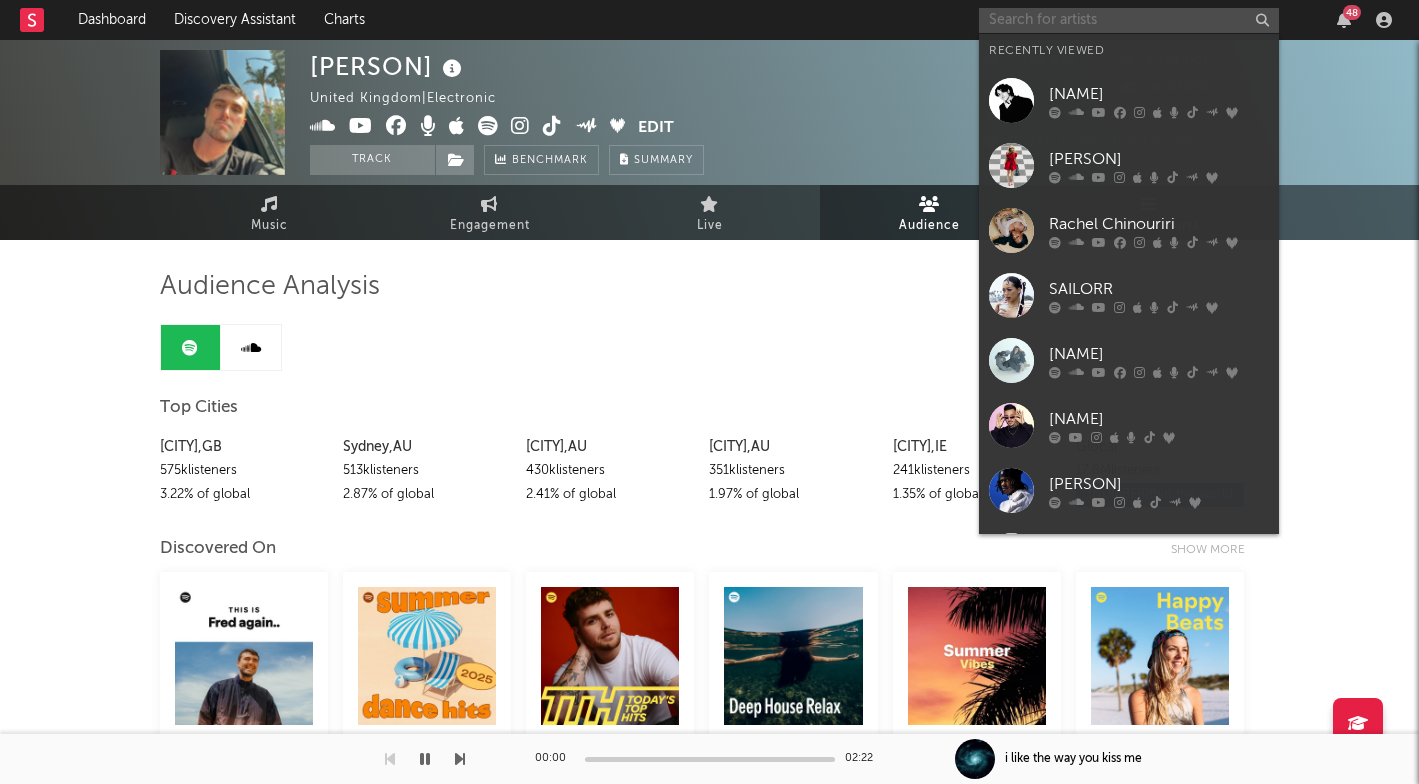 click at bounding box center [1129, 20] 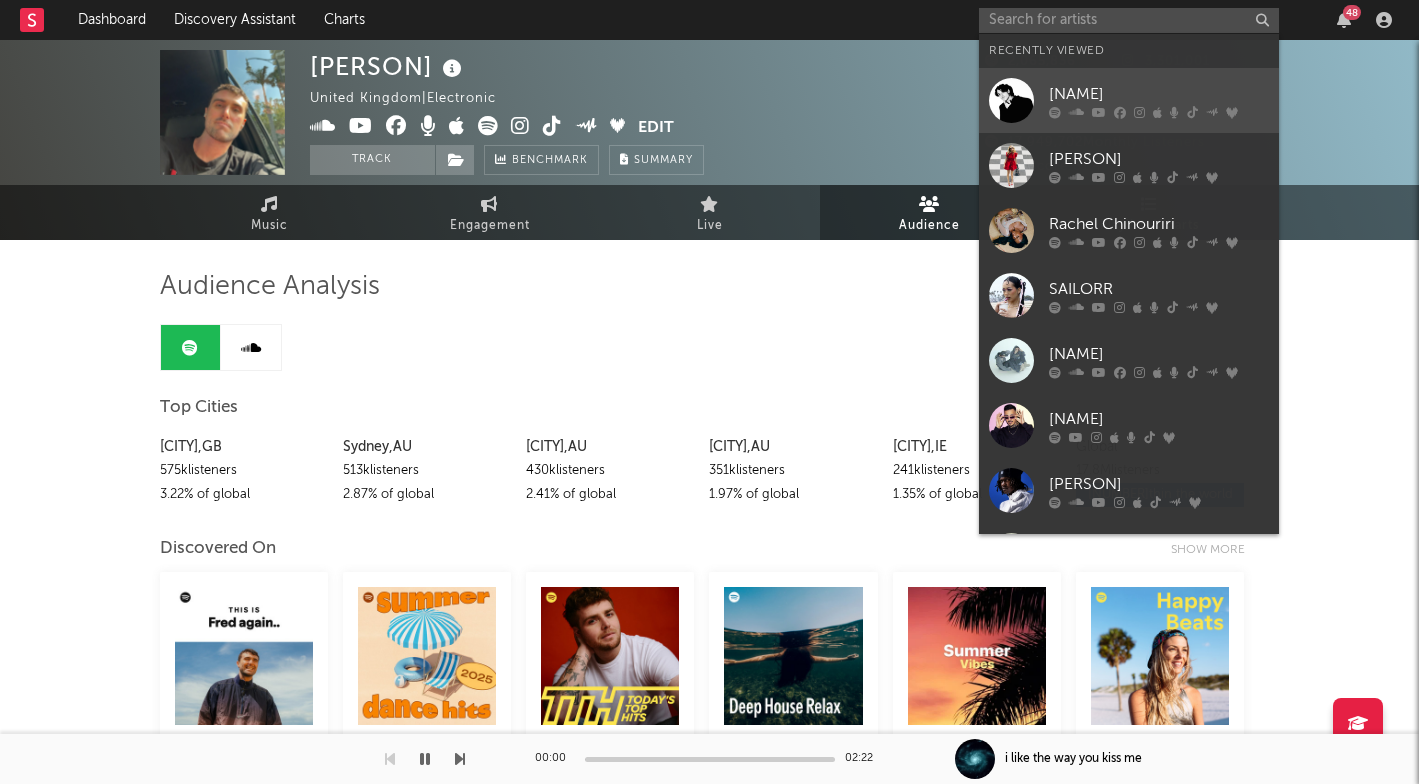 click on "[NAME]" at bounding box center [1129, 100] 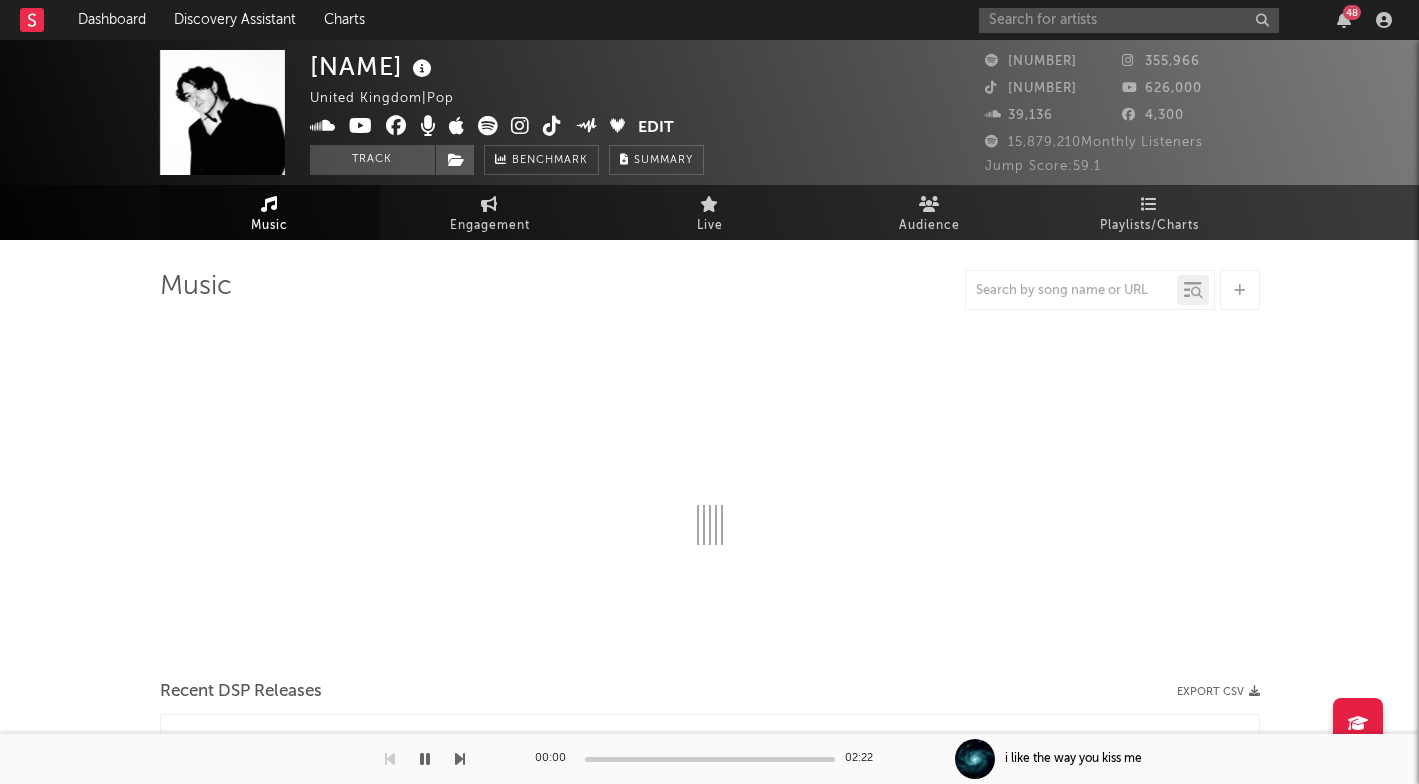 select on "6m" 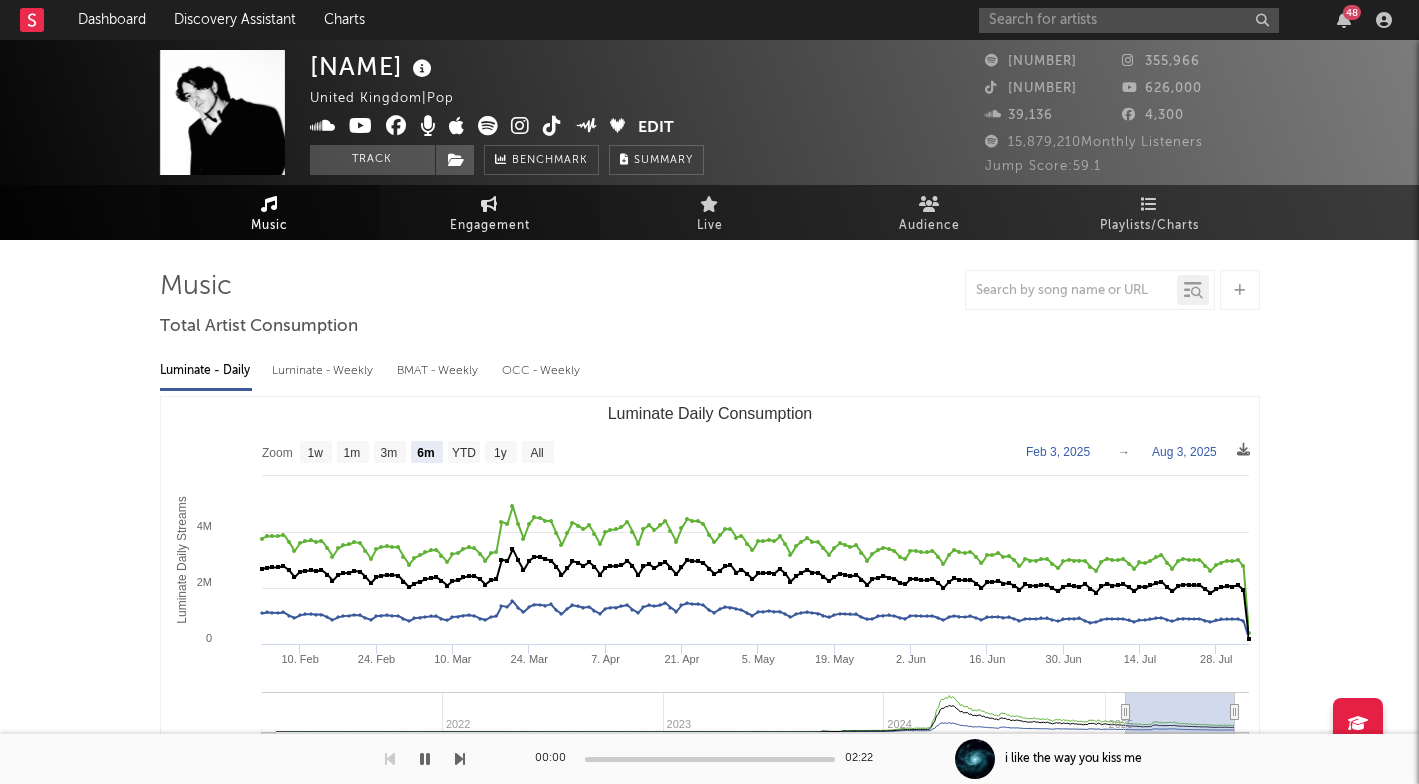 click on "Engagement" at bounding box center (490, 226) 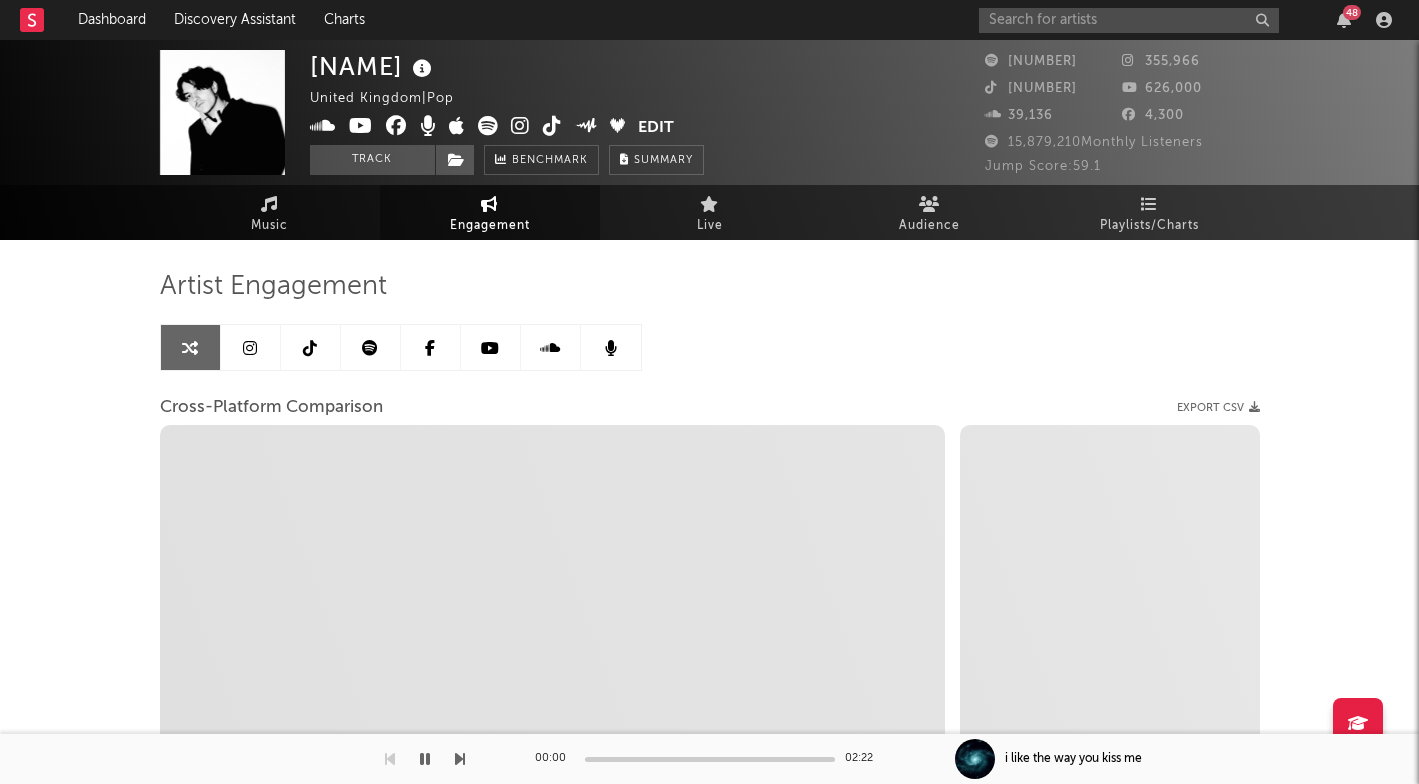 click at bounding box center [251, 347] 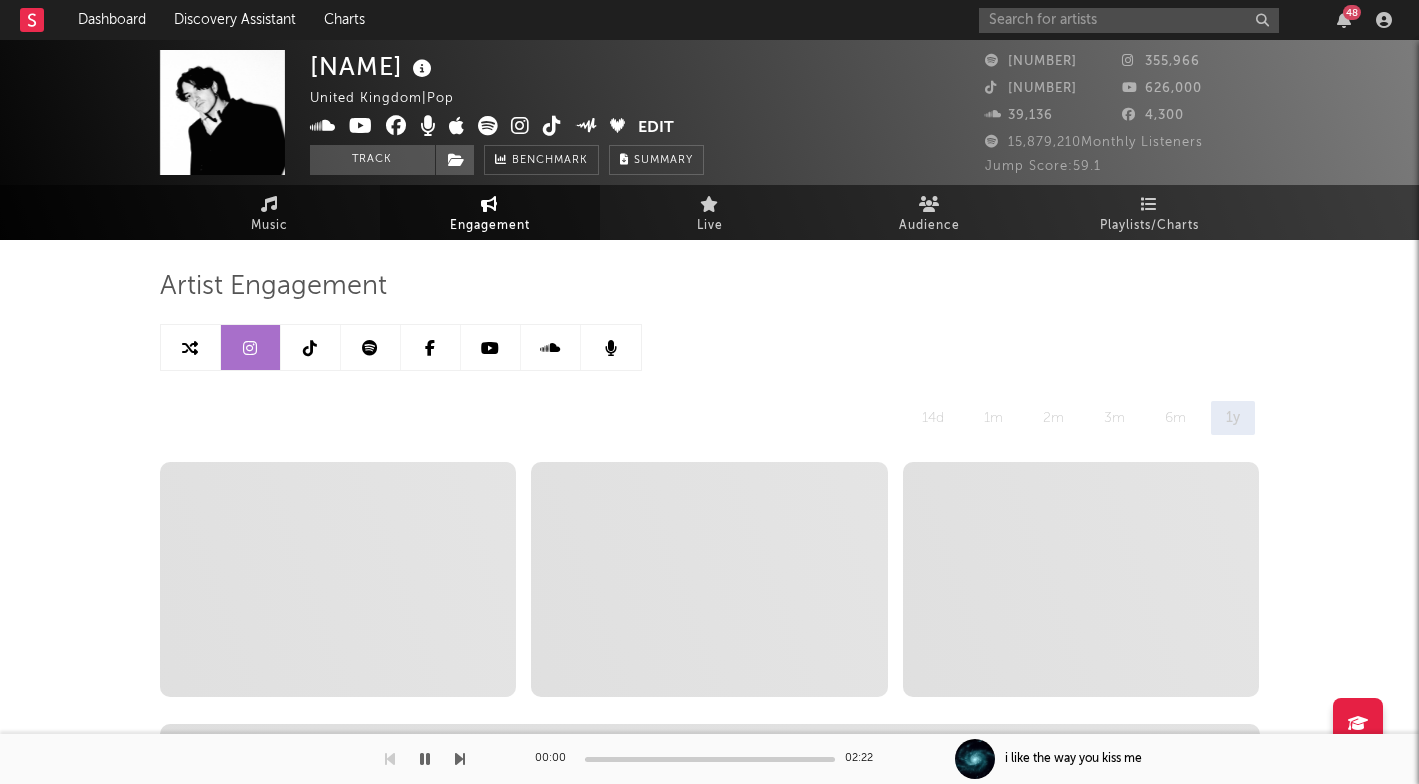 select on "6m" 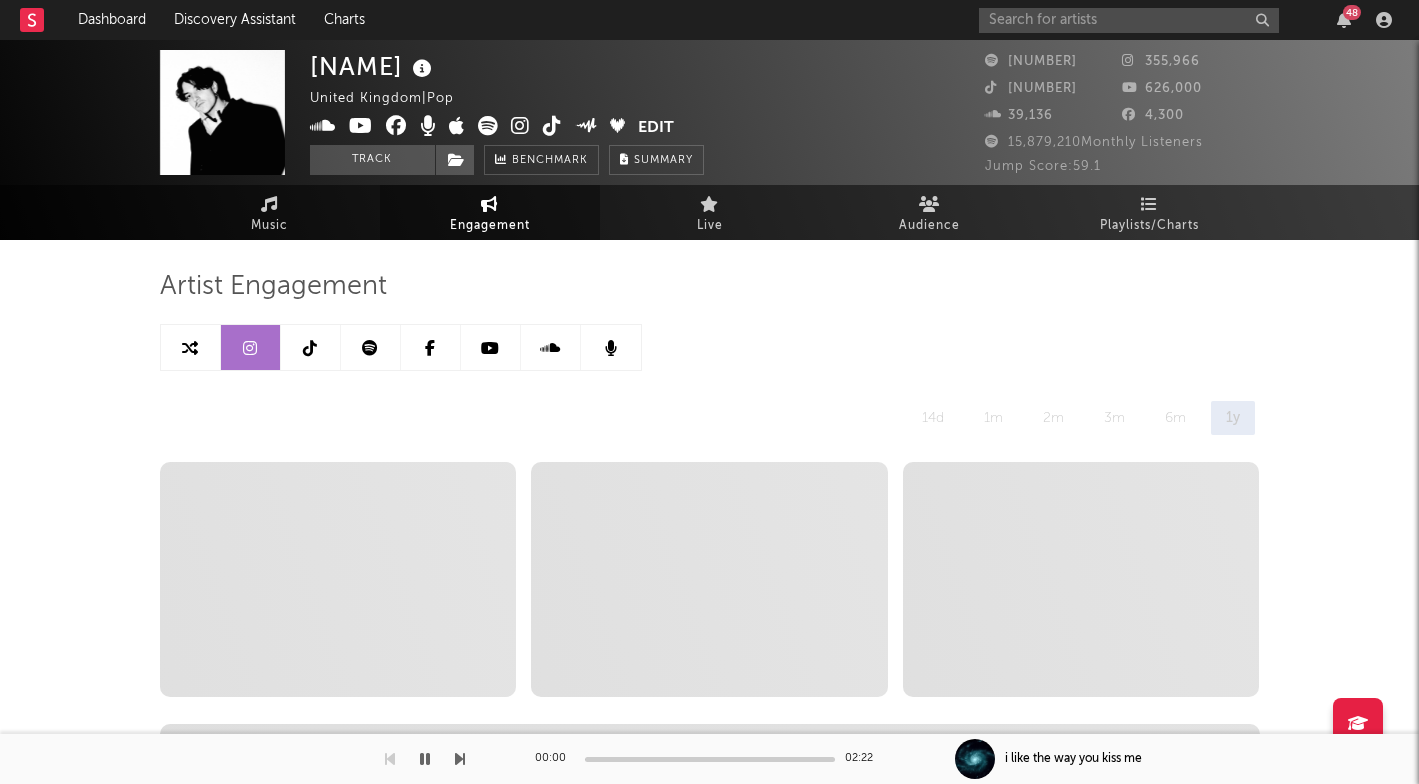 scroll, scrollTop: 0, scrollLeft: 0, axis: both 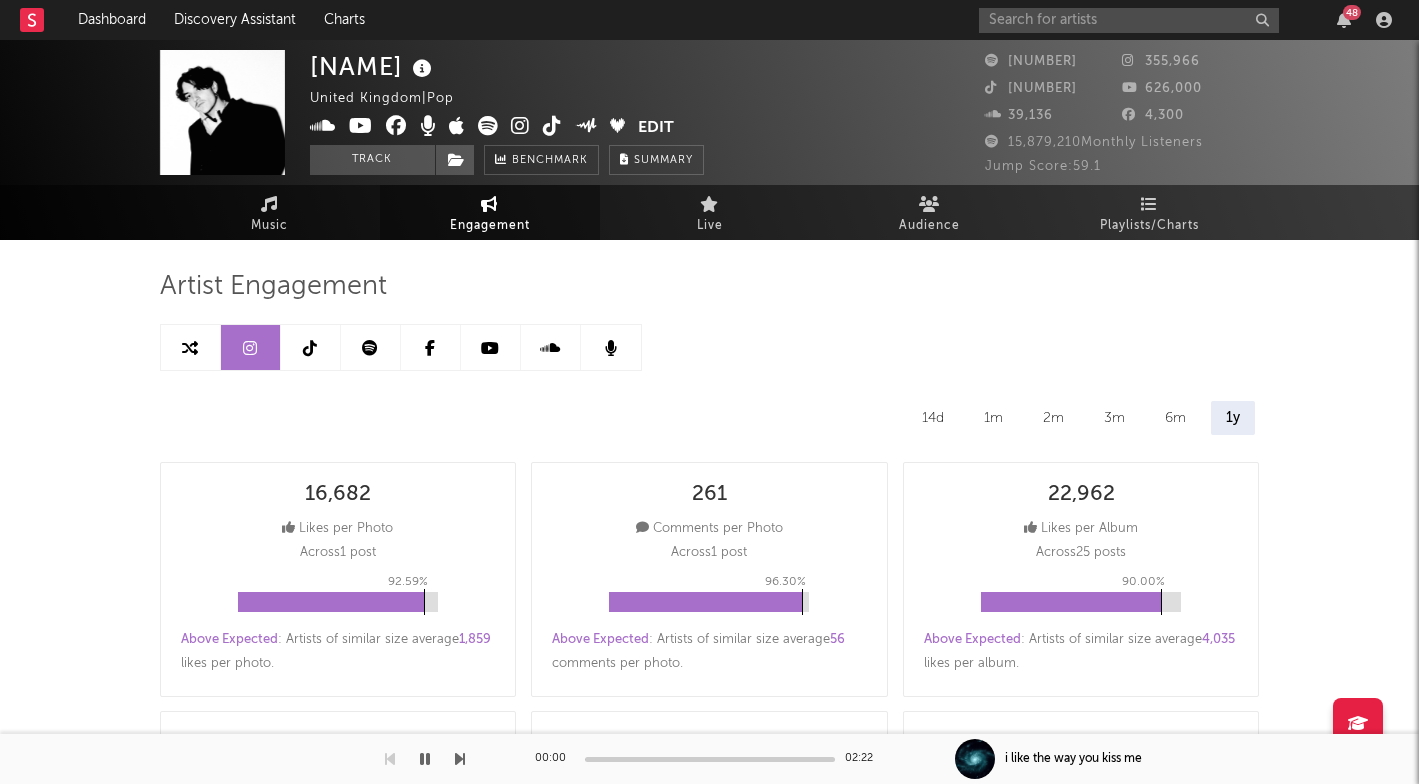 click at bounding box center [310, 348] 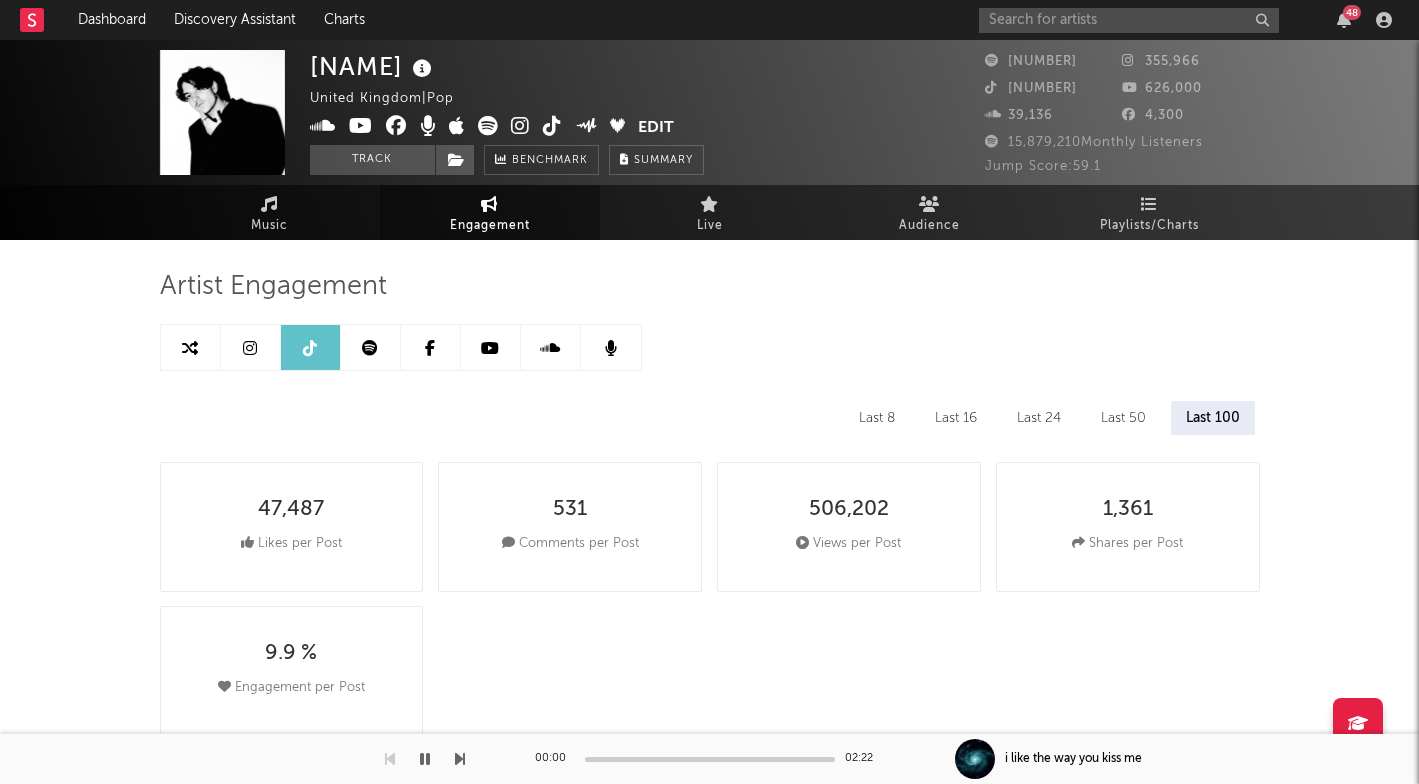 select on "6m" 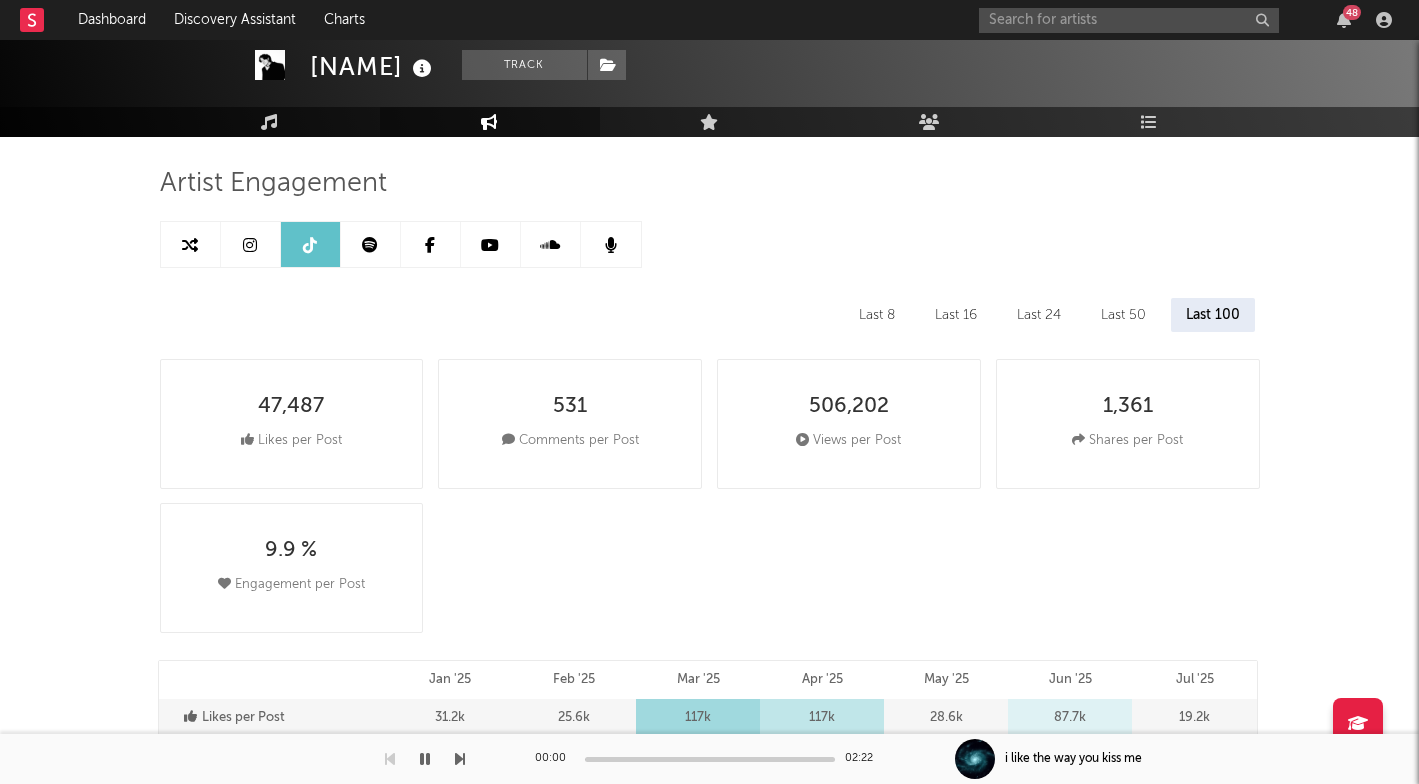 scroll, scrollTop: 85, scrollLeft: 0, axis: vertical 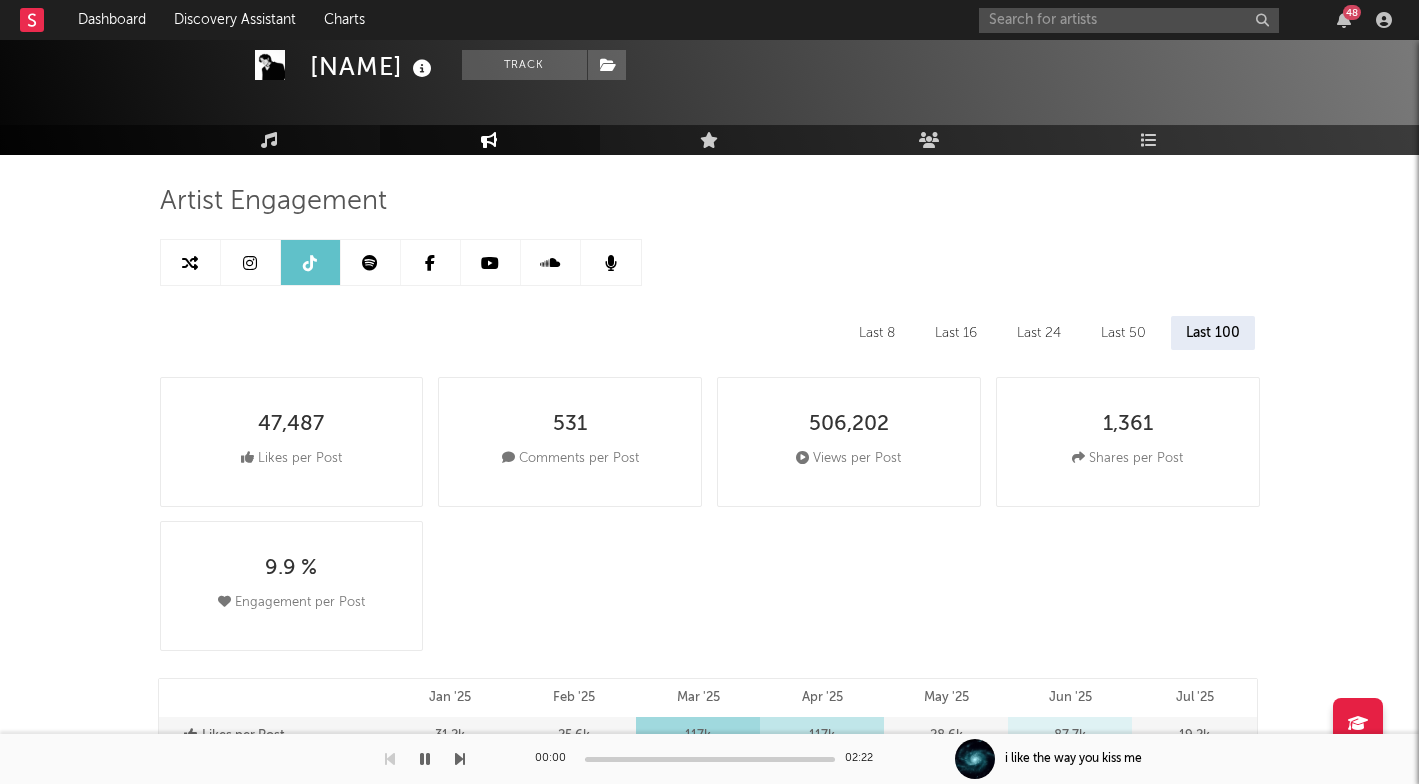 click at bounding box center [191, 262] 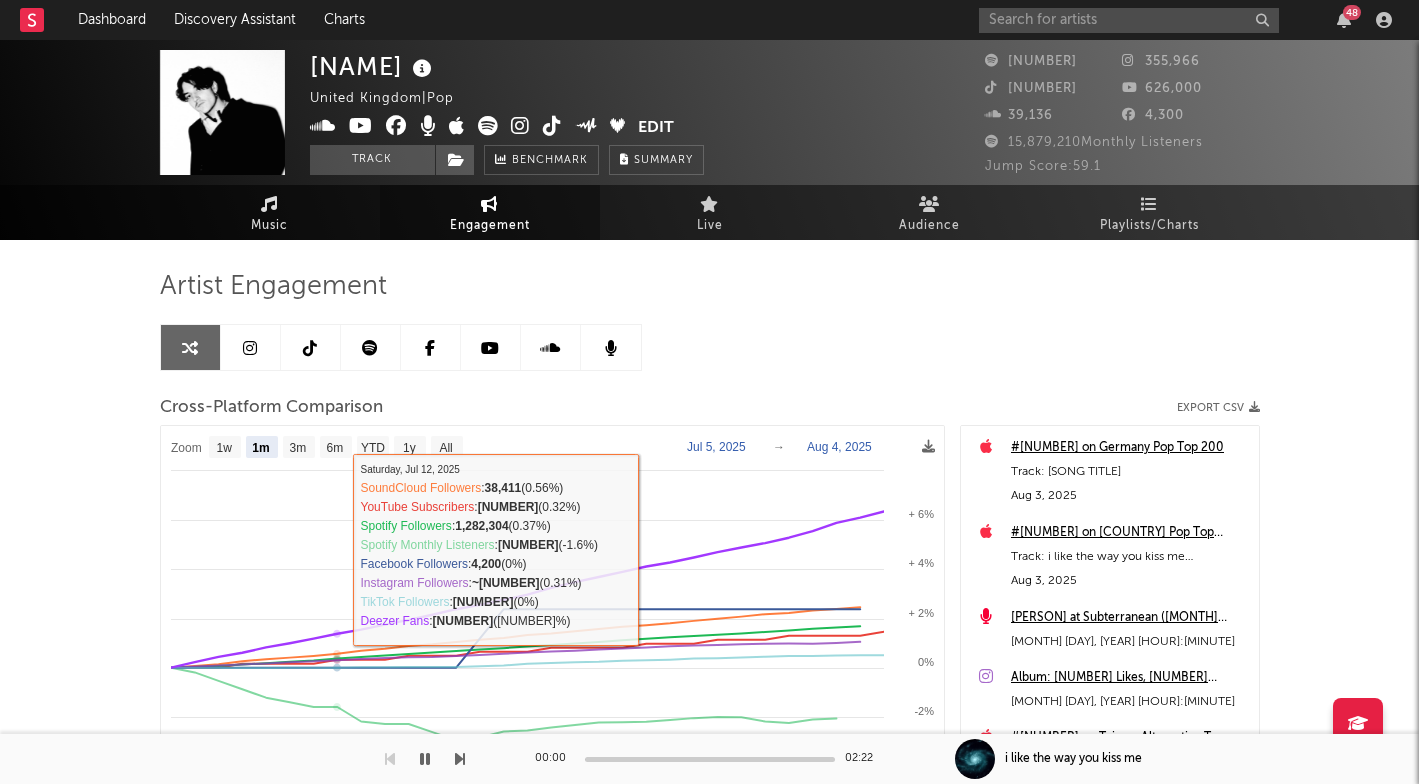 scroll, scrollTop: 0, scrollLeft: 0, axis: both 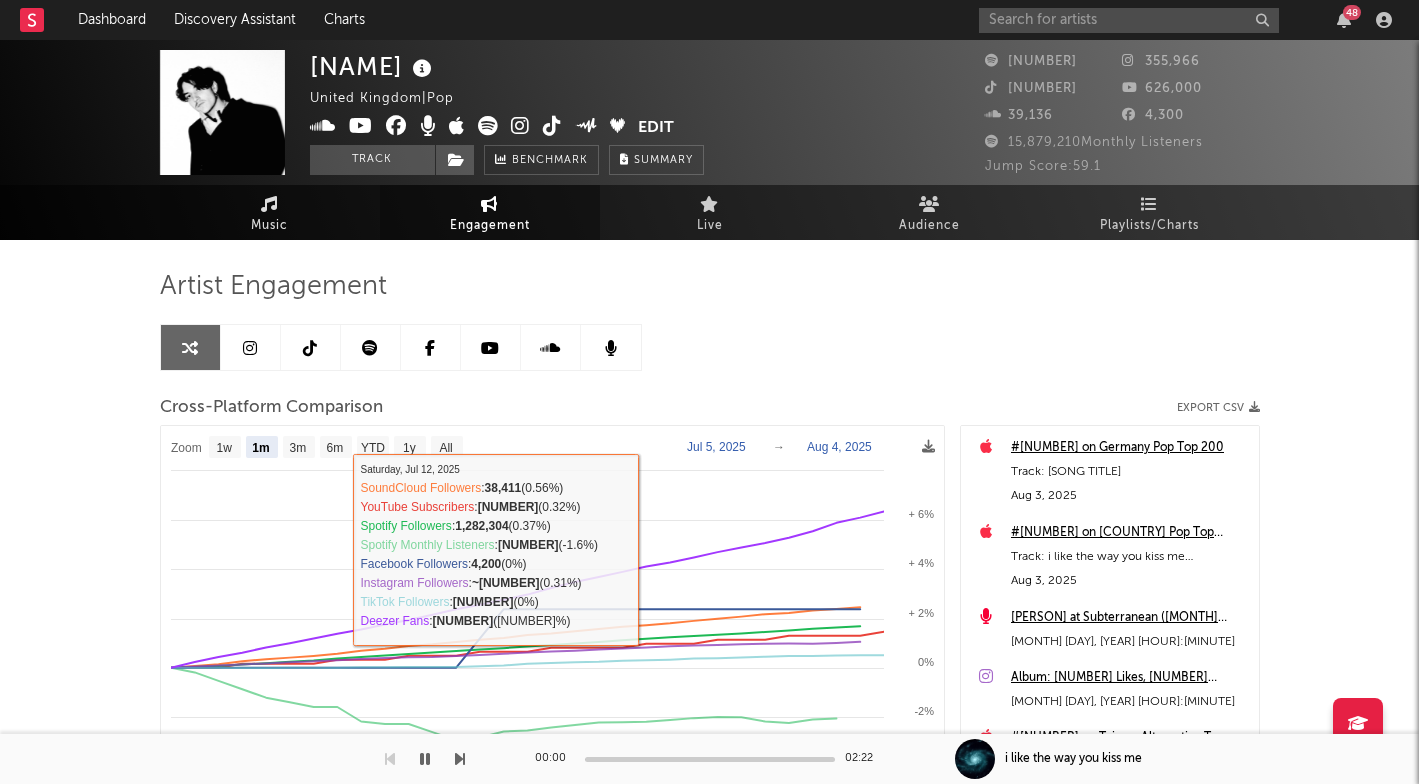 click on "Music" at bounding box center [269, 226] 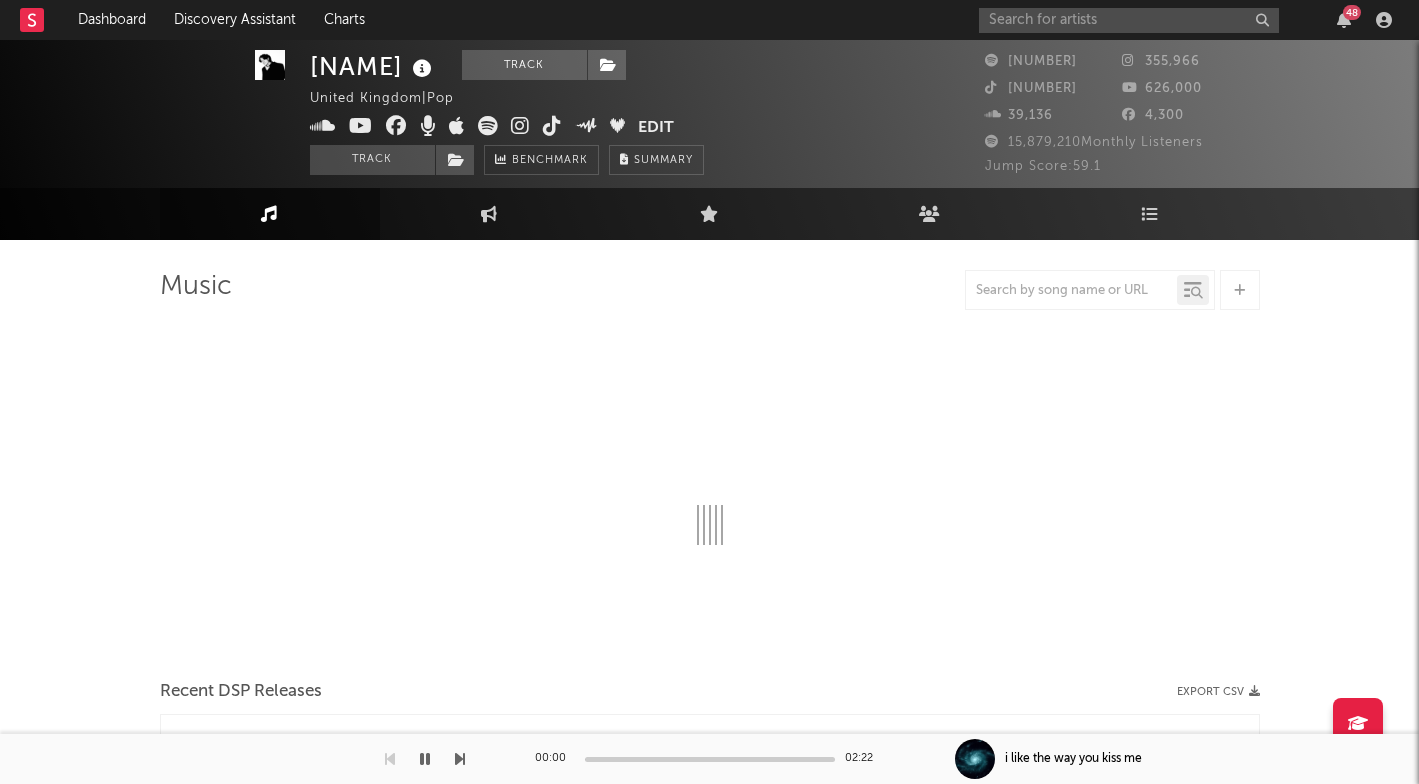 select on "6m" 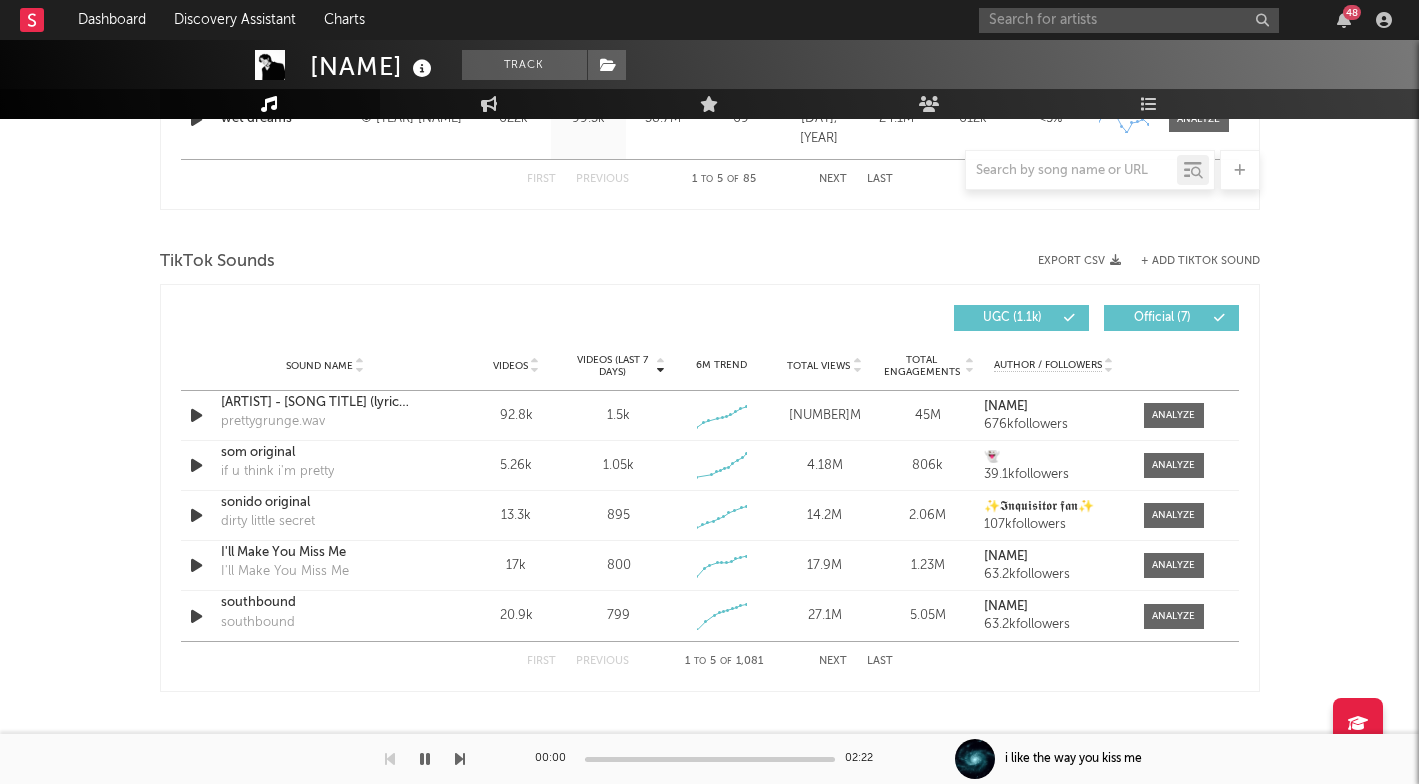 scroll, scrollTop: 1253, scrollLeft: 0, axis: vertical 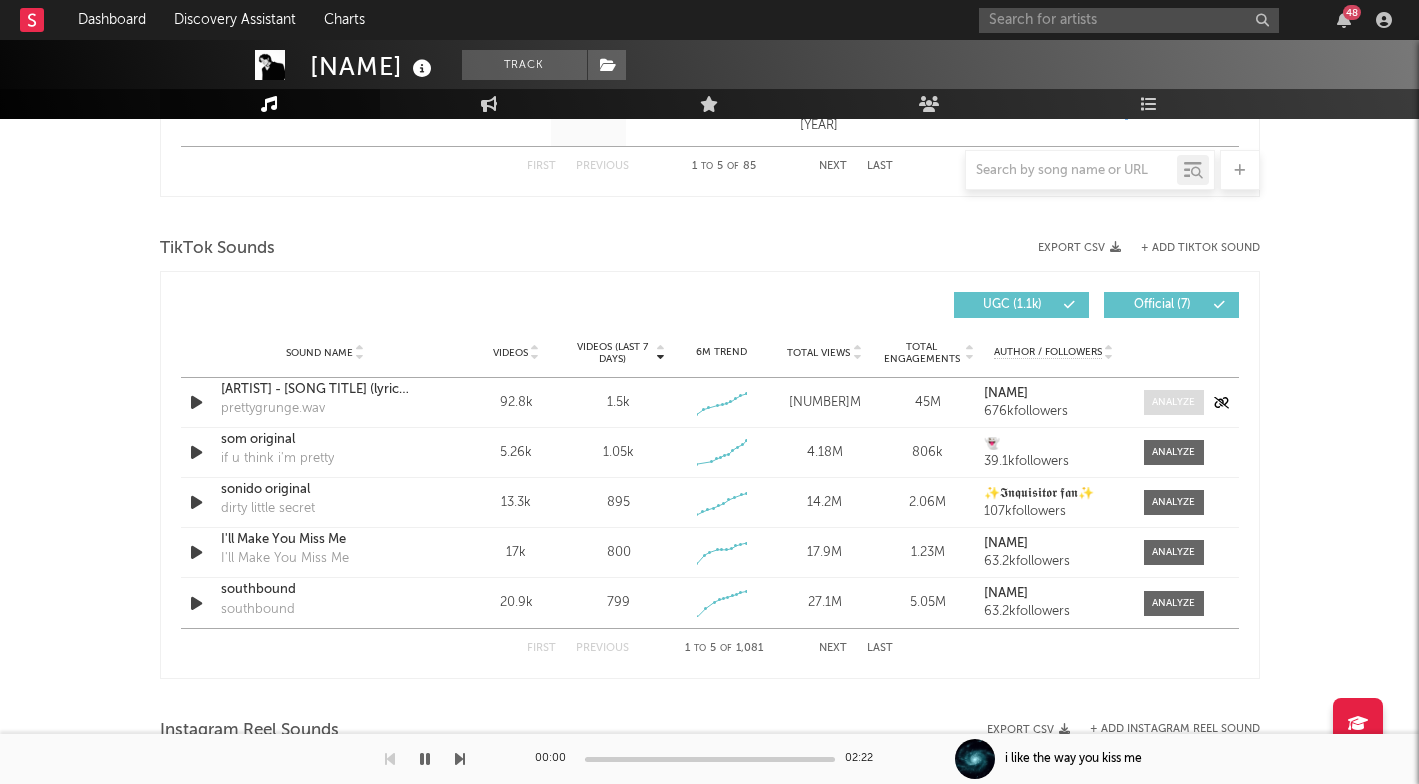 click at bounding box center [1173, 402] 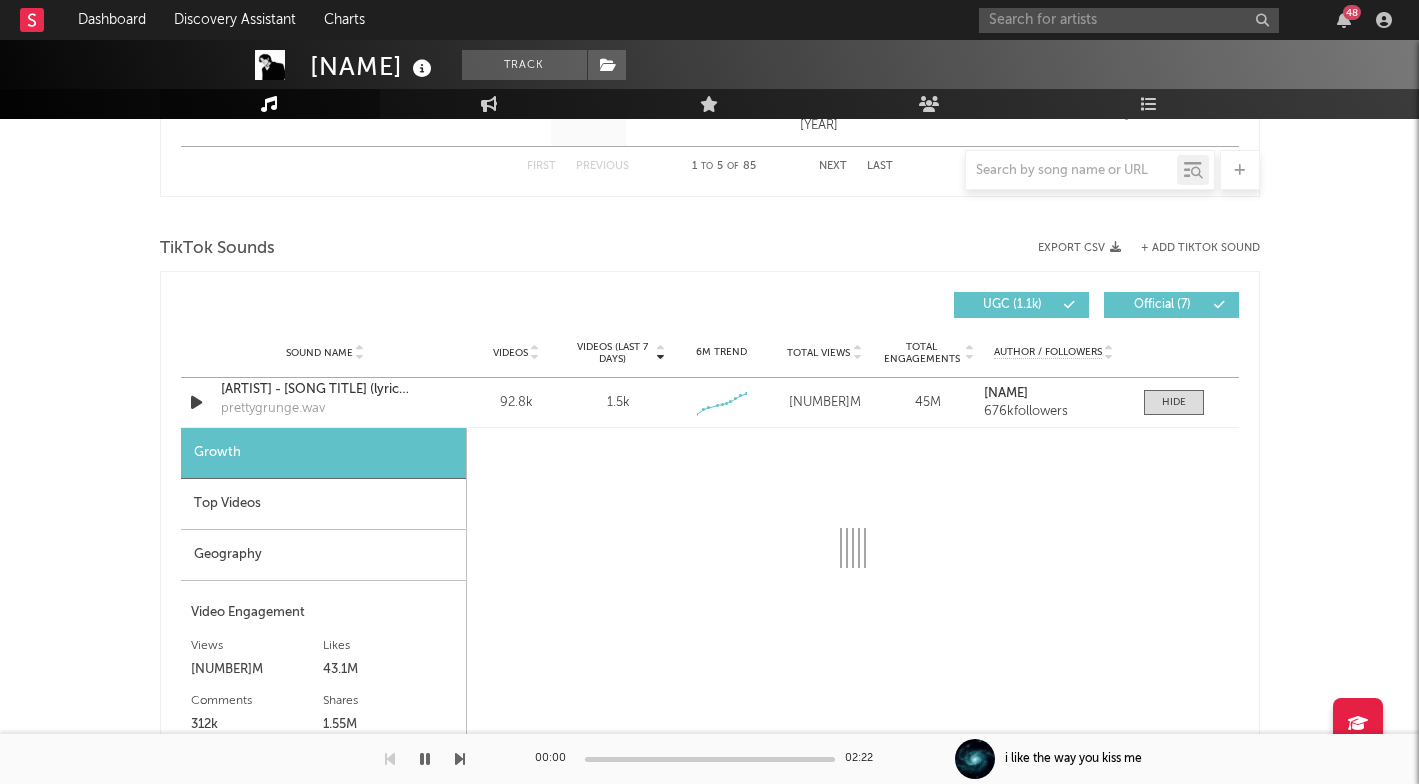 scroll, scrollTop: 1330, scrollLeft: 0, axis: vertical 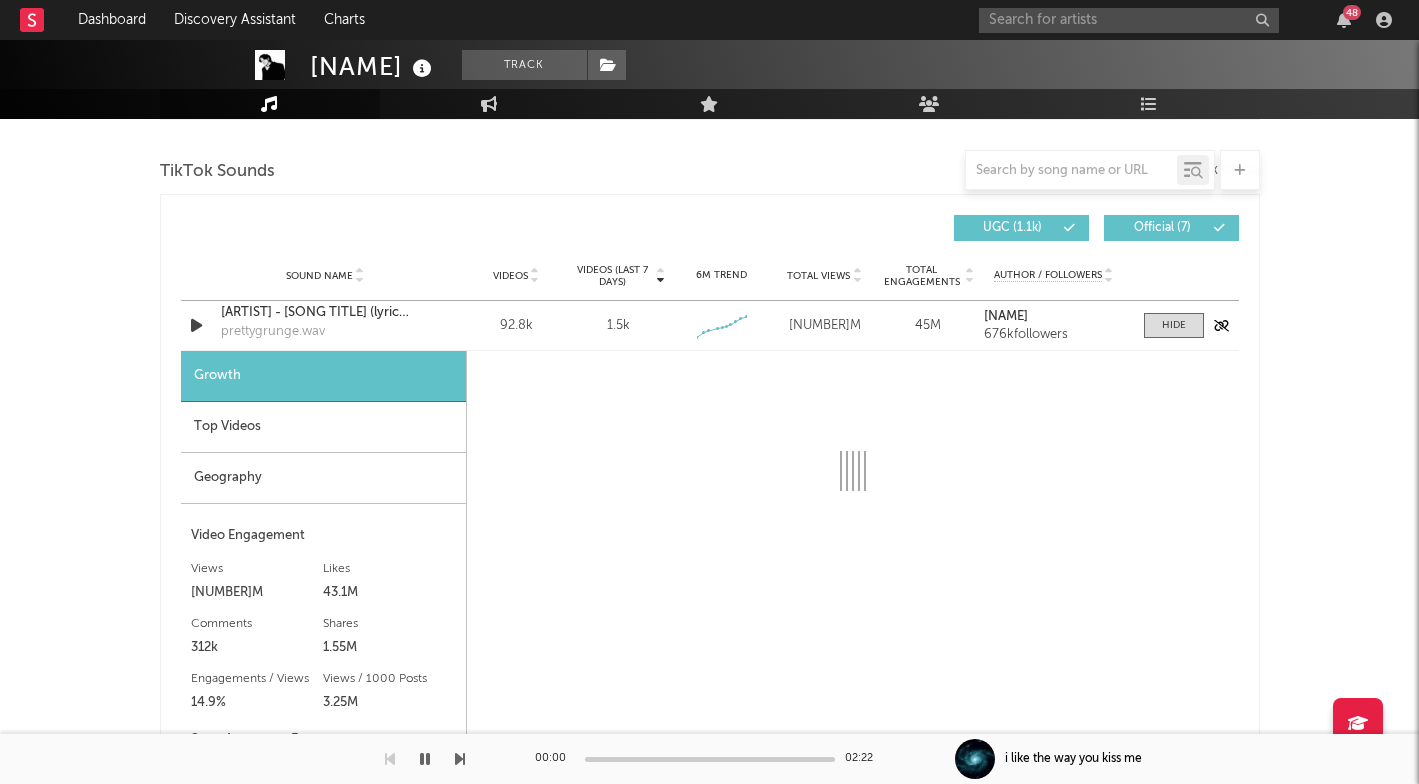 click at bounding box center [196, 325] 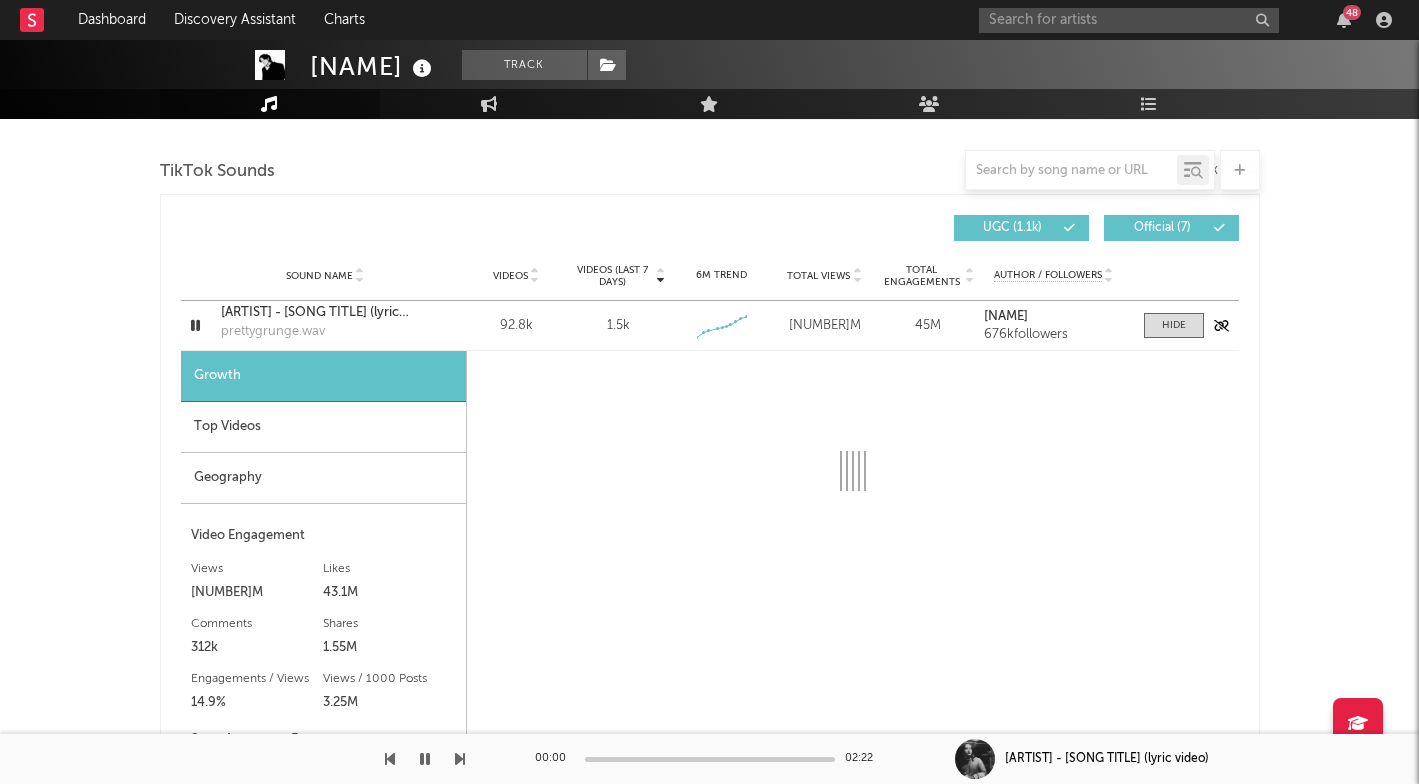 click at bounding box center (195, 325) 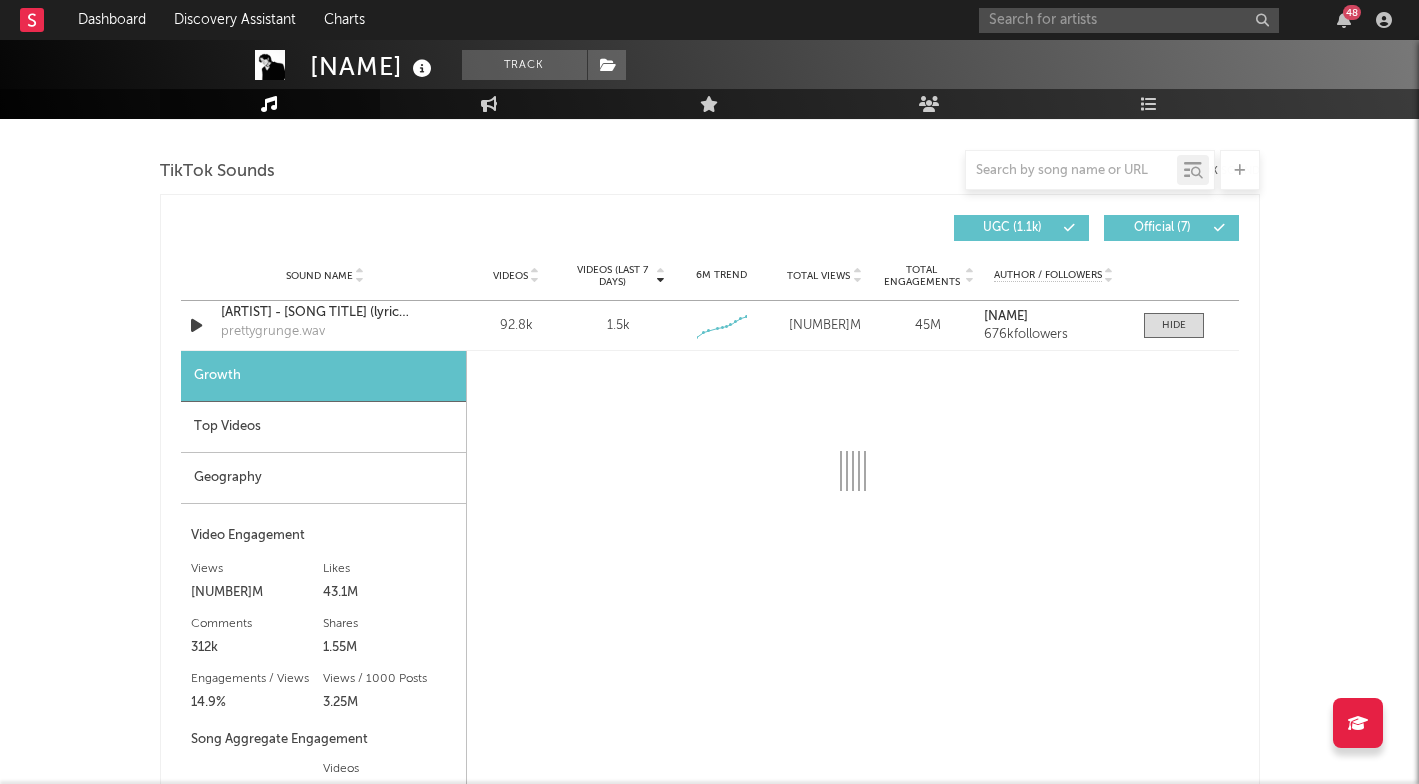click at bounding box center [534, 275] 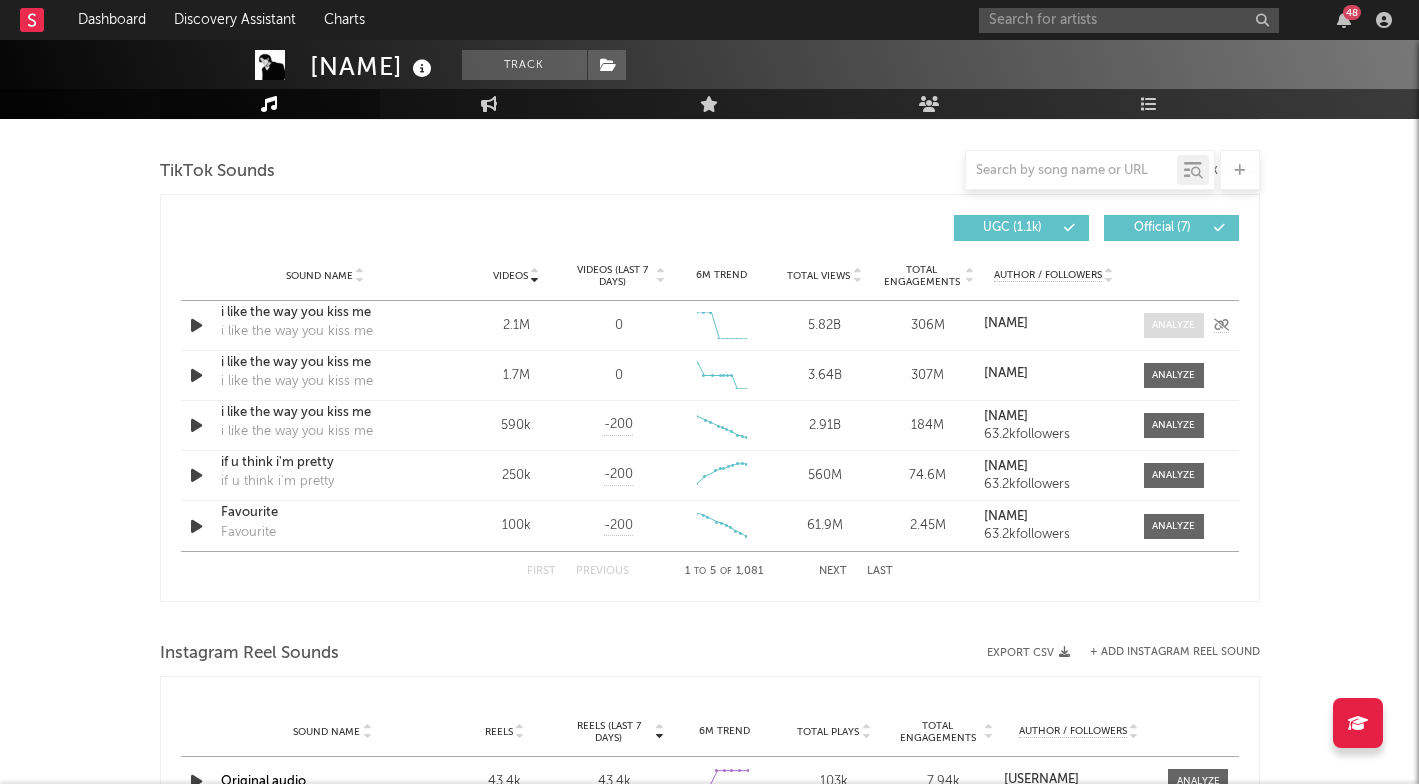click at bounding box center [1173, 325] 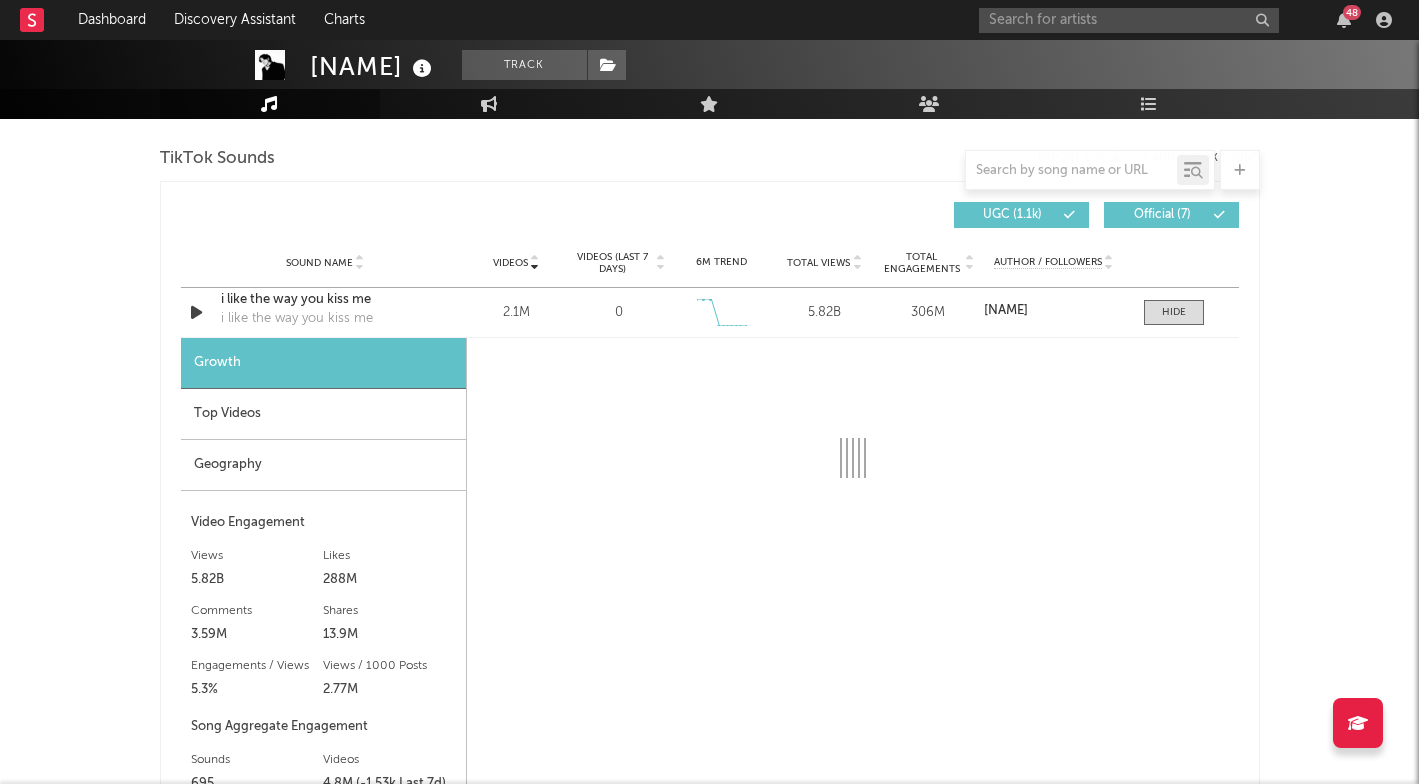 scroll, scrollTop: 1536, scrollLeft: 0, axis: vertical 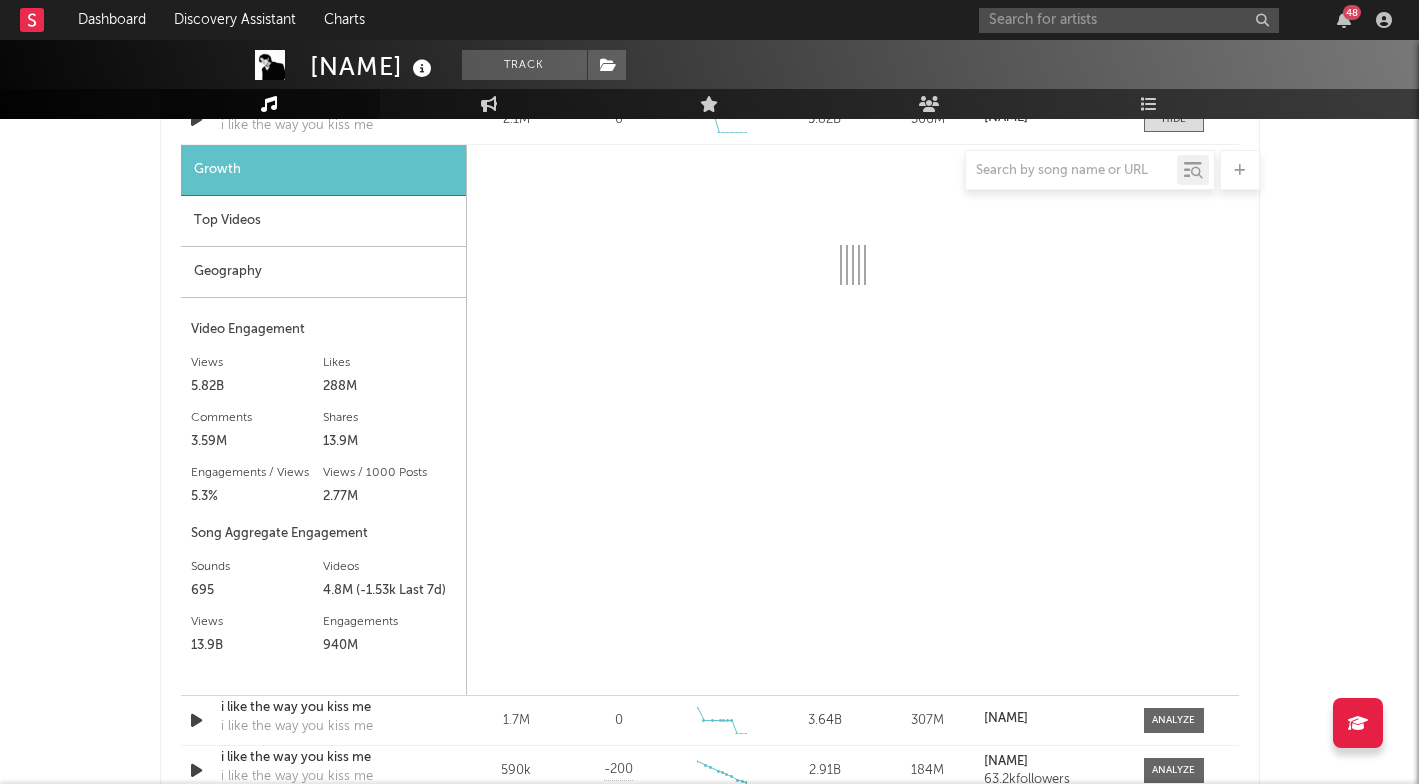 click on "Artemas Track [COUNTRY]  |  Pop Edit Track Benchmark Summary [NUMBER] [NUMBER] [NUMBER] [NUMBER] [NUMBER] [NUMBER] [NUMBER]  Monthly Listeners Jump Score:  [NUMBER] Music Engagement Live Audience Playlists/Charts Music Total Artist Consumption Luminate - Daily Luminate - Weekly BMAT - Weekly OCC - Weekly Zoom 1w 1m 3m 6m YTD 1y All [YEAR]-[MONTH]-[DAY] [YEAR]-[MONTH]-[DAY] Created with Highcharts [NUMBER].[NUMBER].[NUMBER] Luminate Daily Streams Luminate Daily Consumption [NUMBER]. [MONTH] [NUMBER]. [MONTH] [NUMBER]. [MONTH] [NUMBER]. [MONTH] [NUMBER]. [MONTH] [NUMBER]. [MONTH] [NUMBER]. [MONTH] [NUMBER]. [MONTH] [NUMBER]. [MONTH] [NUMBER]. [MONTH] [NUMBER]. [MONTH] [NUMBER]. [YEAR] [YEAR] [YEAR] [YEAR] 0 [NUMBER]M [NUMBER]M [NUMBER]M [NUMBER]M Zoom 1w 1m 3m 6m YTD 1y All [MONTH]  [YEAR]-[MONTH]-[DAY]  →  [YEAR]-[MONTH]-[DAY] Global Streaming On-Demand Audio US Streaming On-Demand Audio Ex-US Streaming On-Demand Audio Recent DSP Releases Export CSV  Last Day Spotify Plays Copyright 7 Day Spotify Plays Last Day Spotify Plays ATD Spotify Plays Spotify Popularity Released Global ATD Audio Streams Global Rolling 7D Audio Streams Estimated % Playlist Streams Last Day Spotify Popularity Streams / 7d Growth Originals   ( [NUMBER] )" at bounding box center (709, 418) 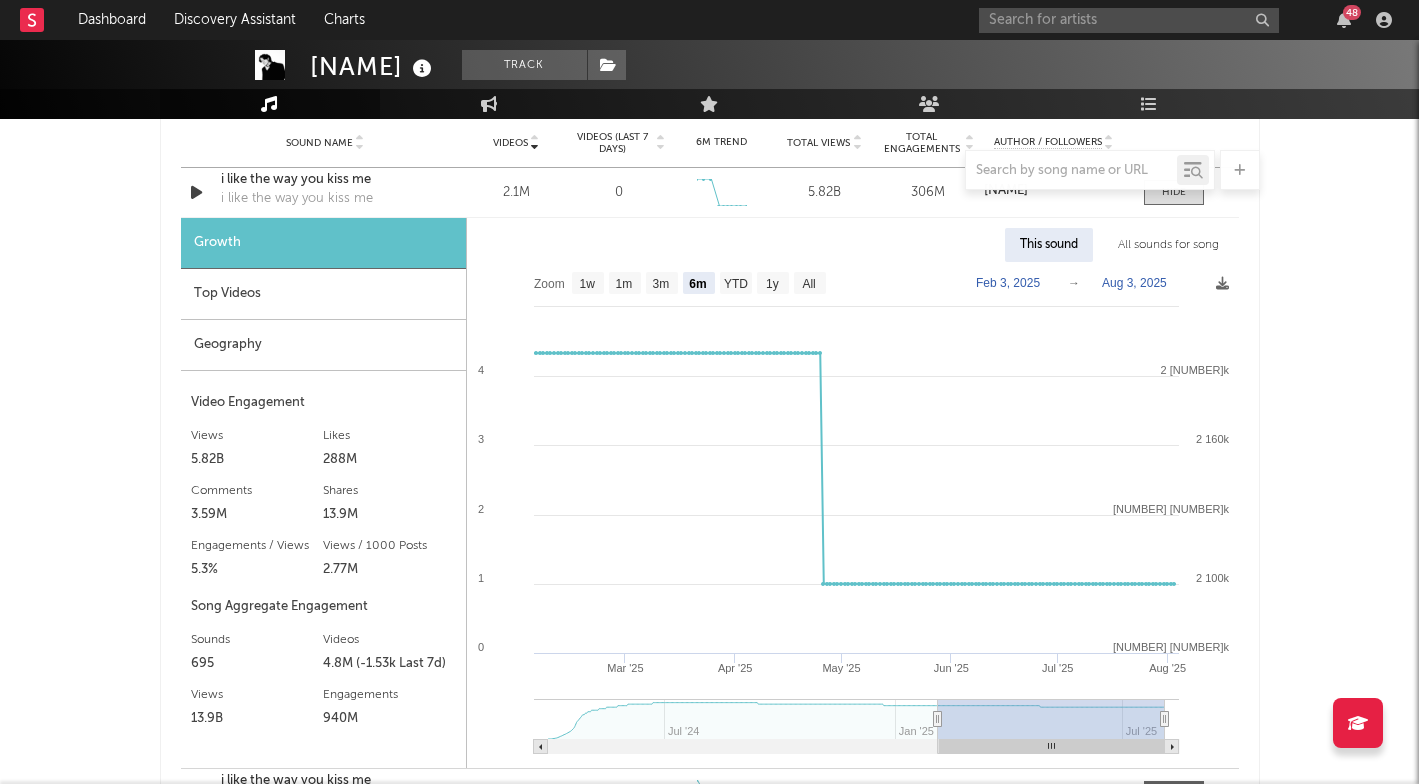 scroll, scrollTop: 1456, scrollLeft: 0, axis: vertical 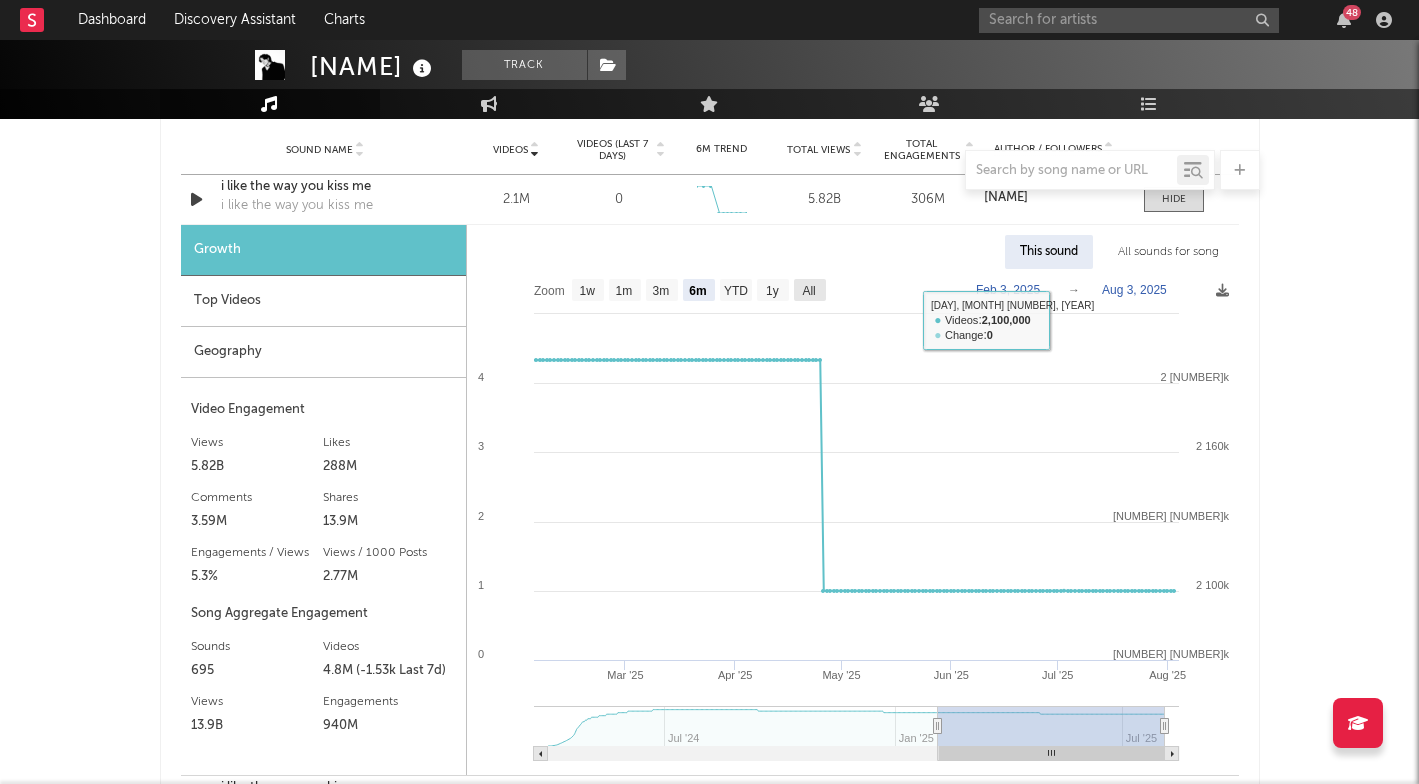 click on "All" 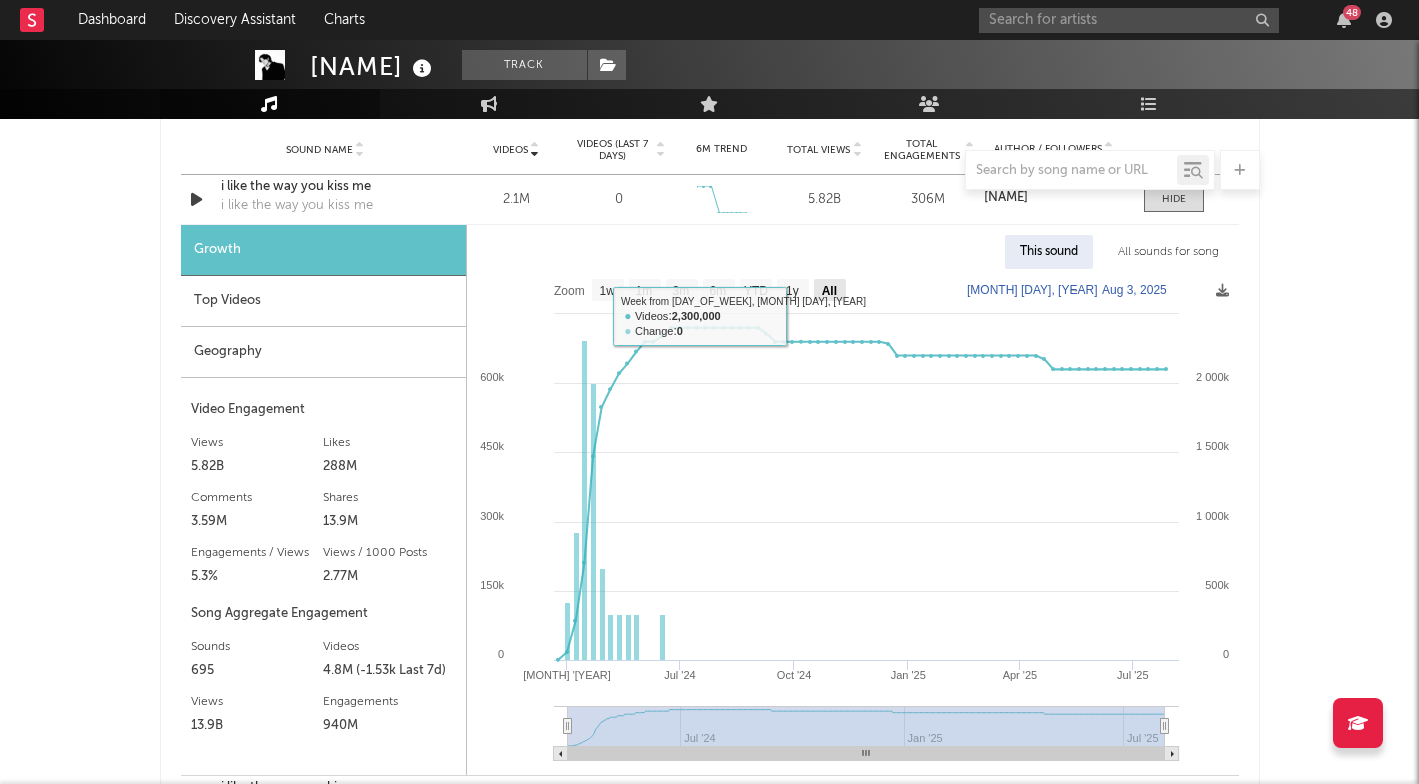 click on "All" 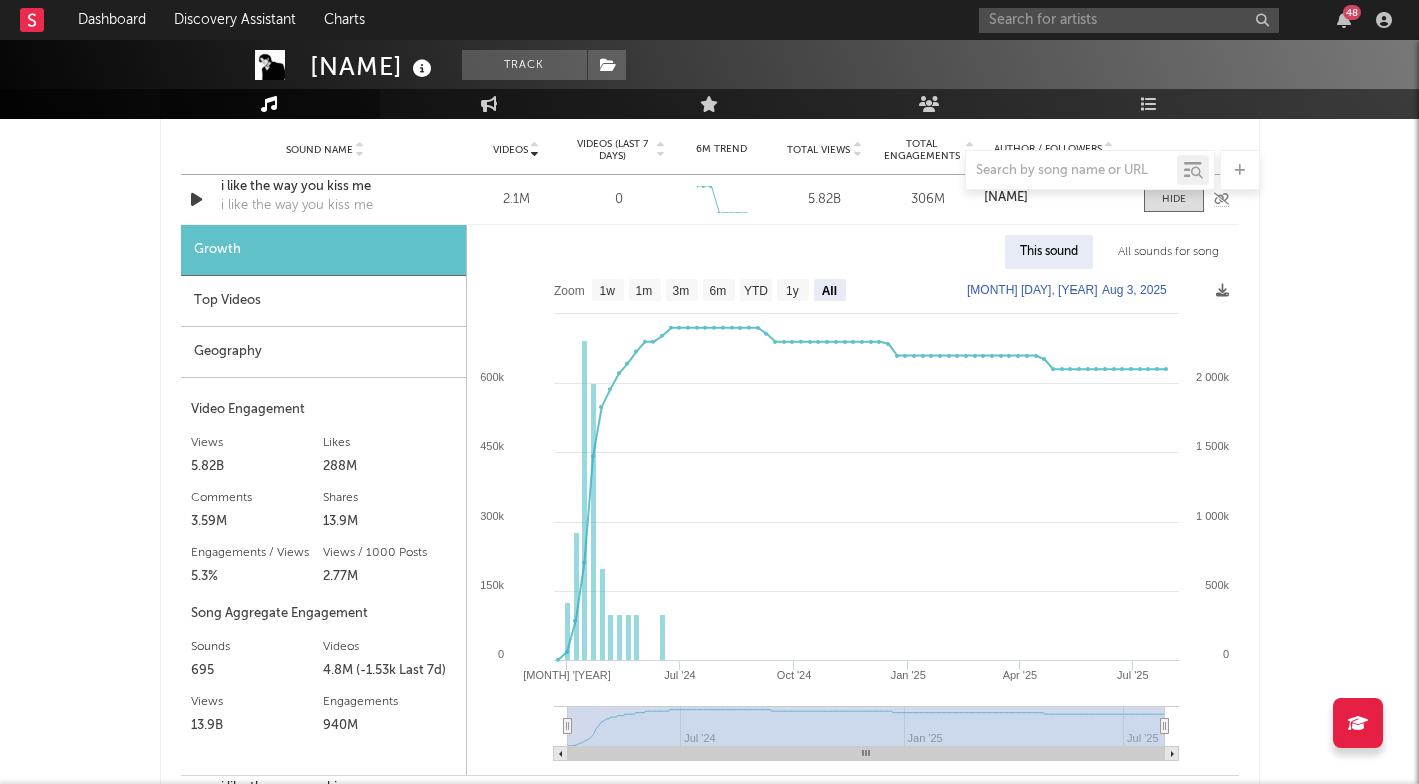 click at bounding box center [196, 199] 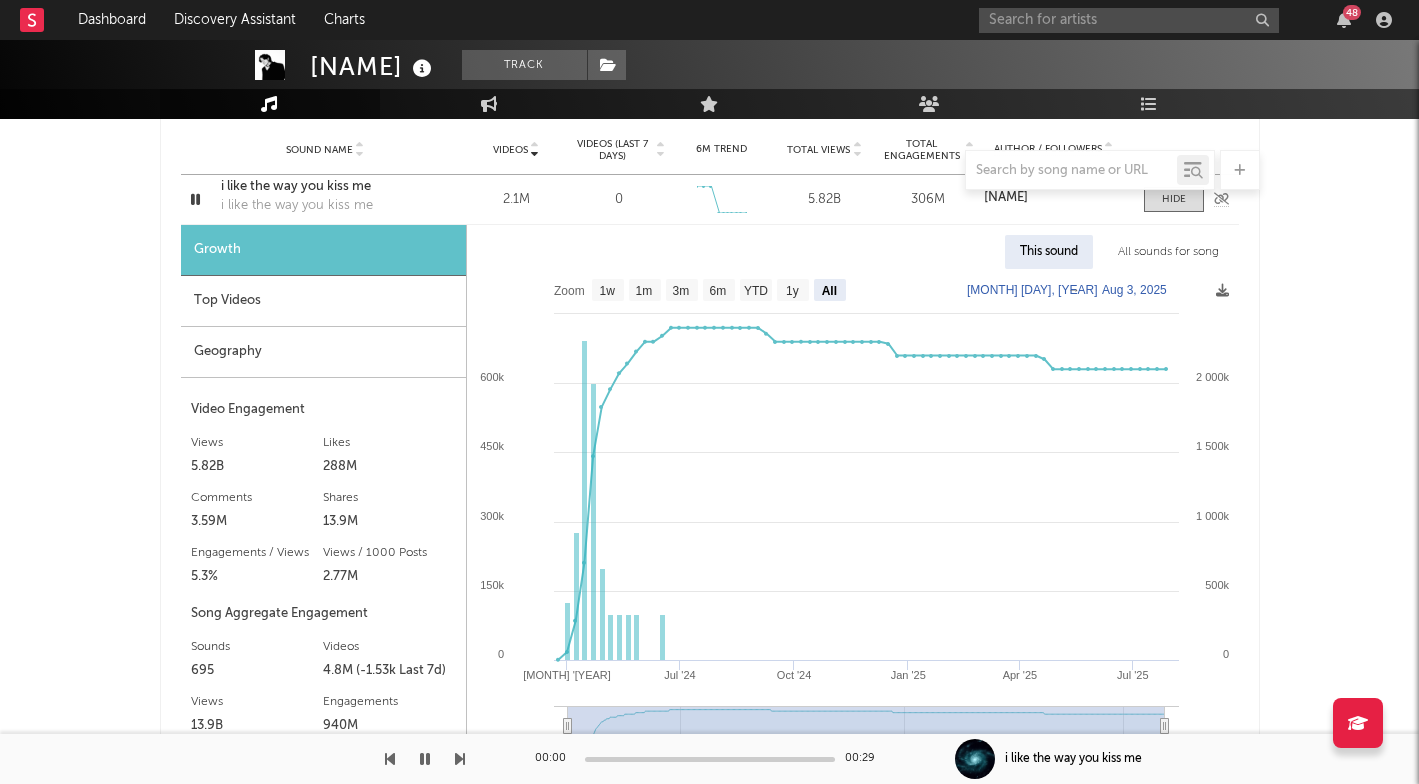 click at bounding box center (195, 199) 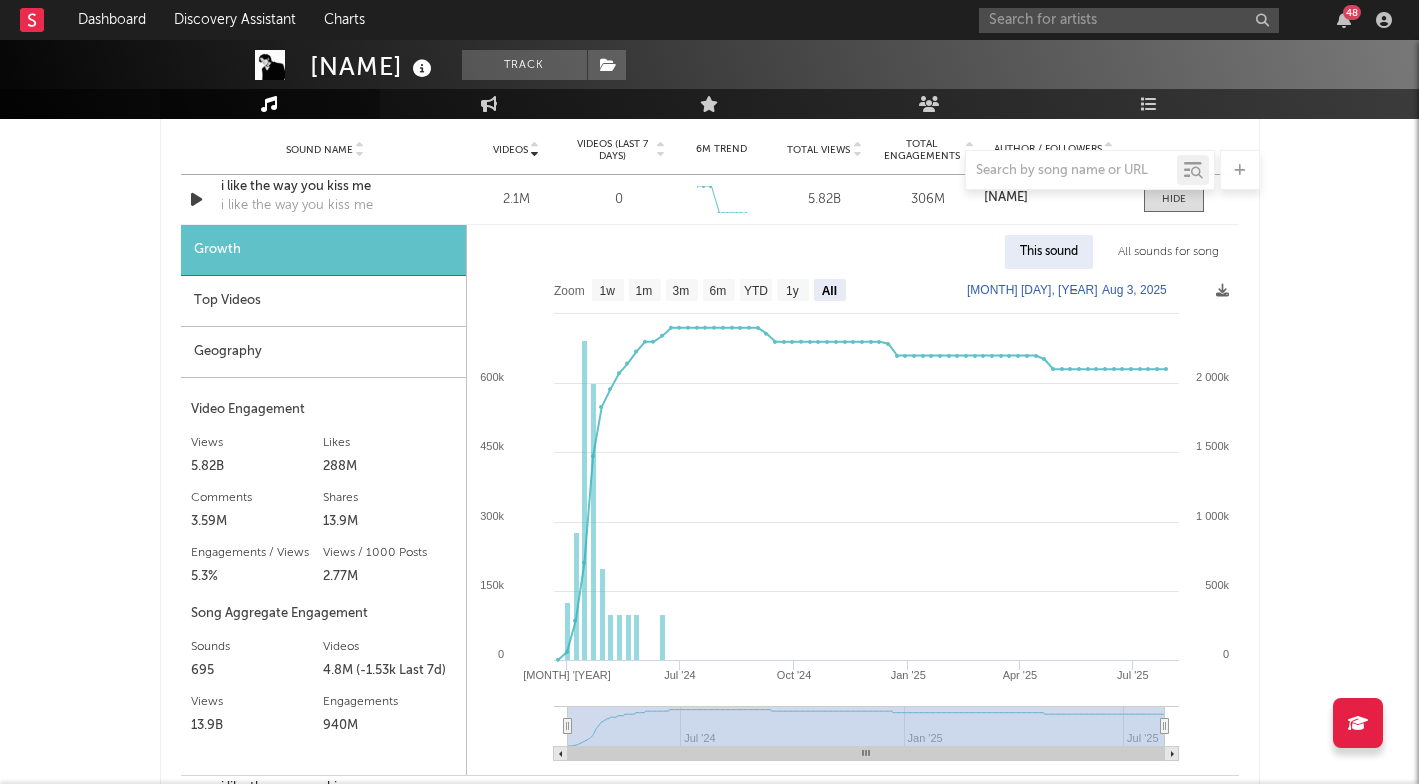 scroll, scrollTop: 1705, scrollLeft: 0, axis: vertical 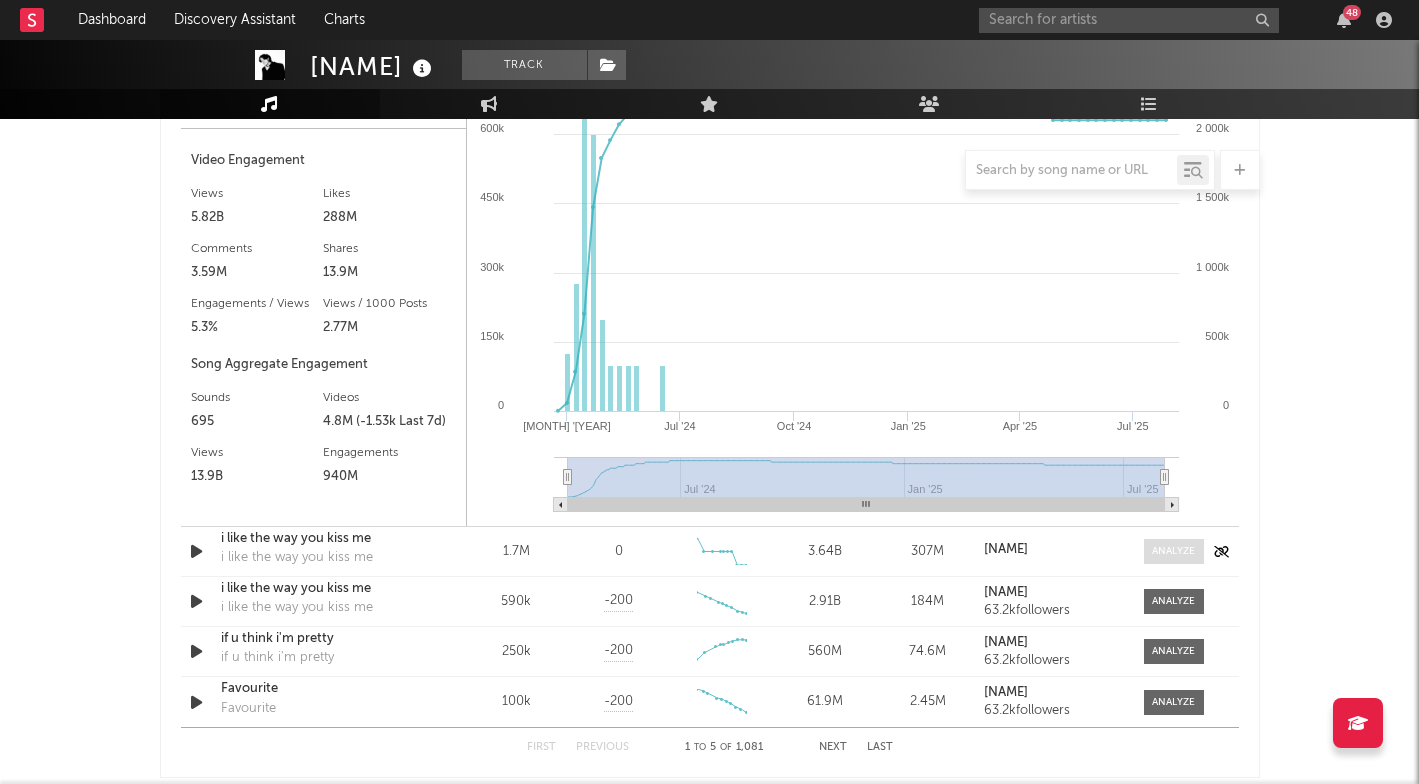 click at bounding box center (1173, 551) 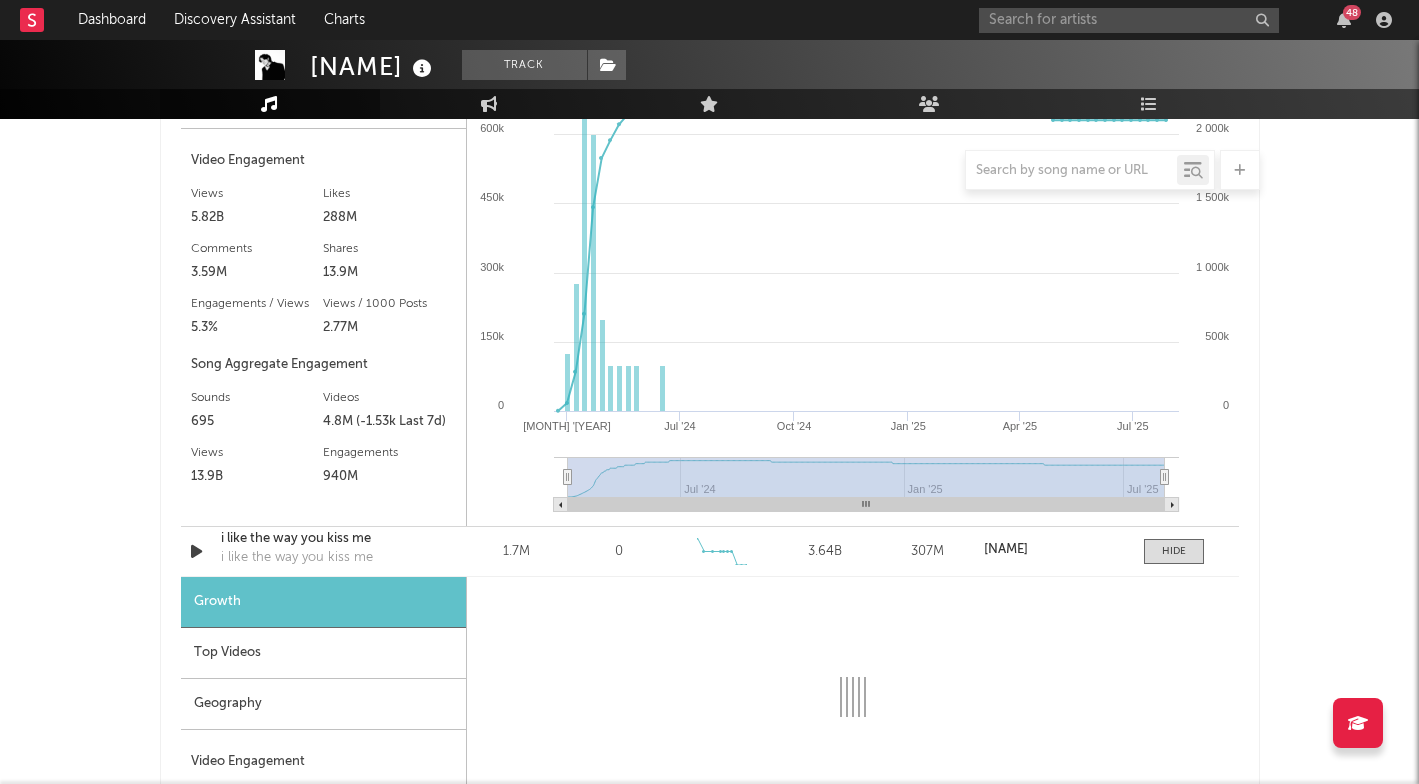scroll, scrollTop: 1386, scrollLeft: 0, axis: vertical 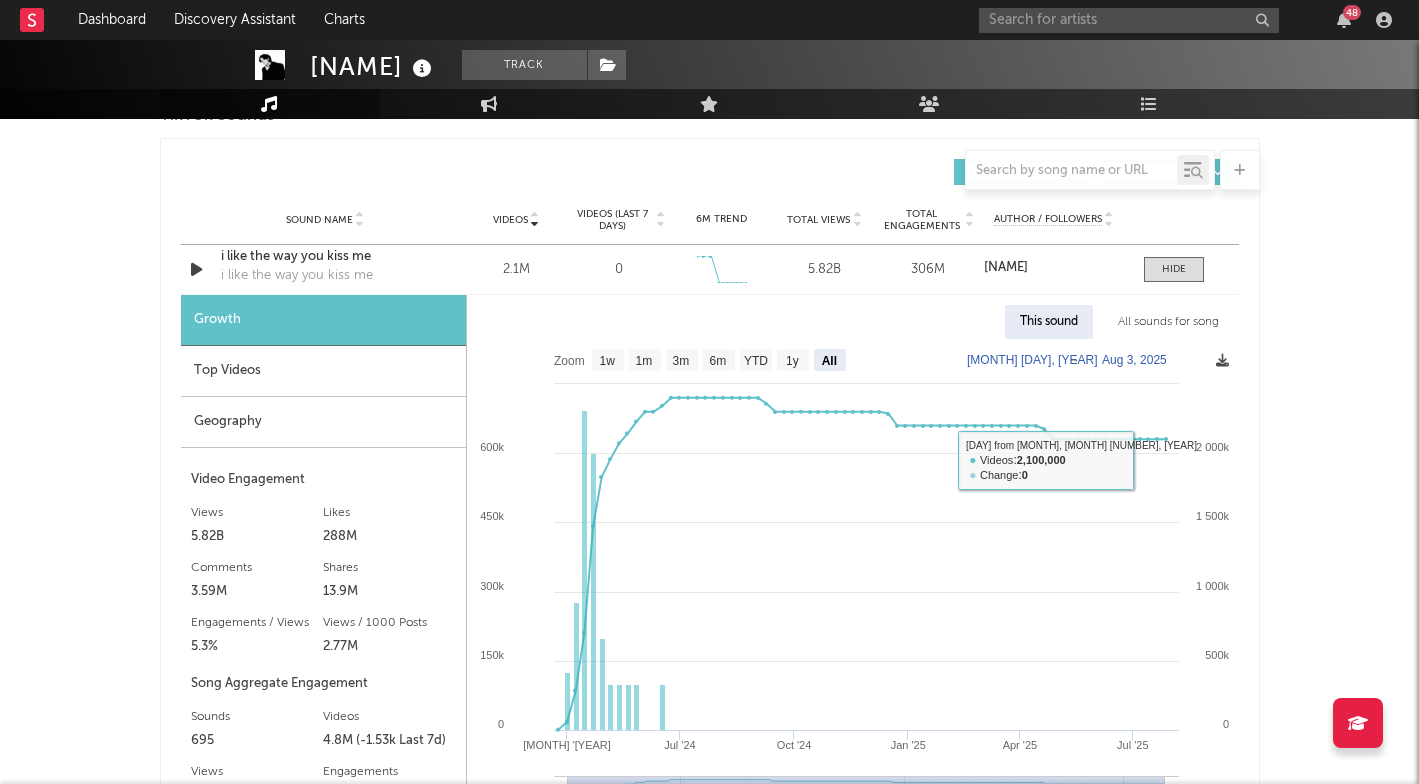 select on "6m" 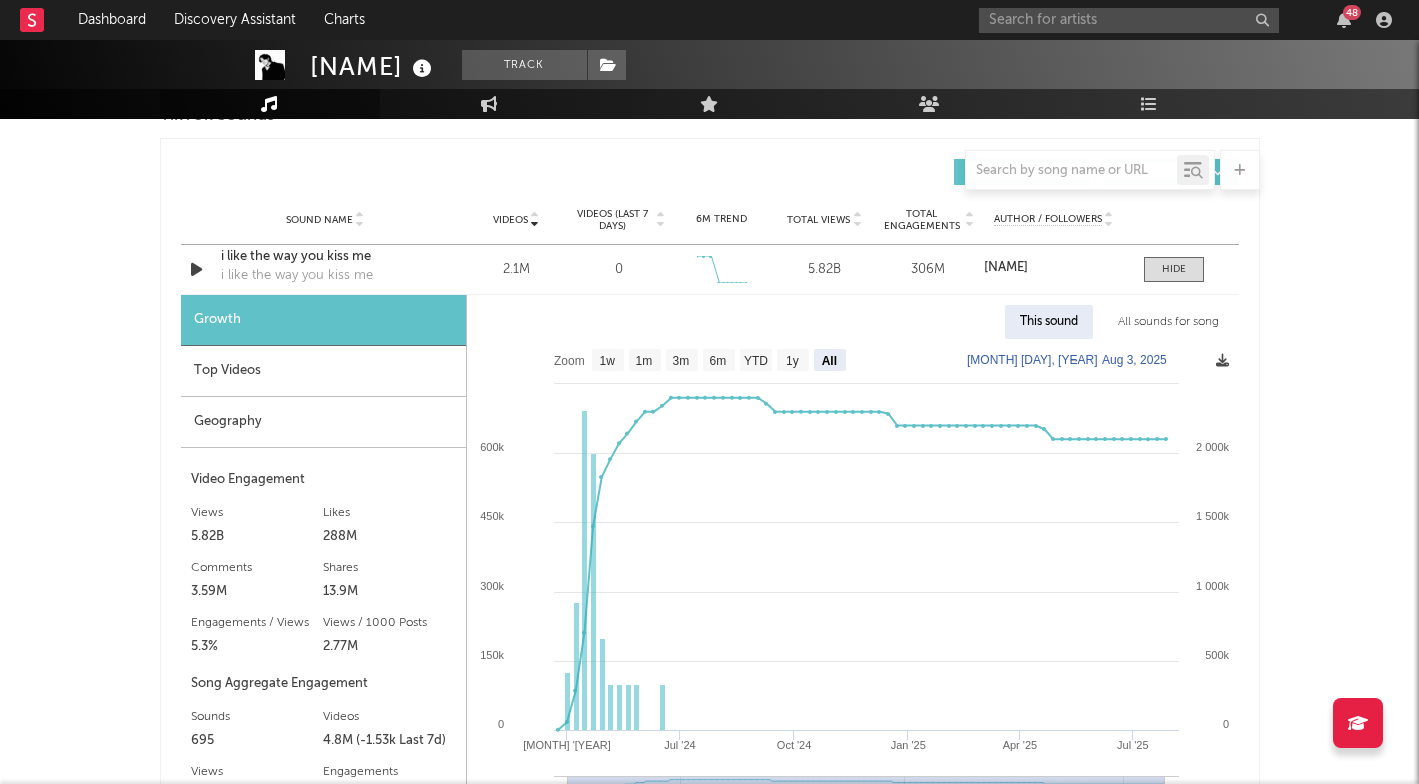click at bounding box center (1222, 360) 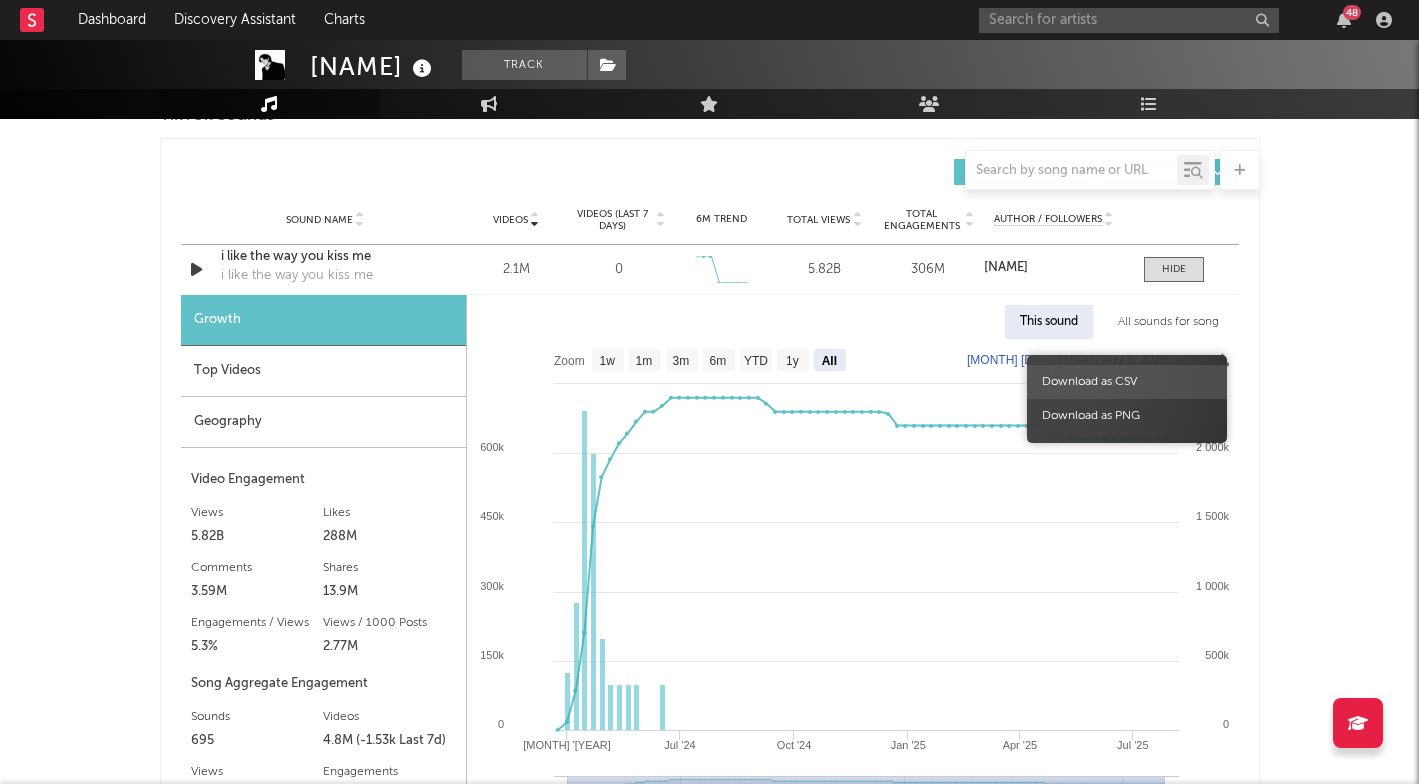 click on "Download as CSV" at bounding box center [1127, 382] 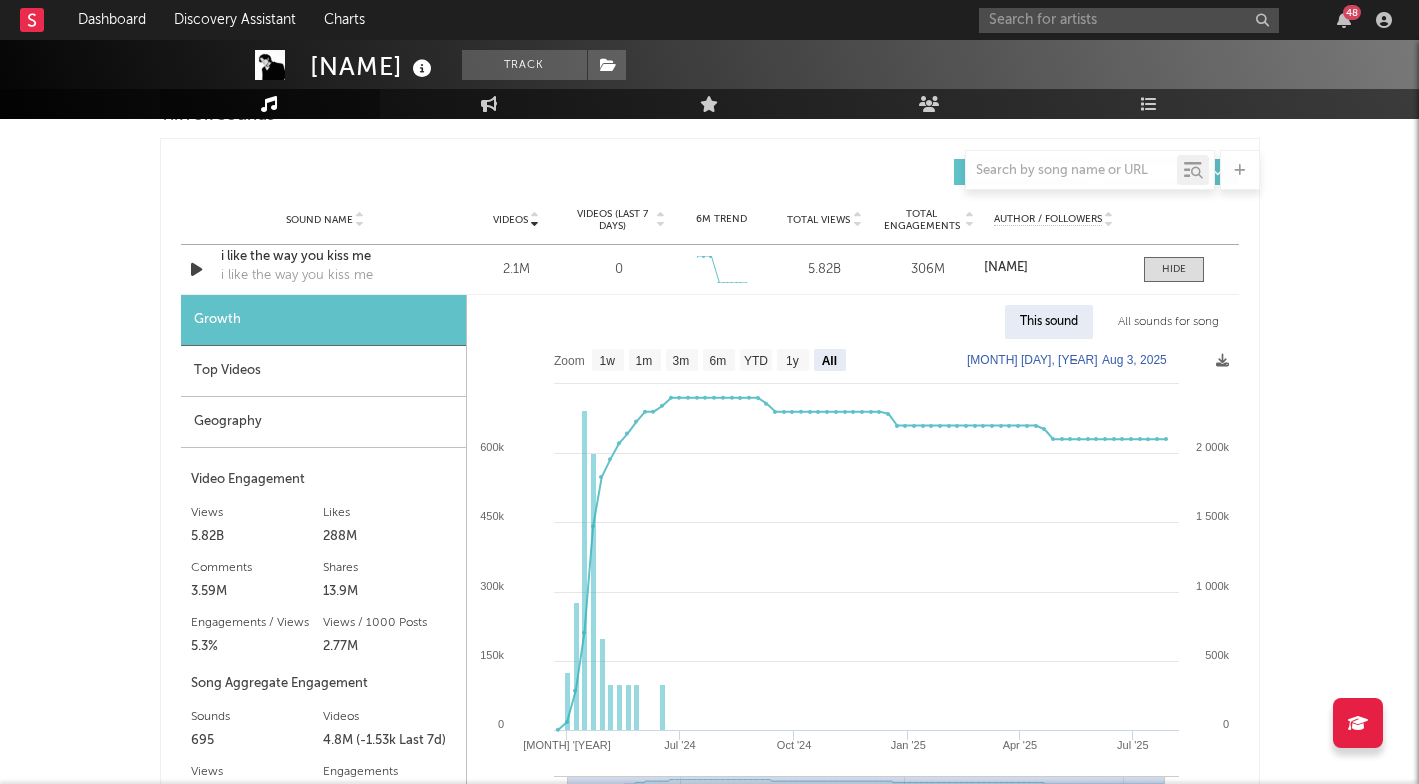 click on "All sounds for song" at bounding box center [1168, 322] 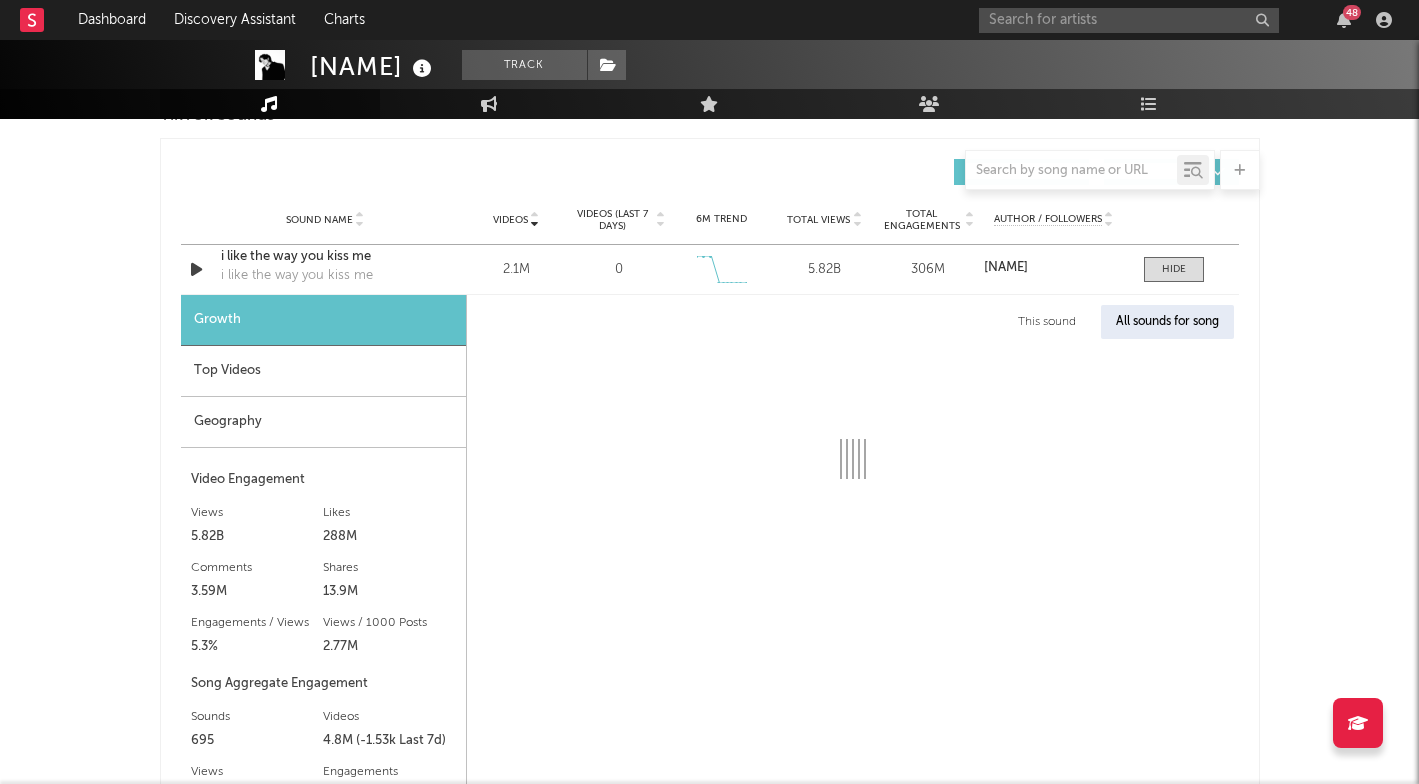 click at bounding box center [853, 592] 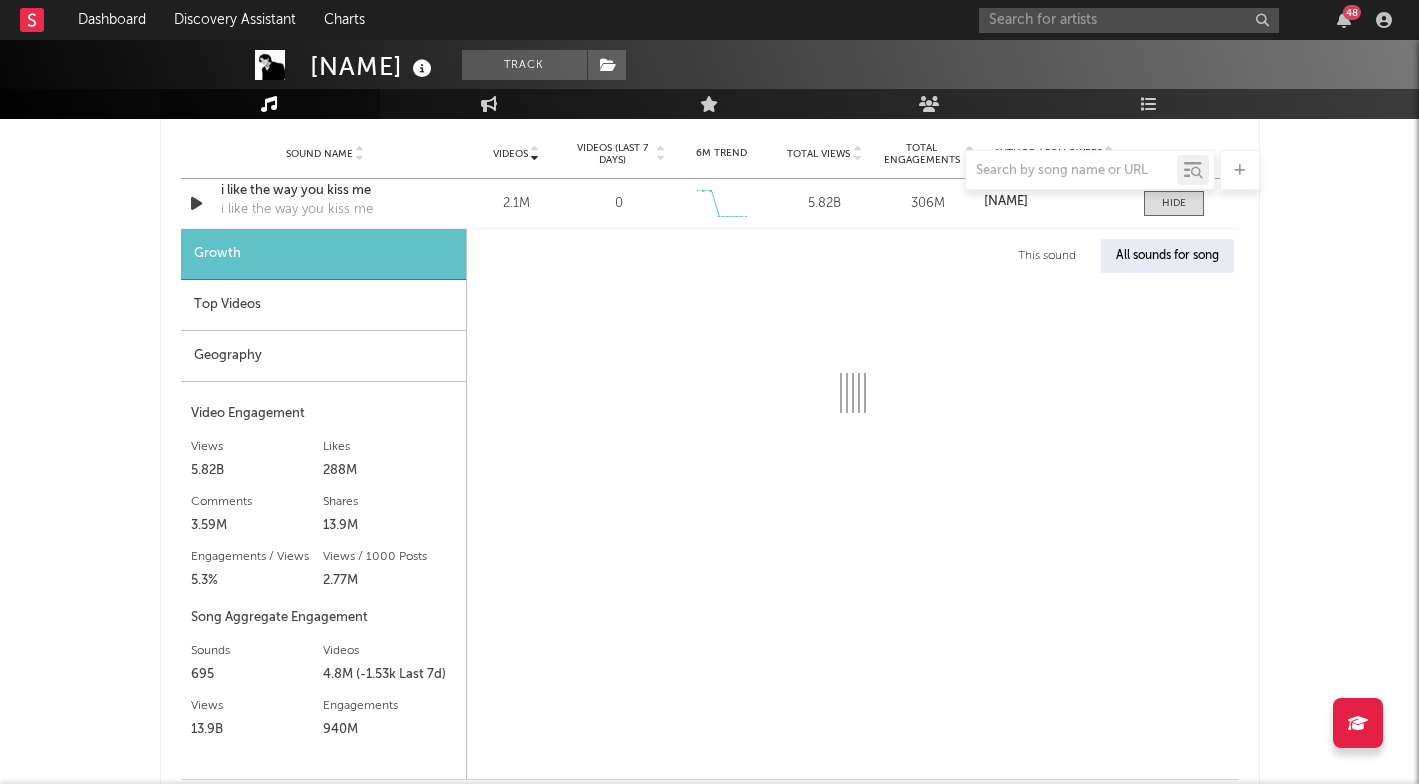 scroll, scrollTop: 1452, scrollLeft: 0, axis: vertical 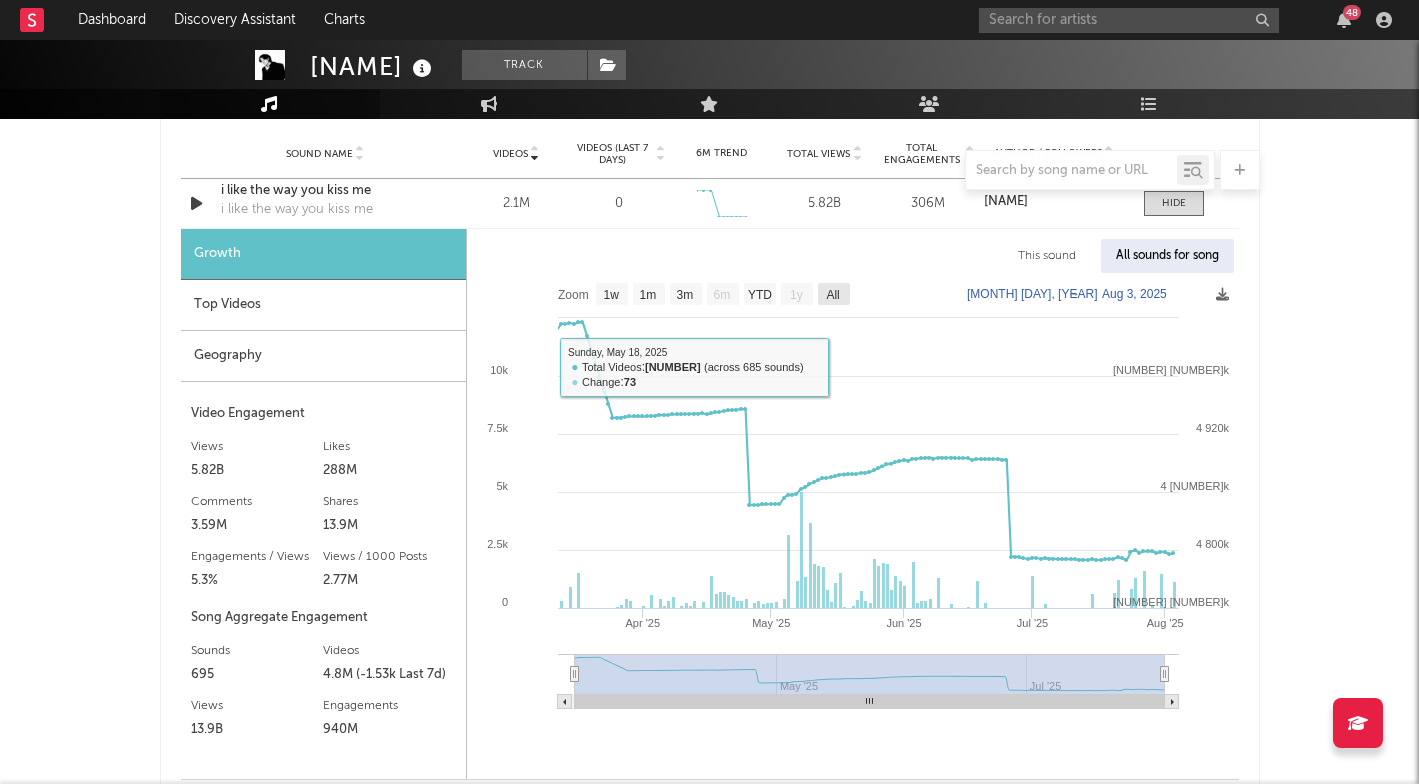 click 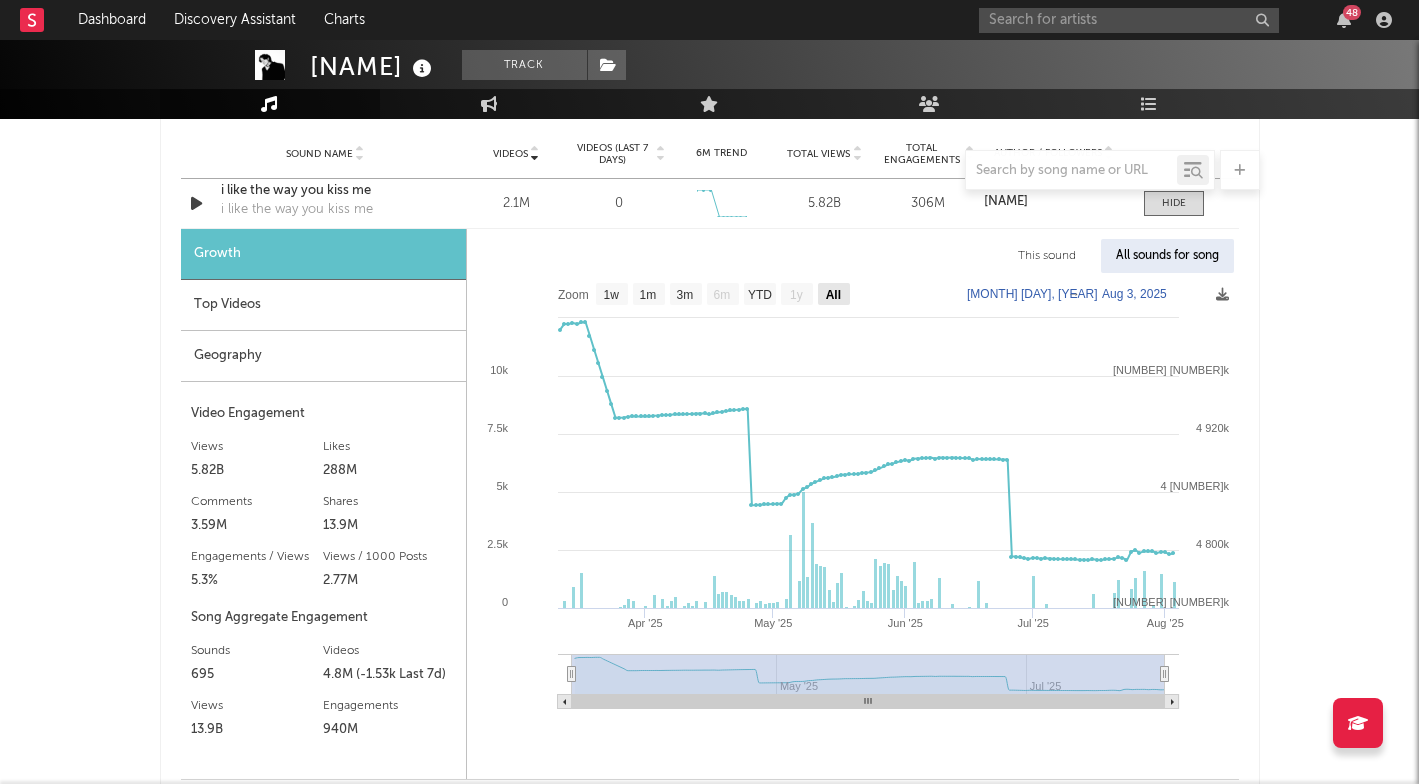 click on "All" 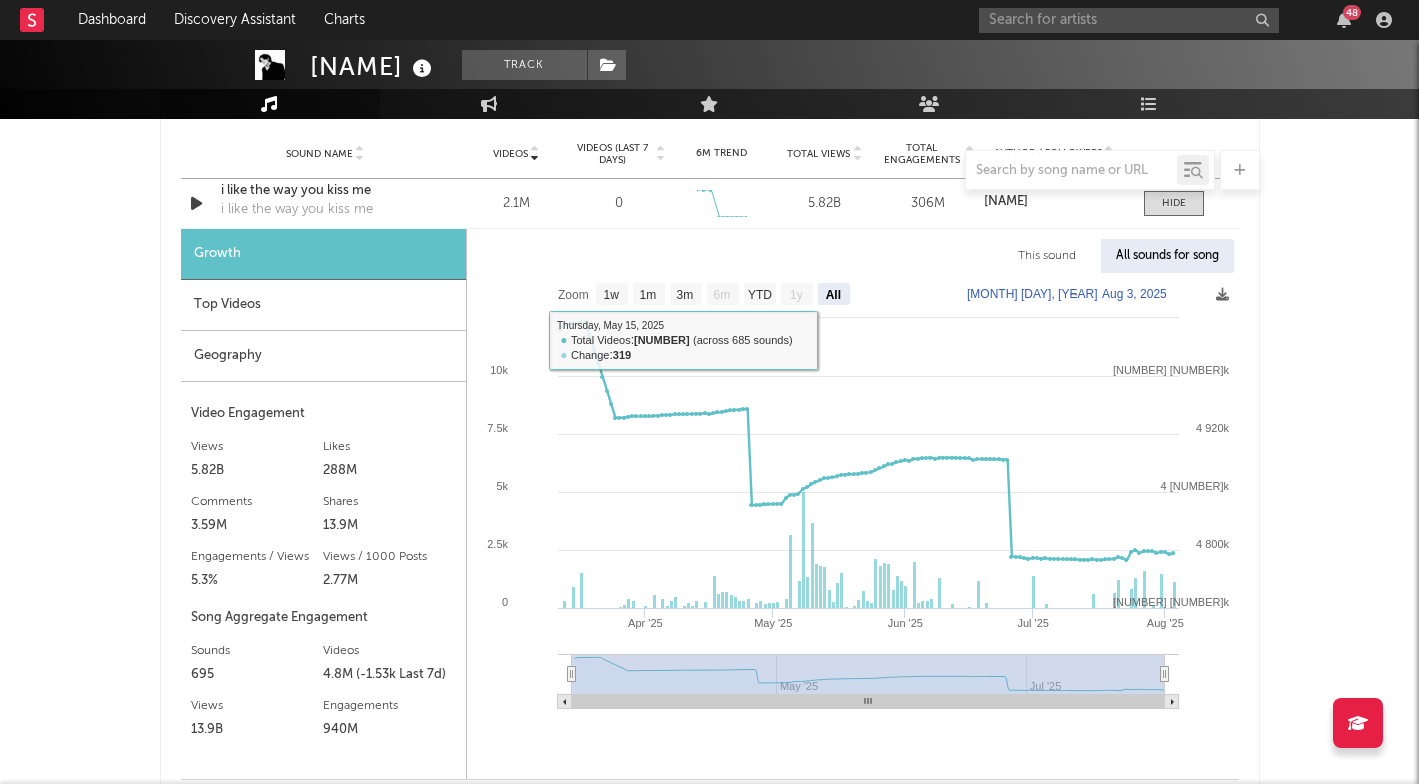 click 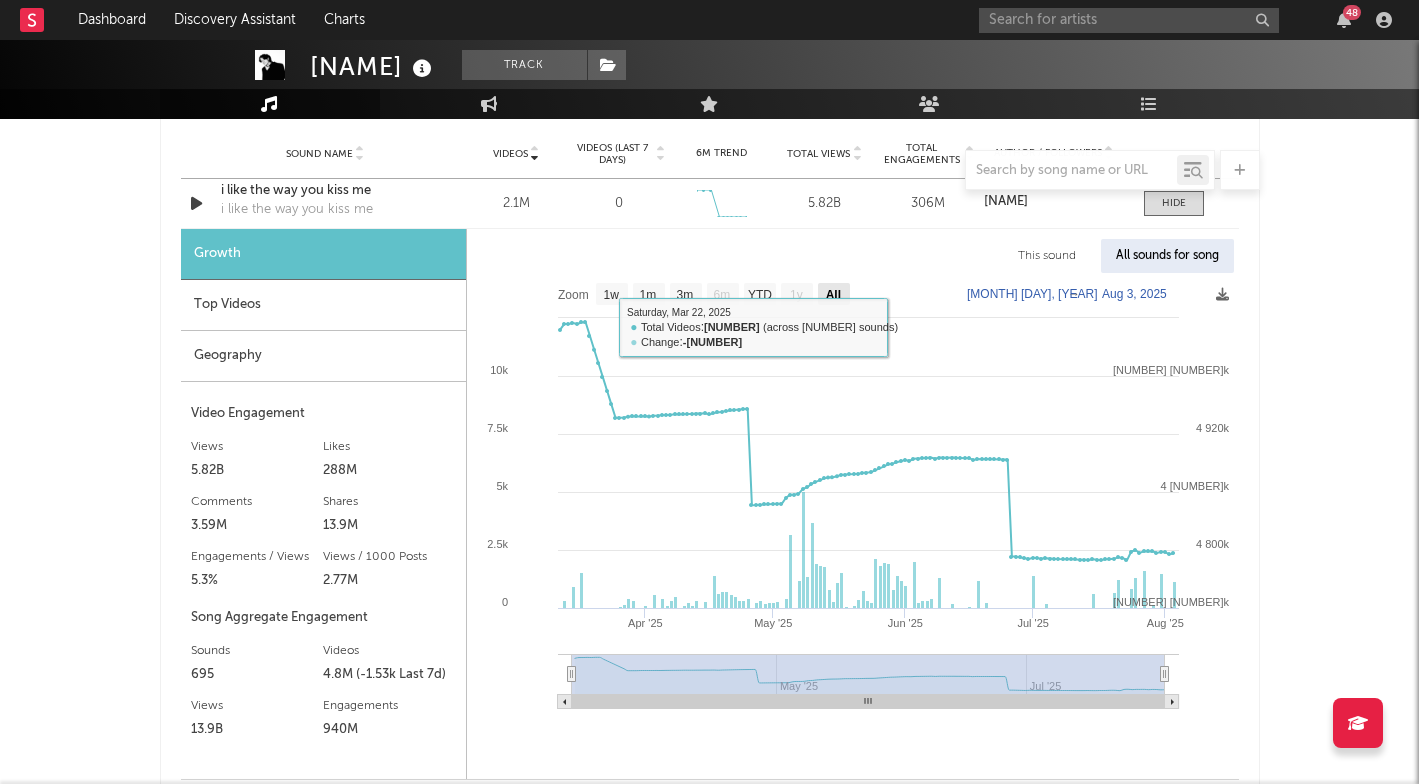 click on "All" 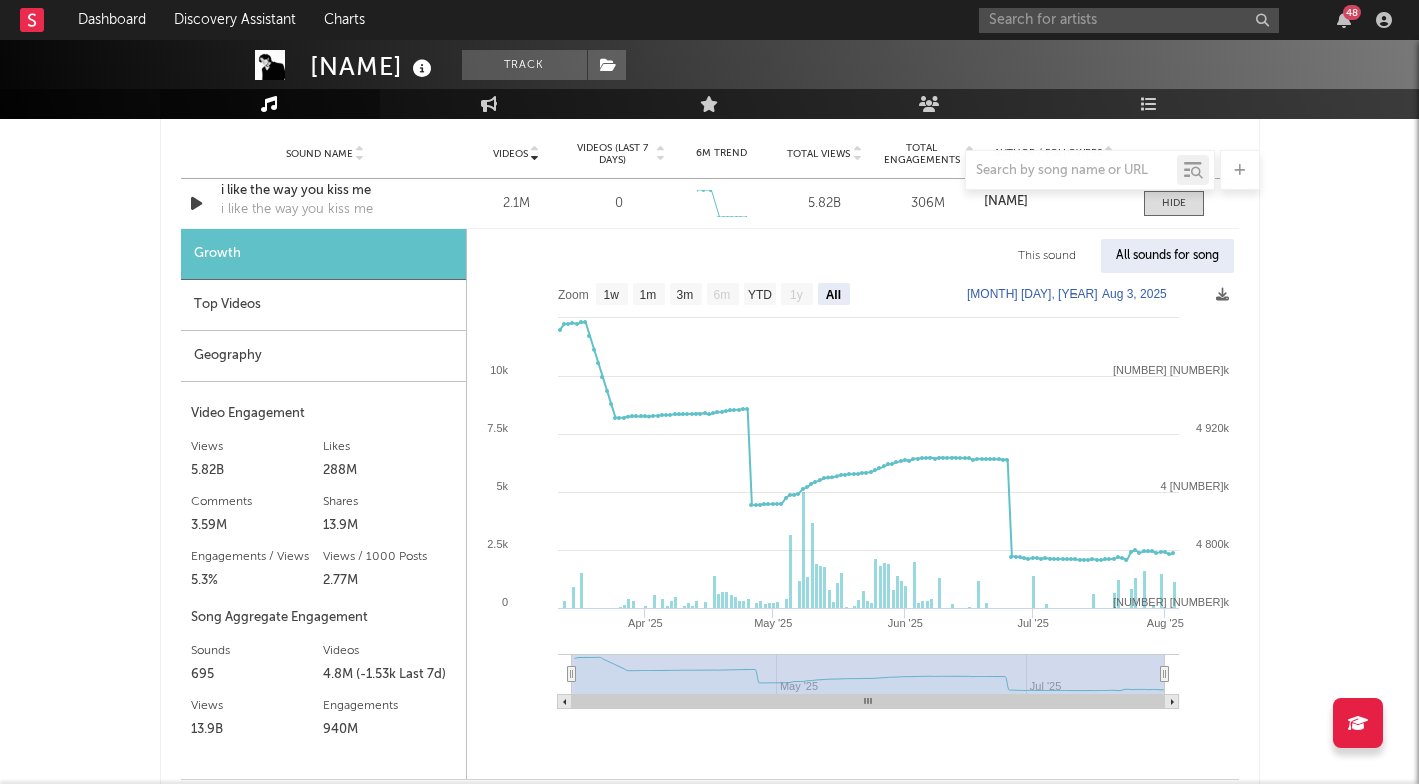 click on "[MONTH] [DAY], [YEAR]" 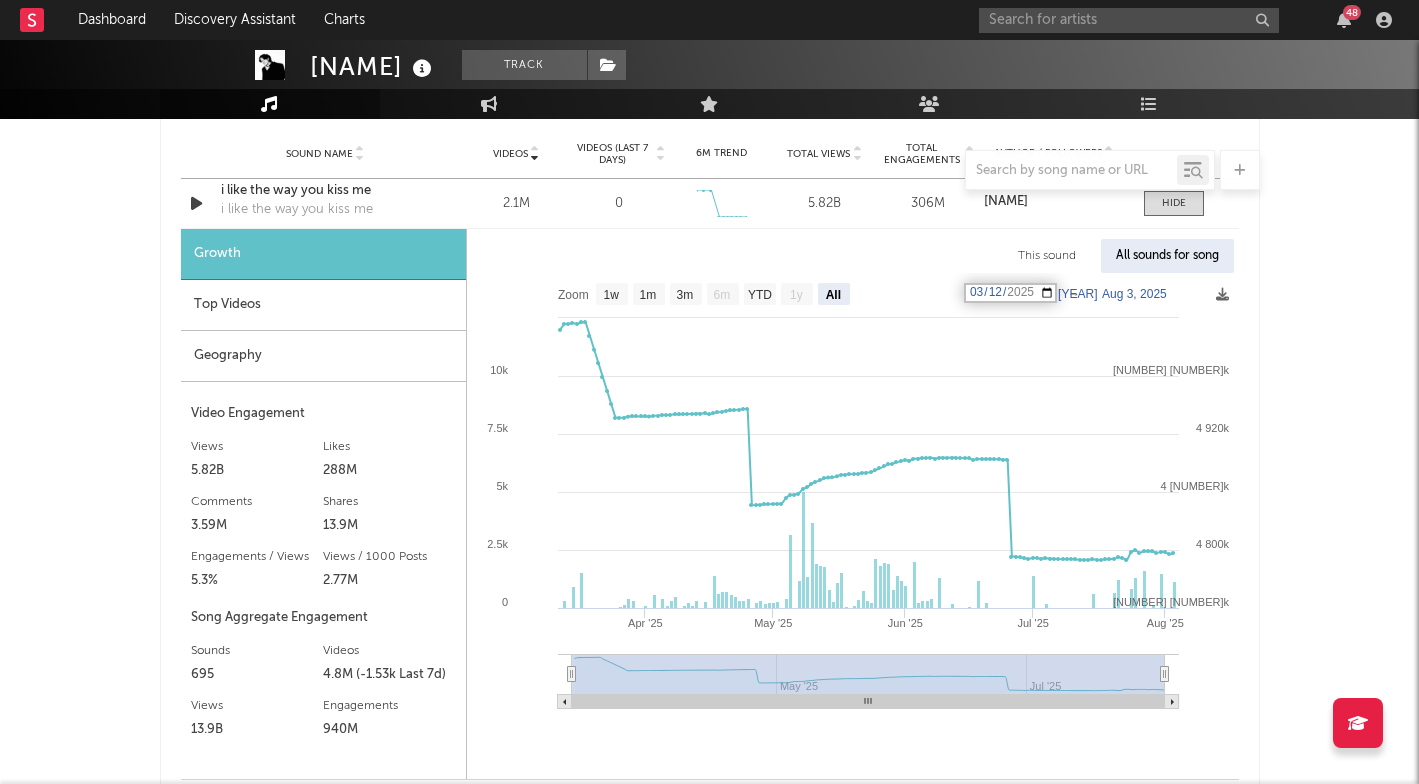 click on "2025-03-12" at bounding box center [1010, 293] 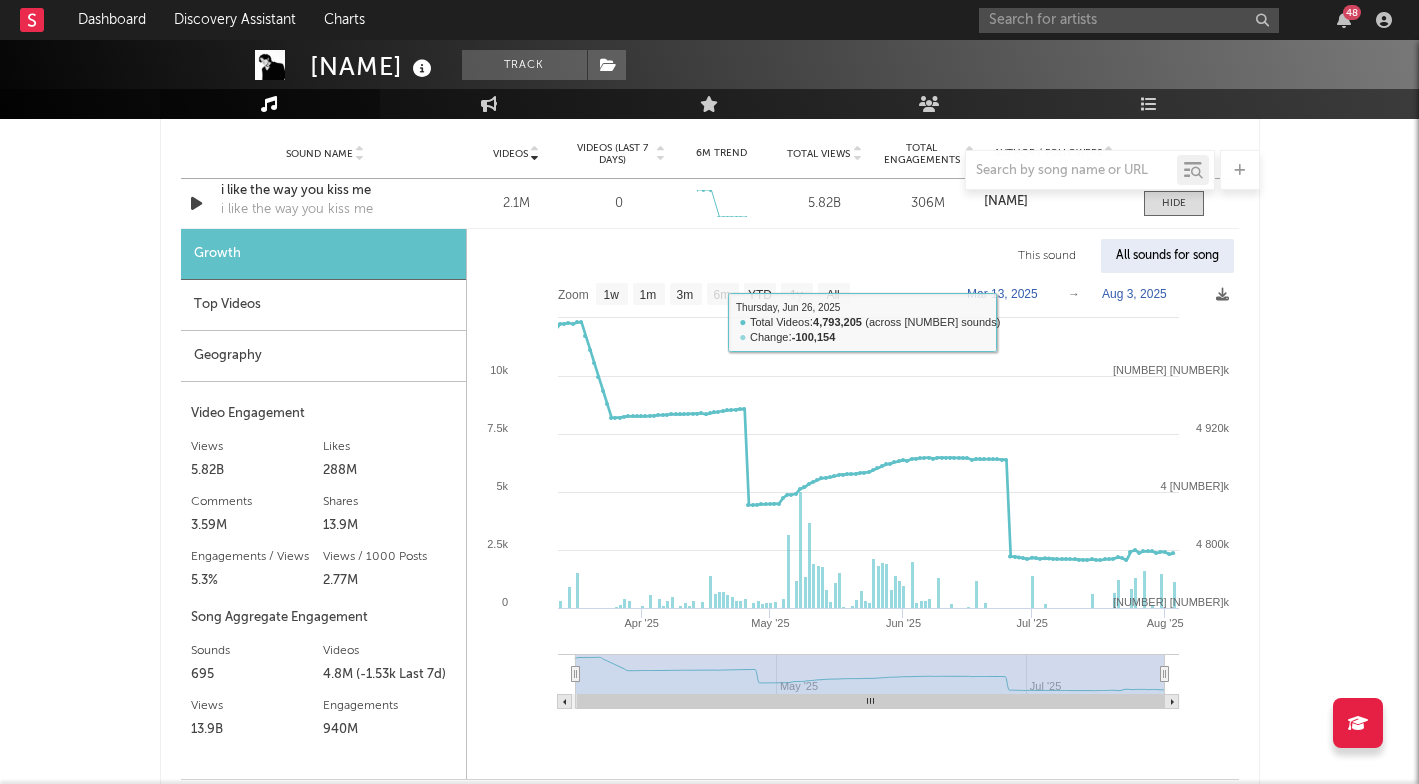 click on "Mar 13, 2025" 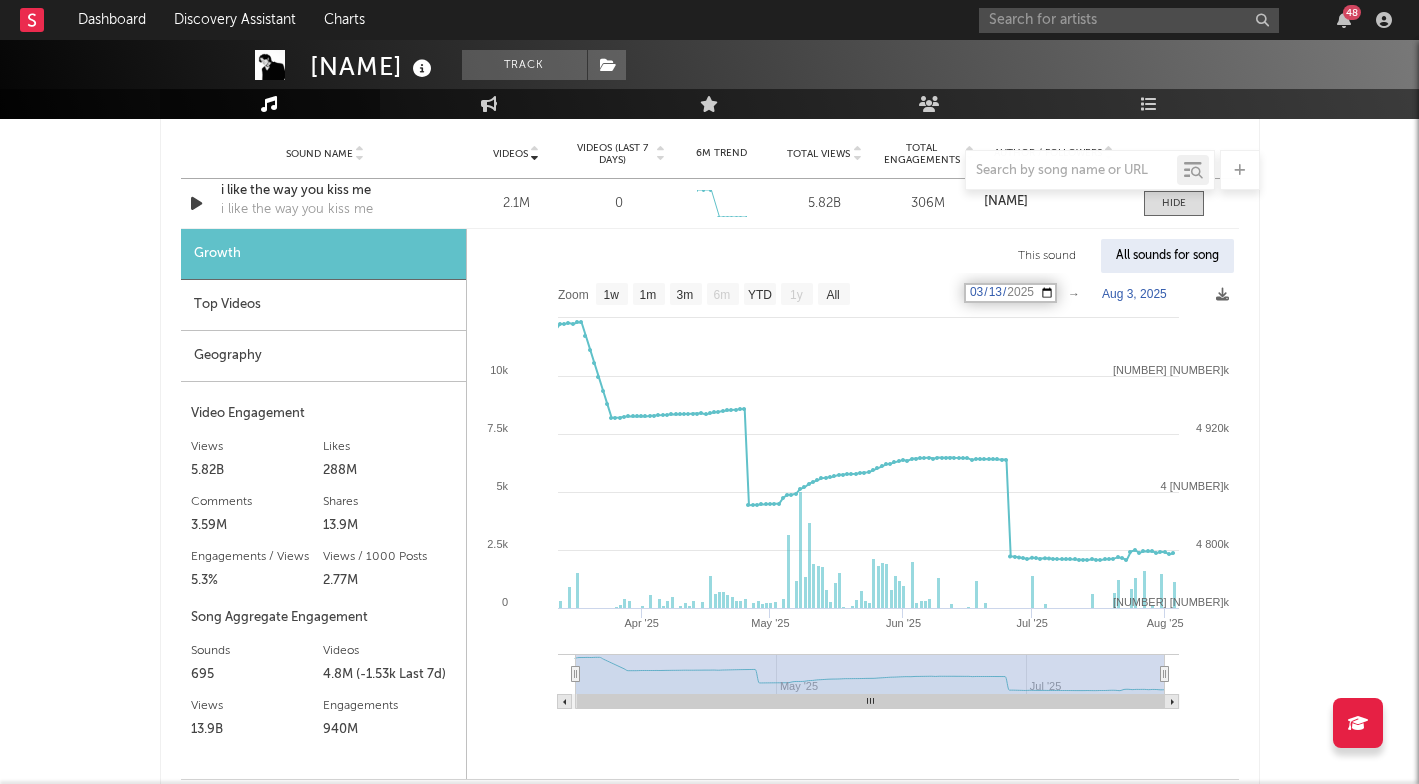 click on "This sound" at bounding box center (1047, 256) 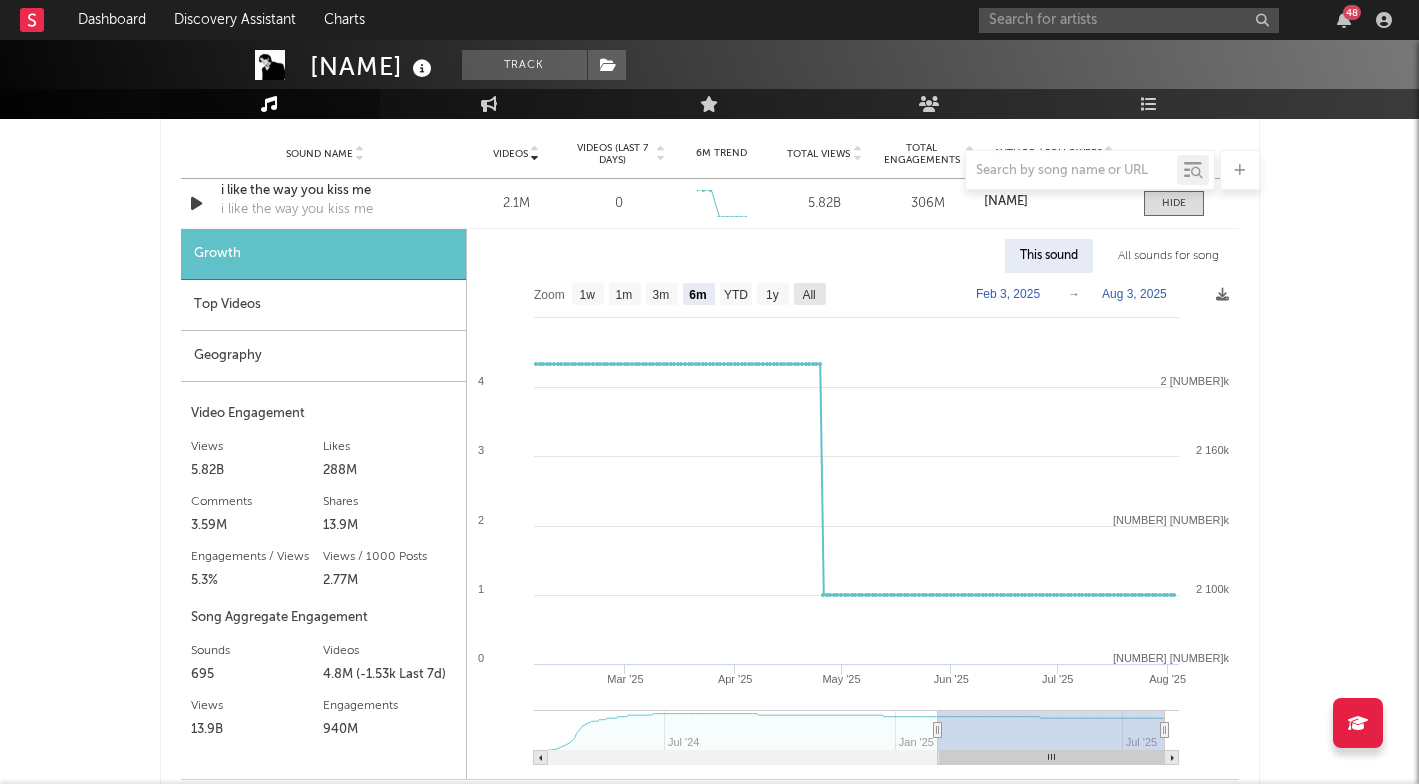 click on "All" 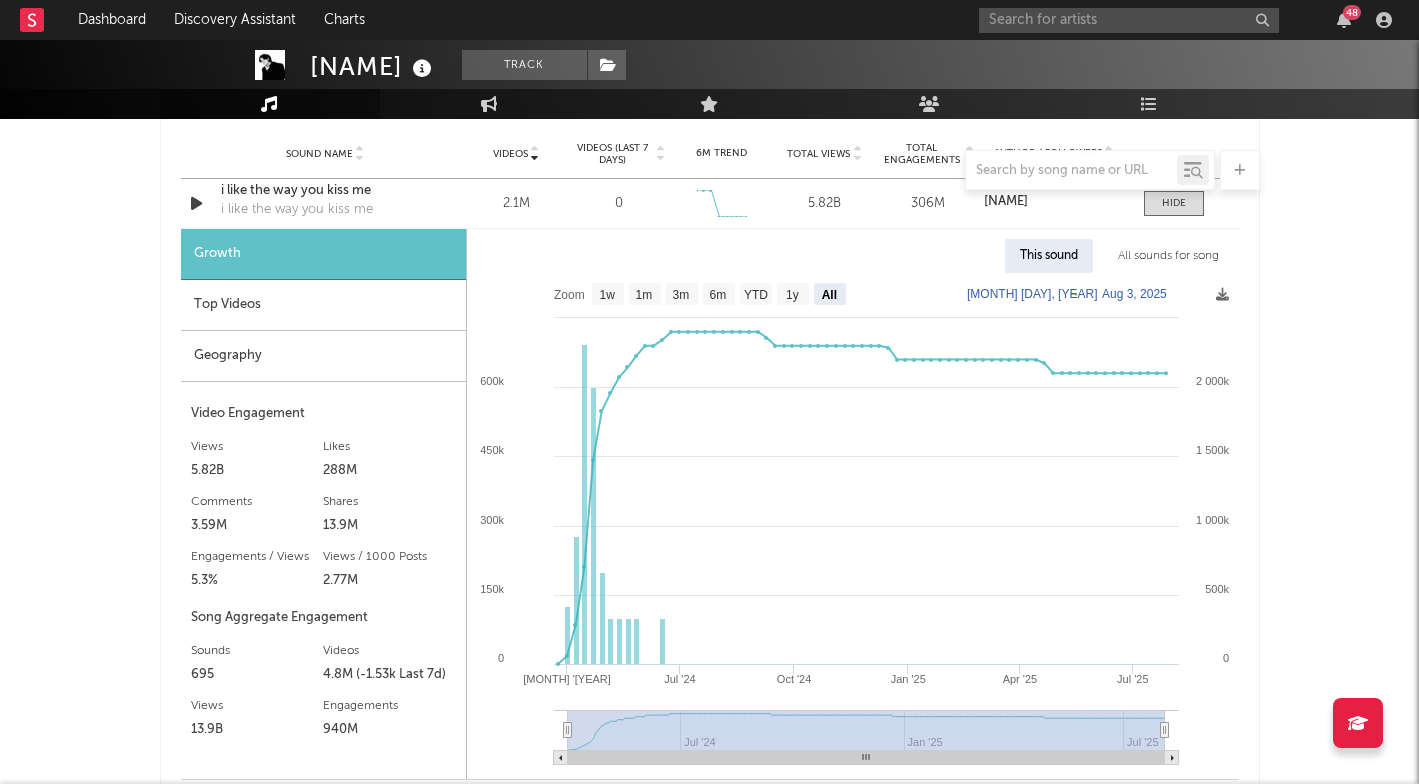 click on "All sounds for song" at bounding box center [1168, 256] 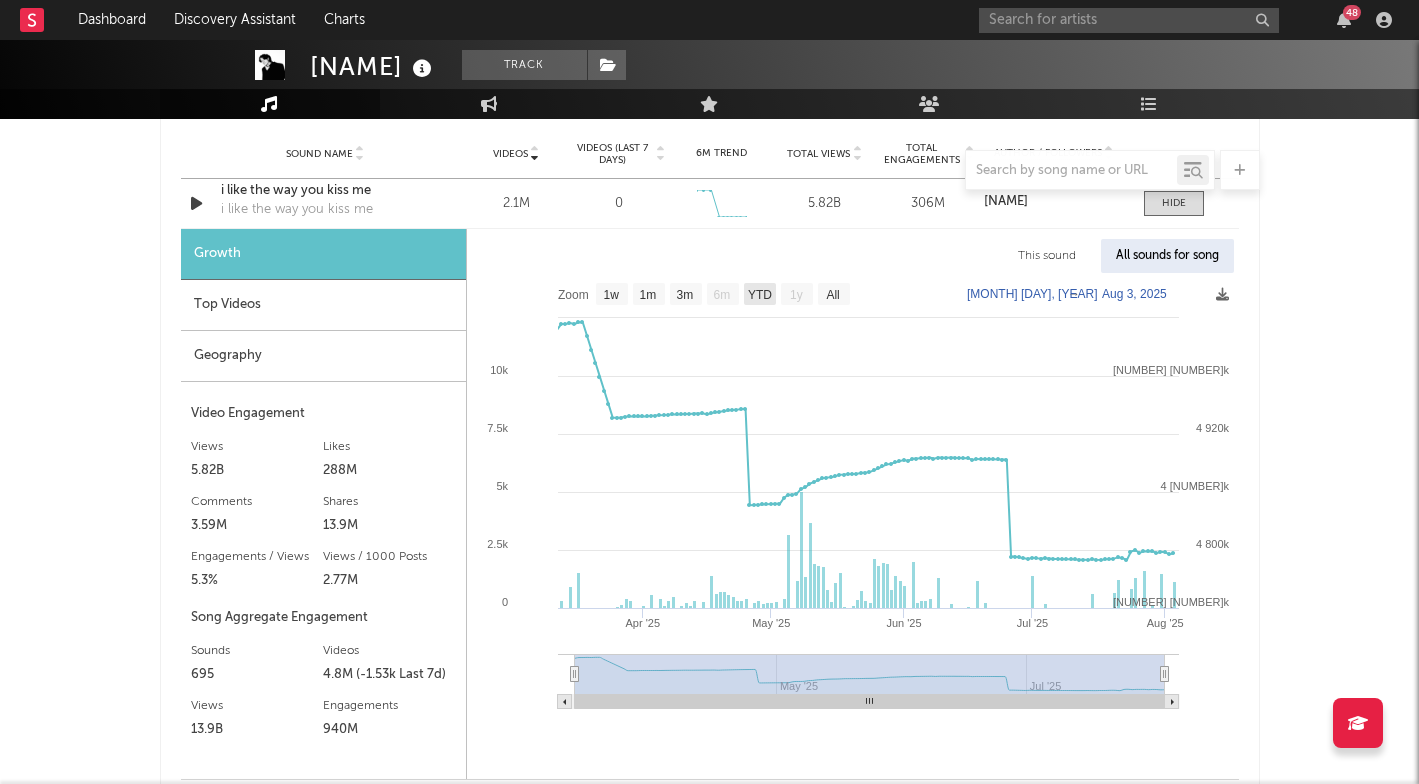 click on "YTD" 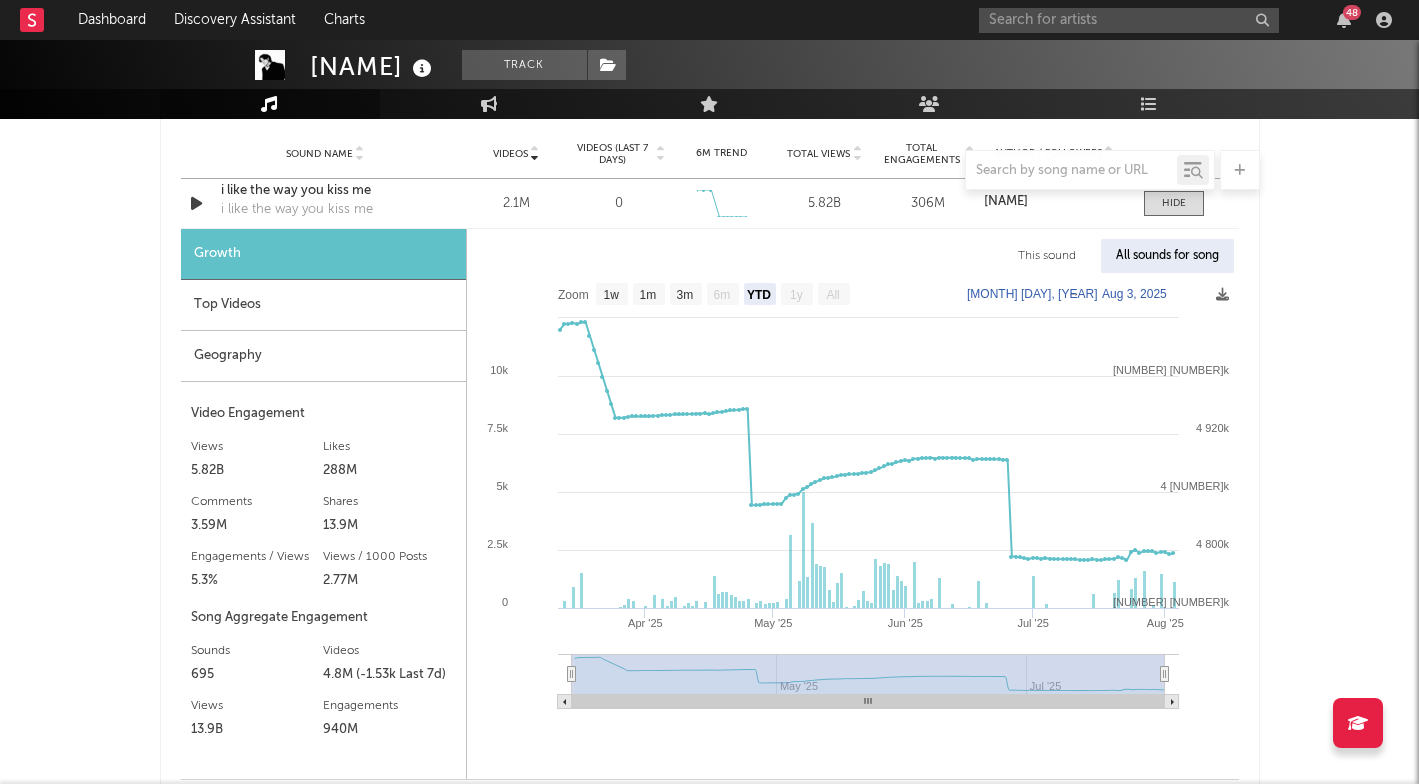 click on "YTD" 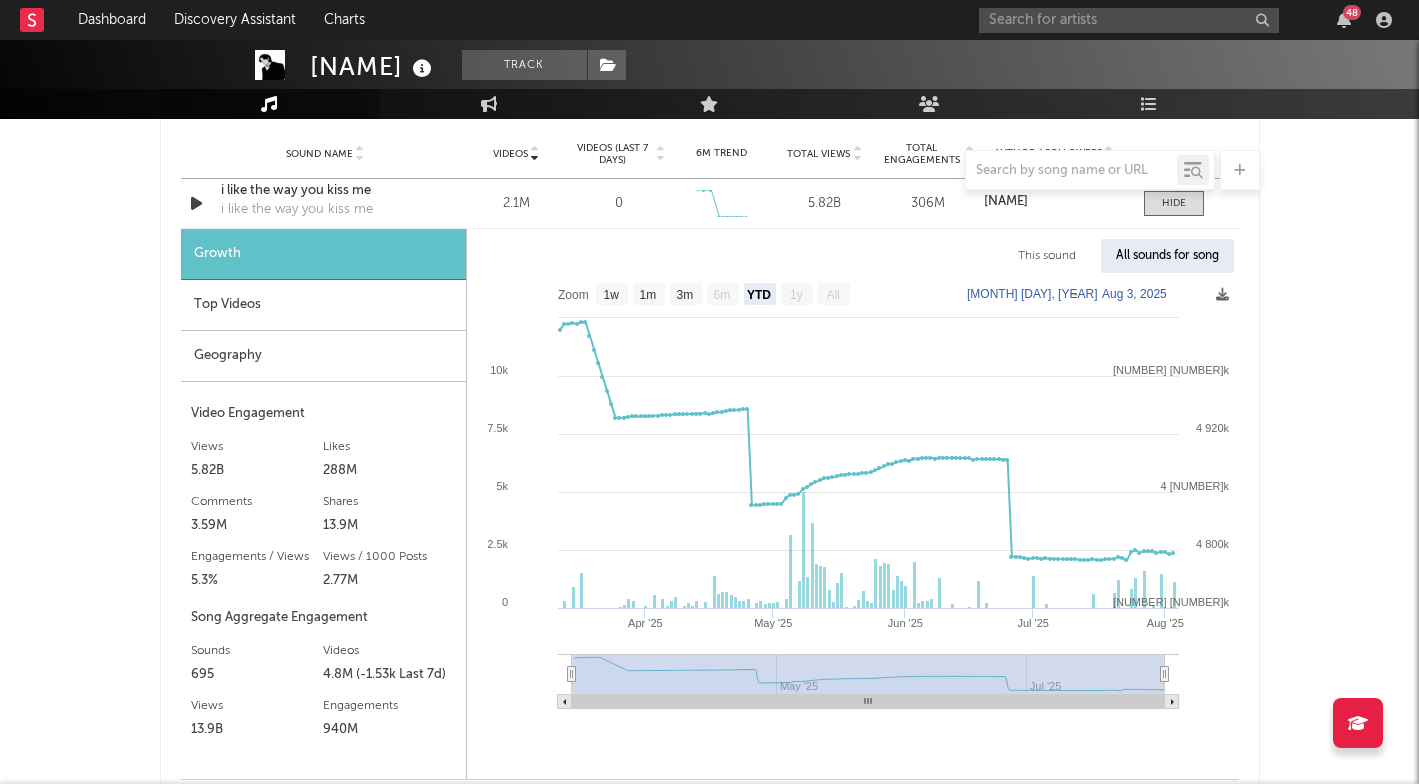 click on "All" 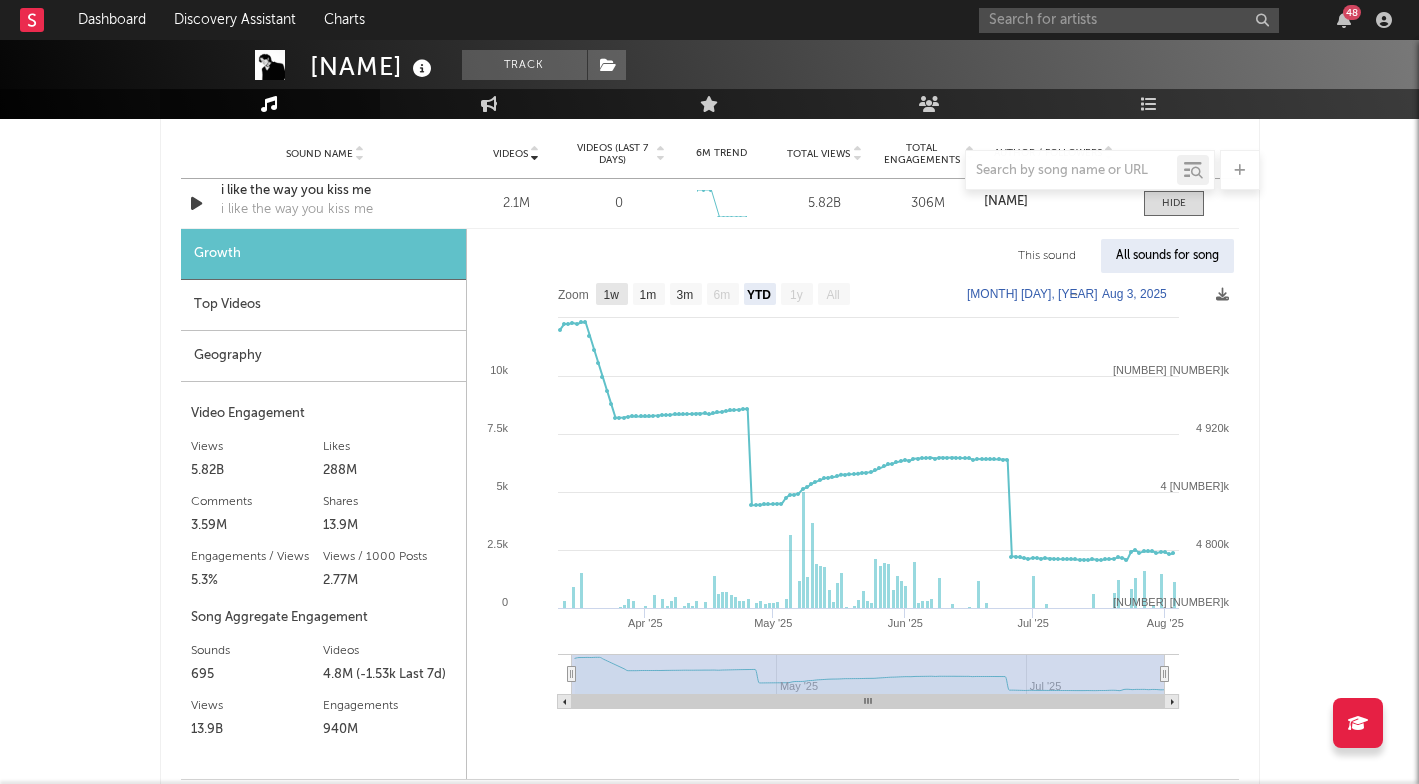 click 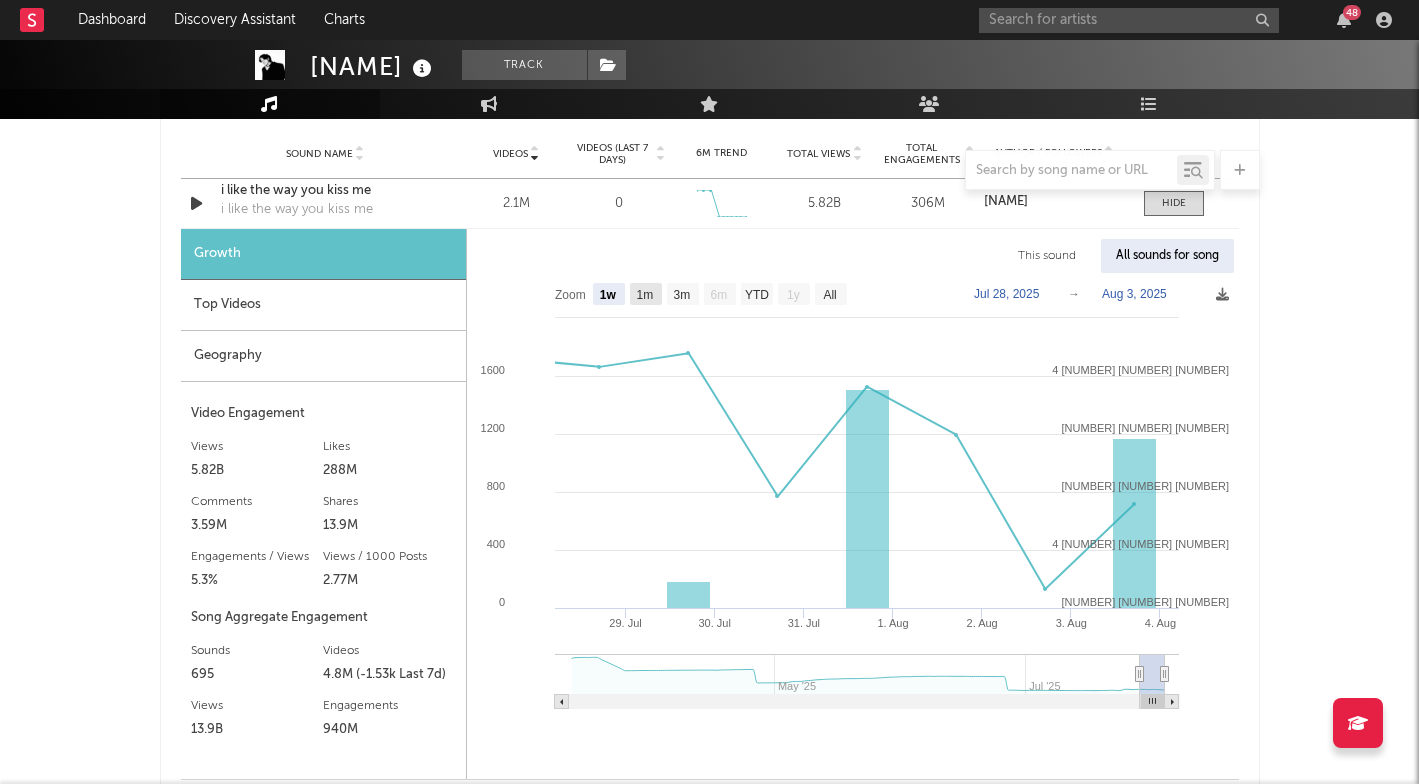 click on "1m" 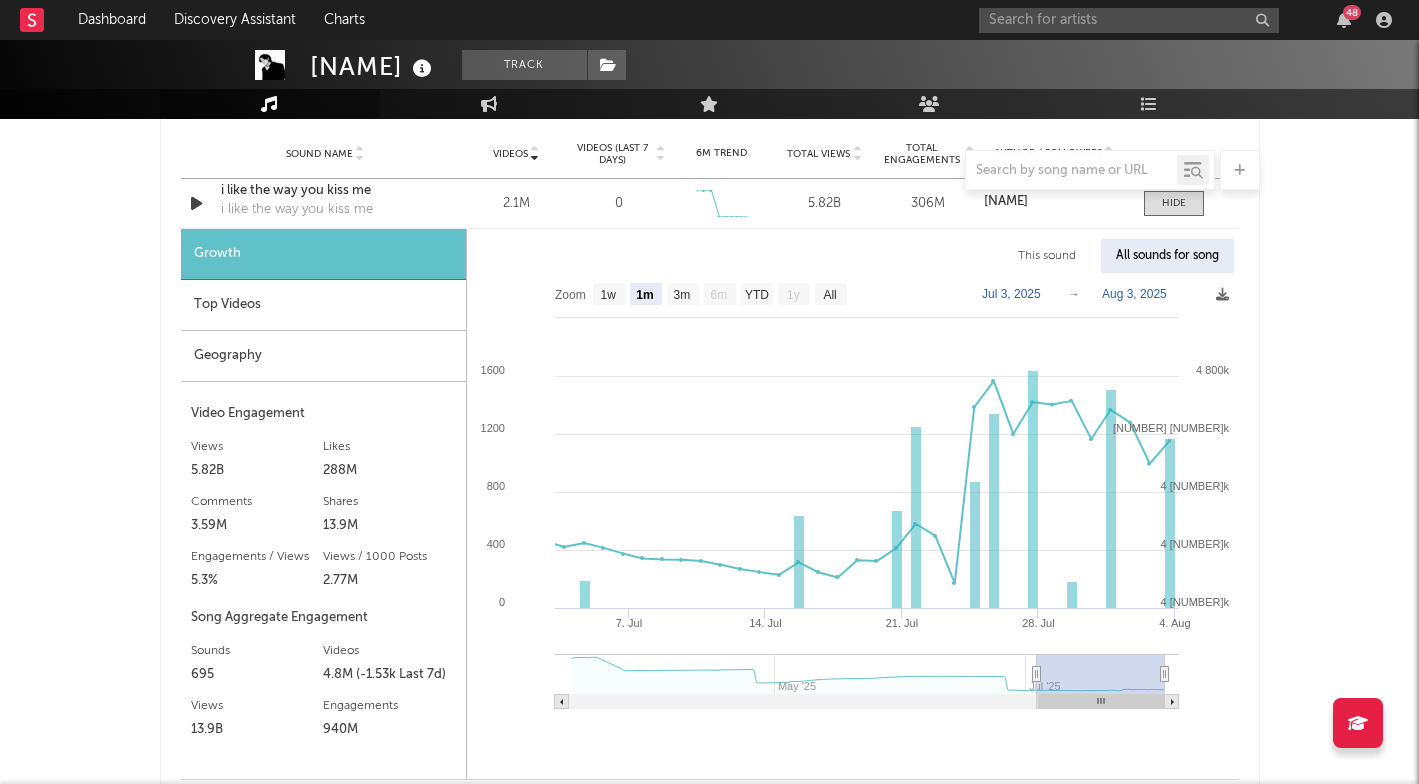 click on "Top Videos" at bounding box center [323, 305] 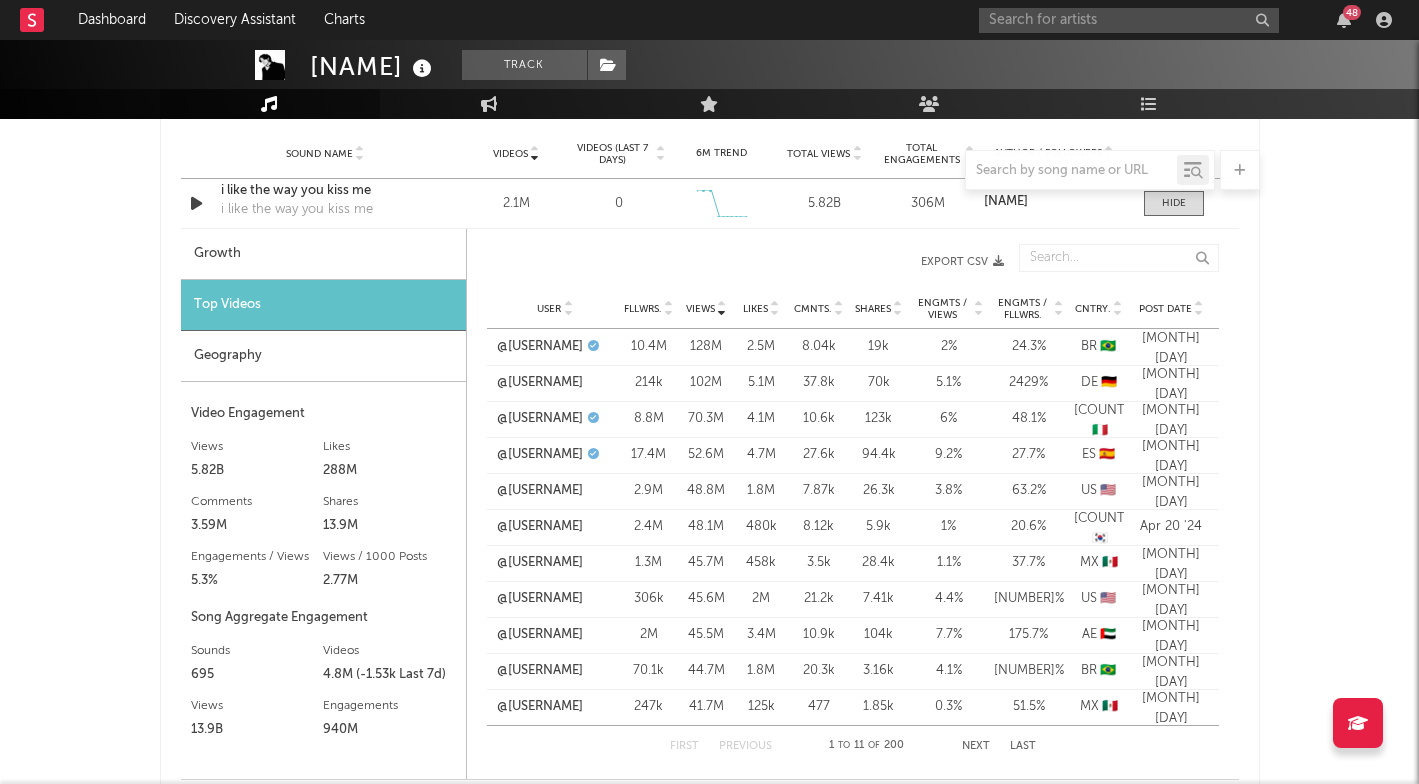 click on "Growth" at bounding box center [323, 254] 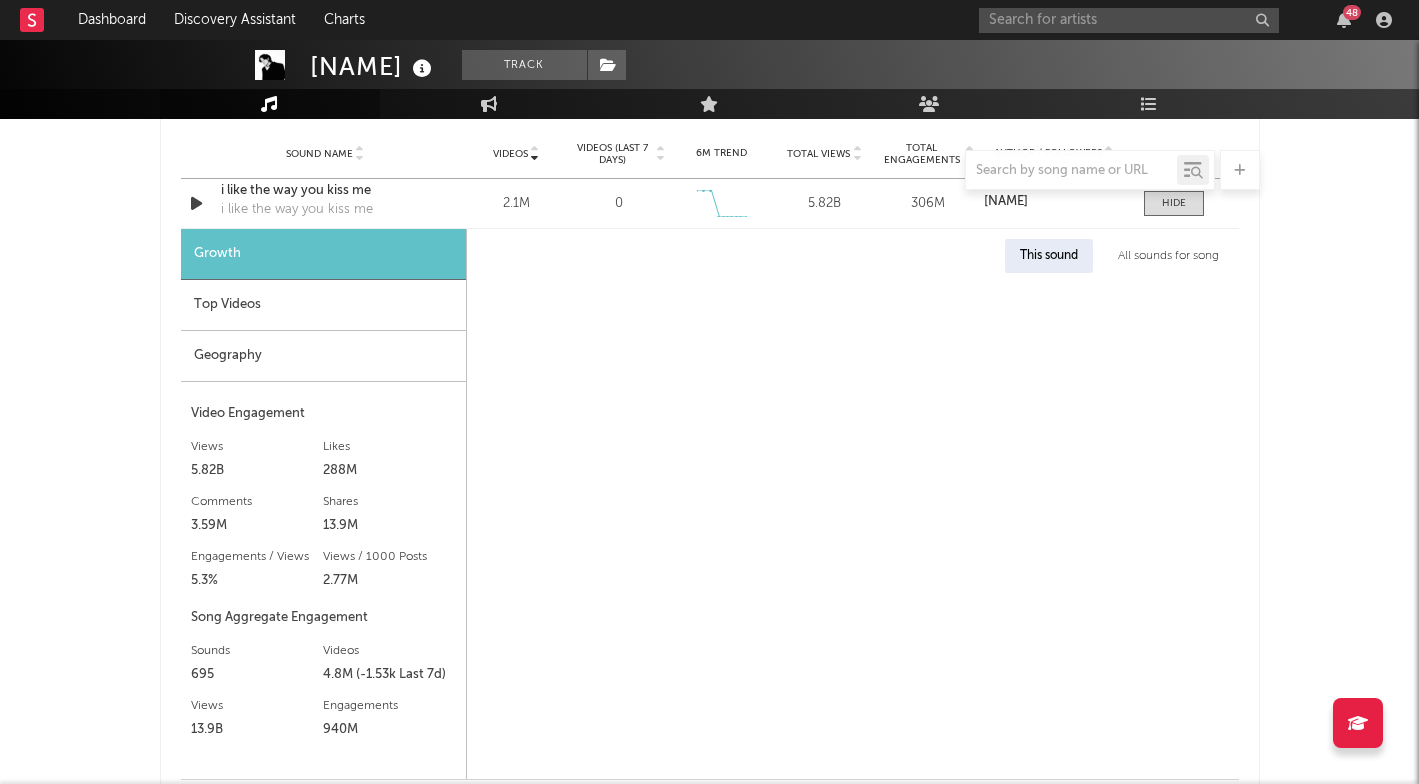 select on "6m" 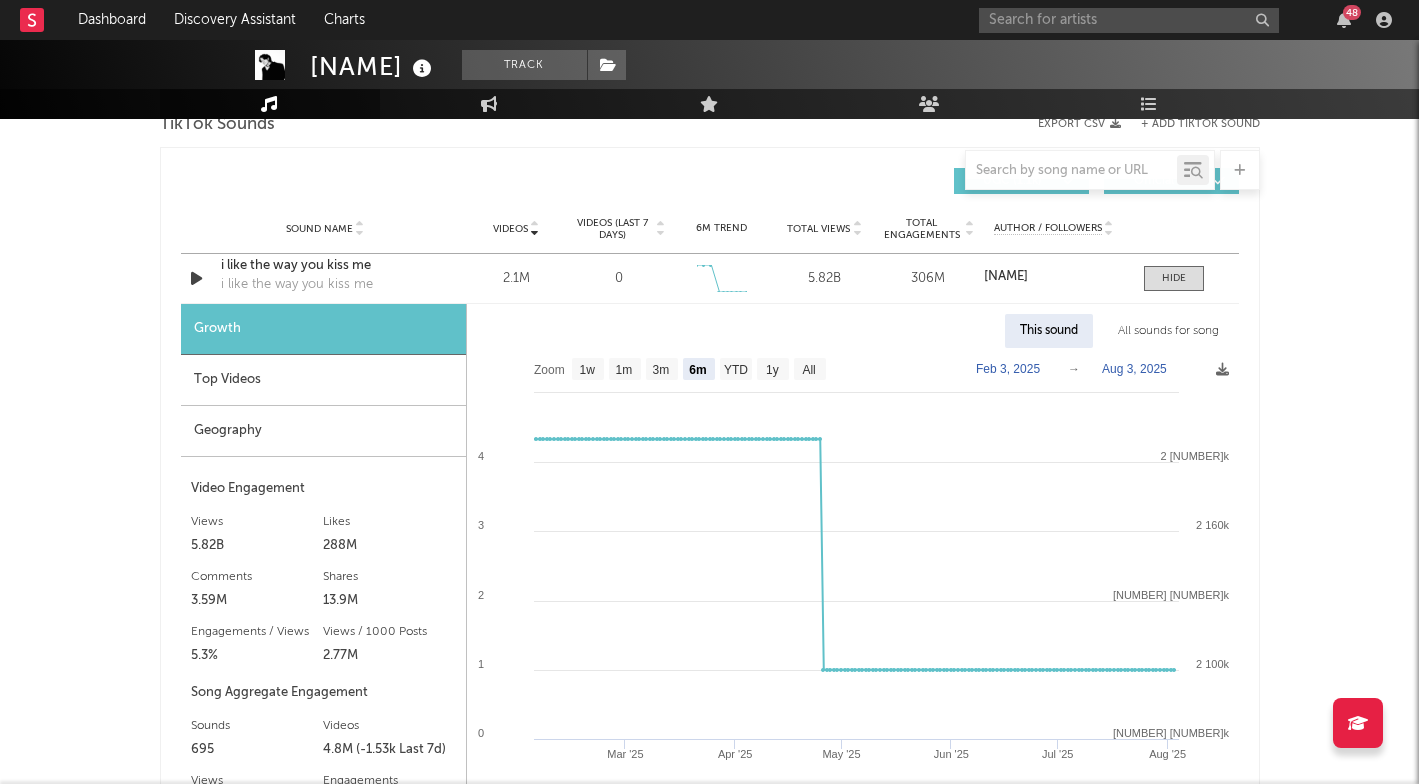 scroll, scrollTop: 1377, scrollLeft: 0, axis: vertical 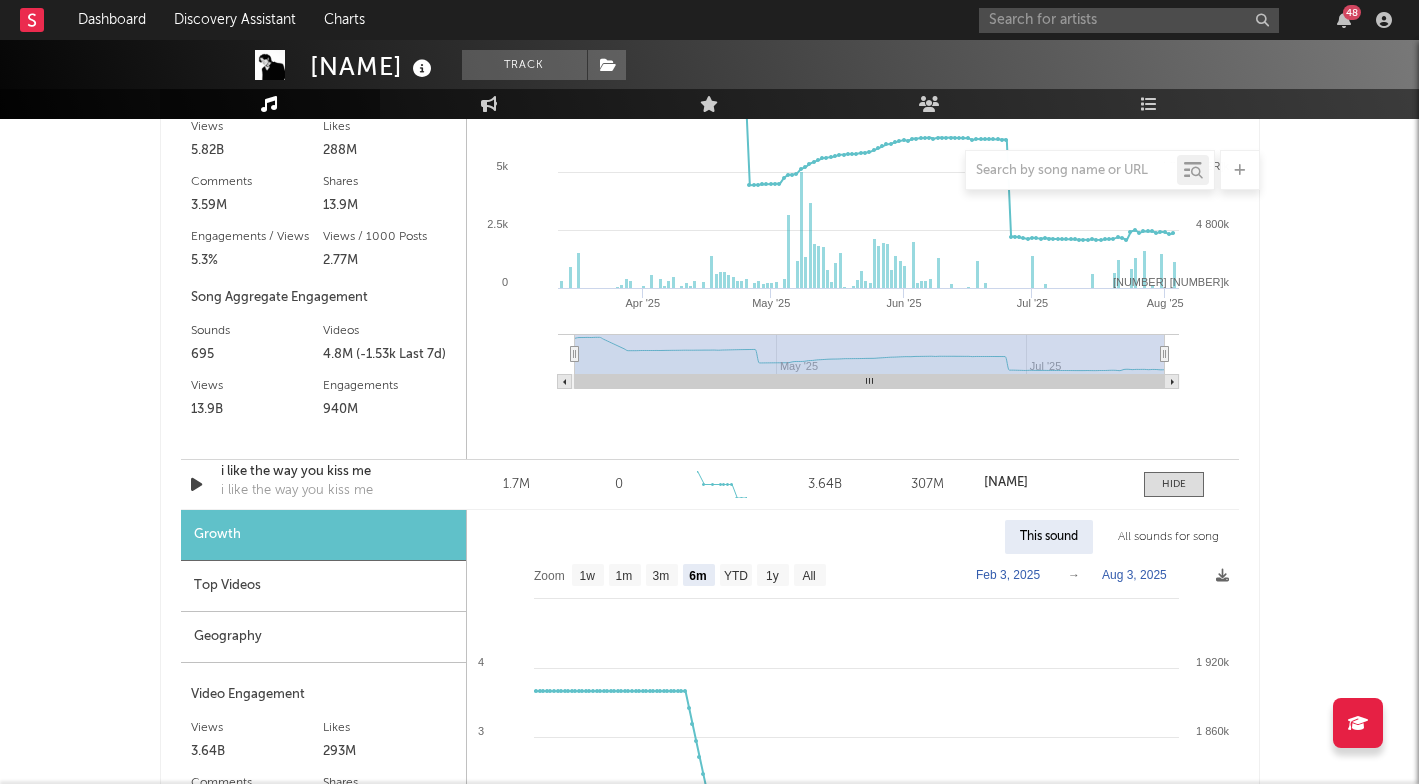 click on "All sounds for song" at bounding box center [1168, 537] 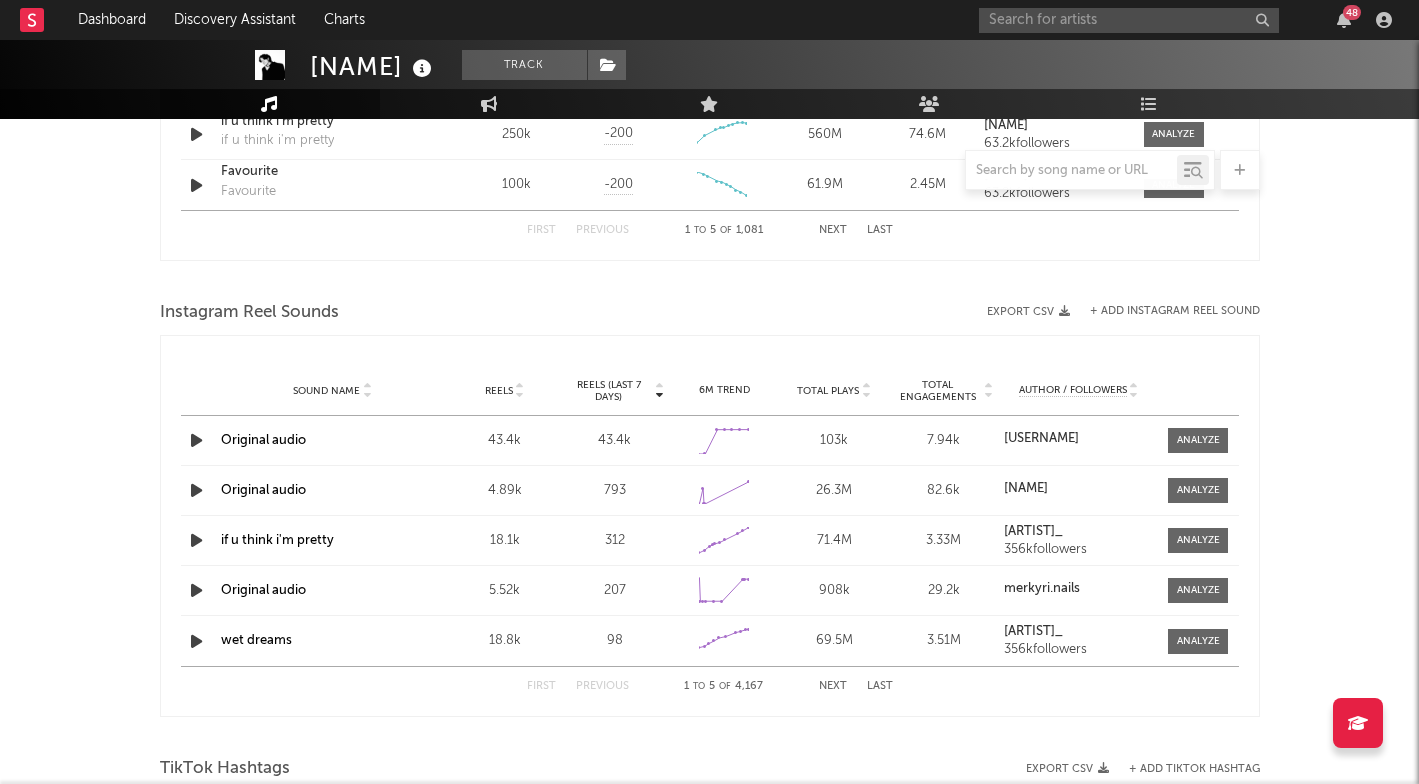 scroll, scrollTop: 2824, scrollLeft: 0, axis: vertical 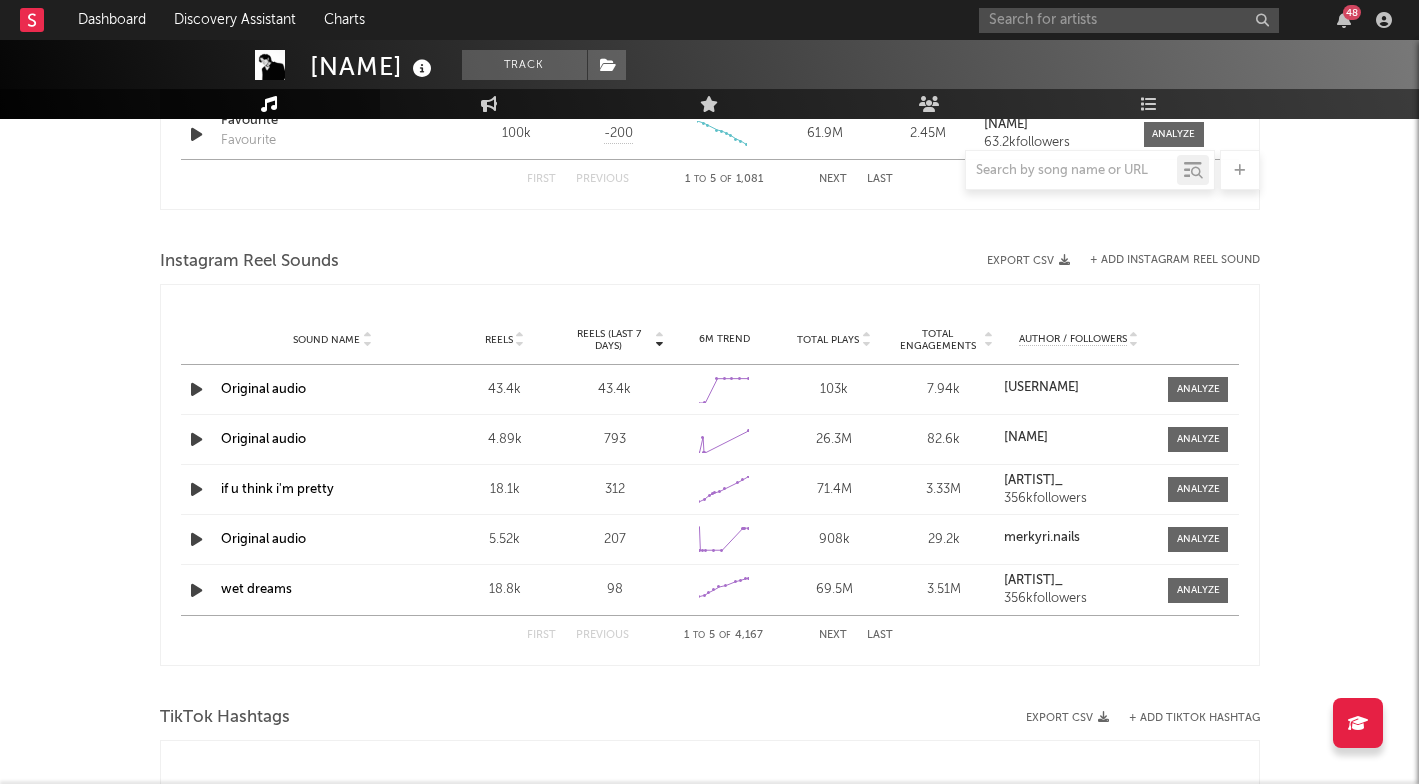 click at bounding box center (520, 344) 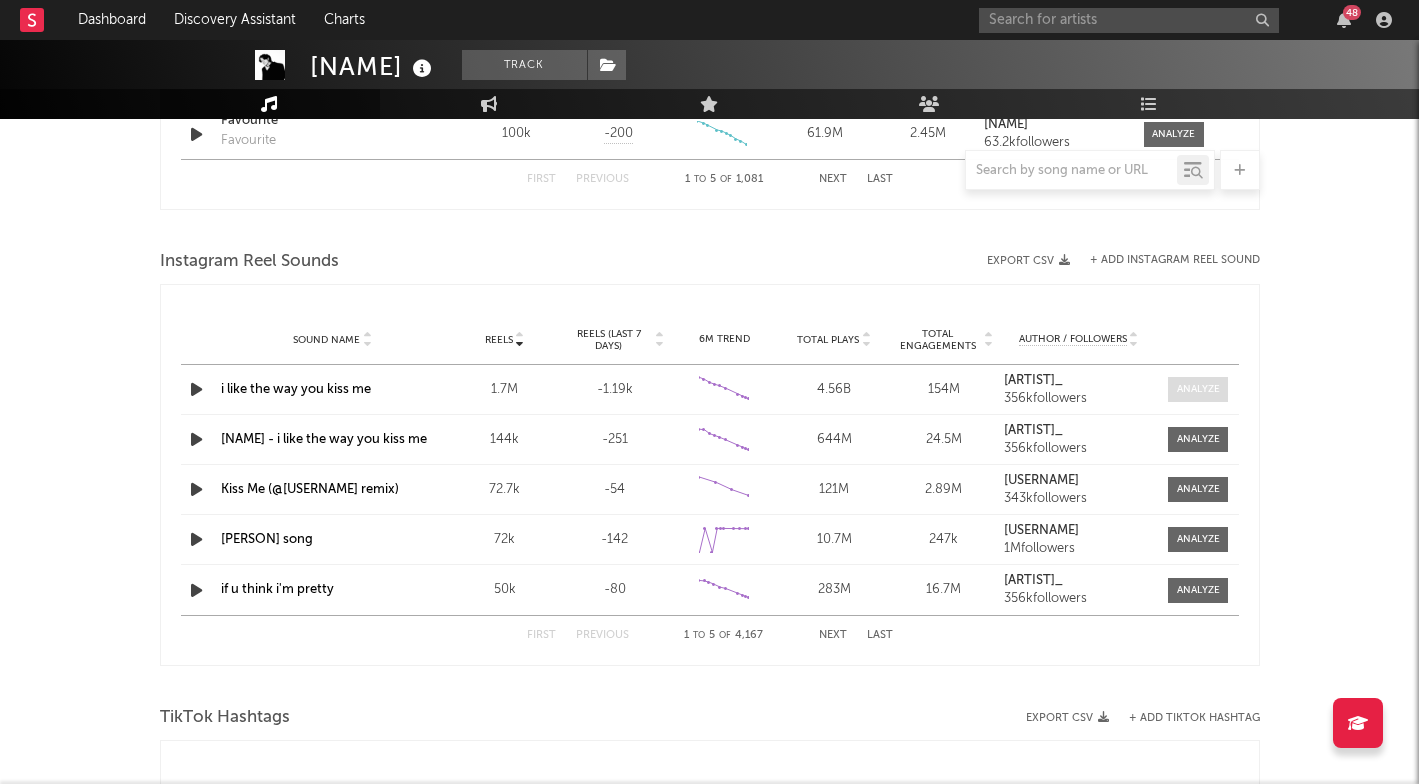 click at bounding box center (1198, 389) 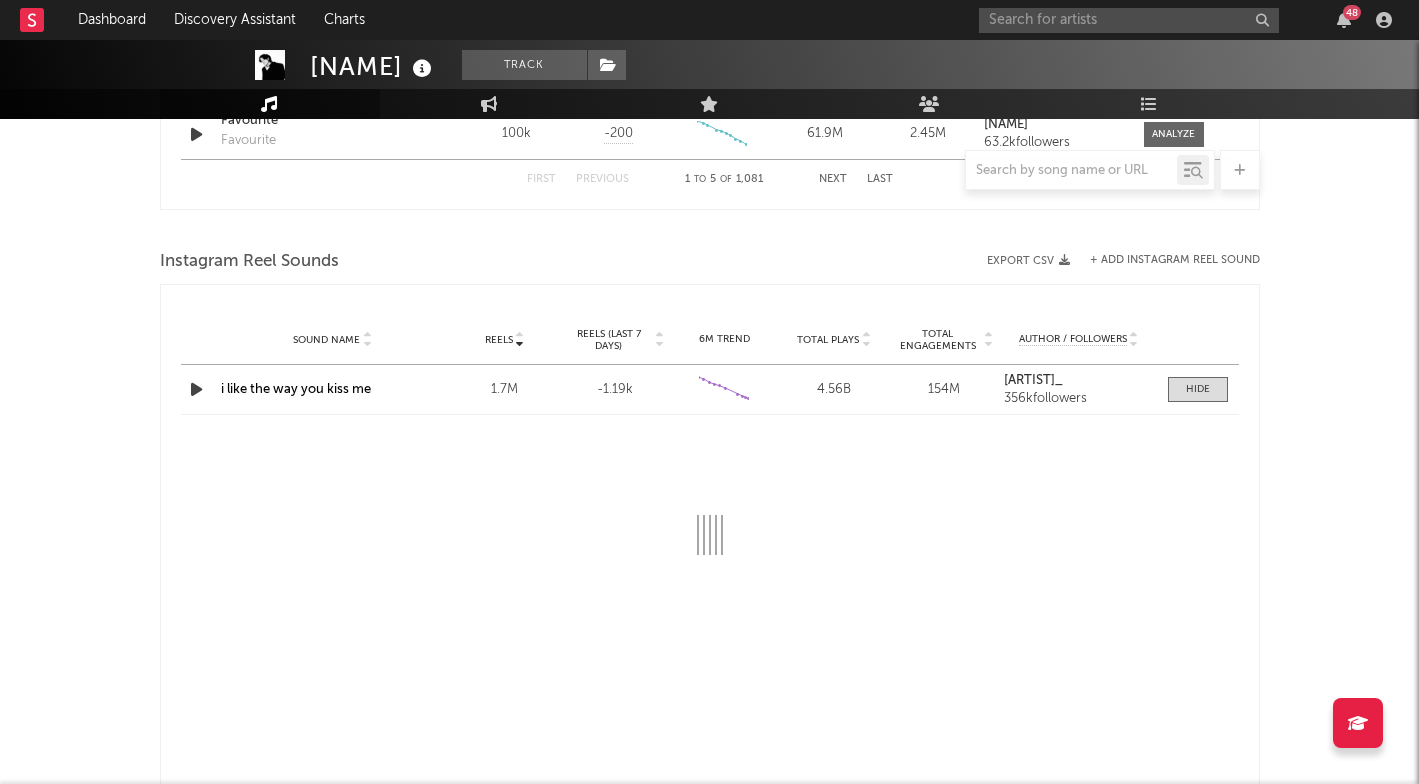 select on "6m" 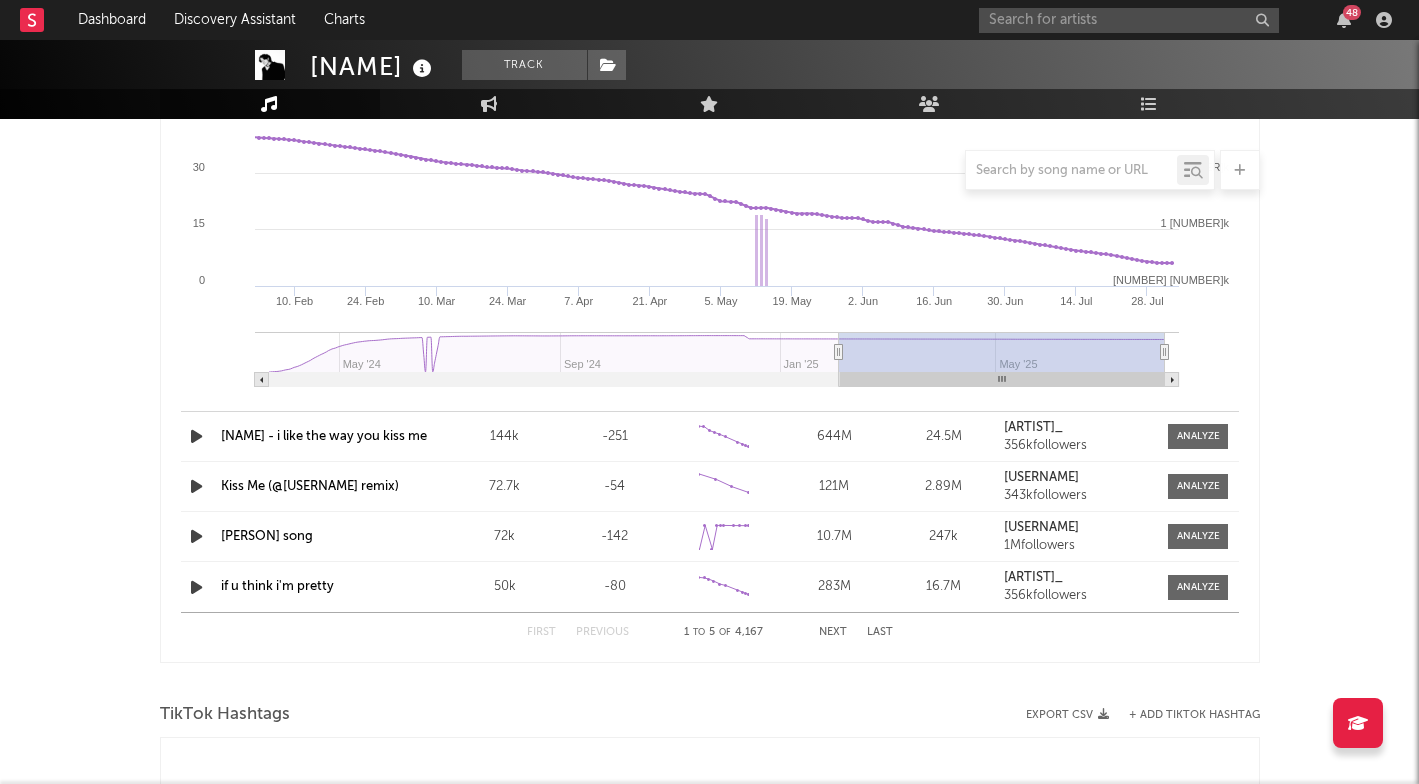 scroll, scrollTop: 3170, scrollLeft: 0, axis: vertical 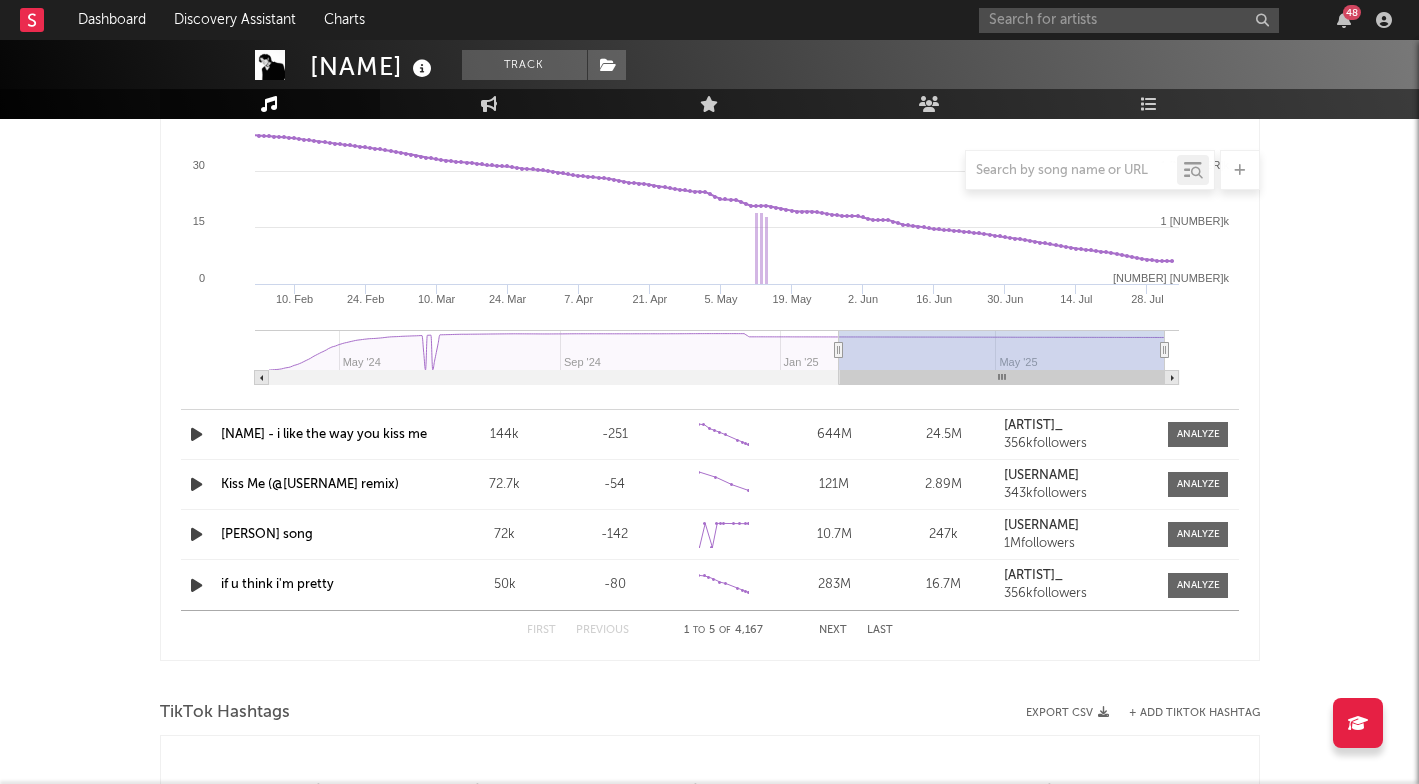 click at bounding box center [196, 534] 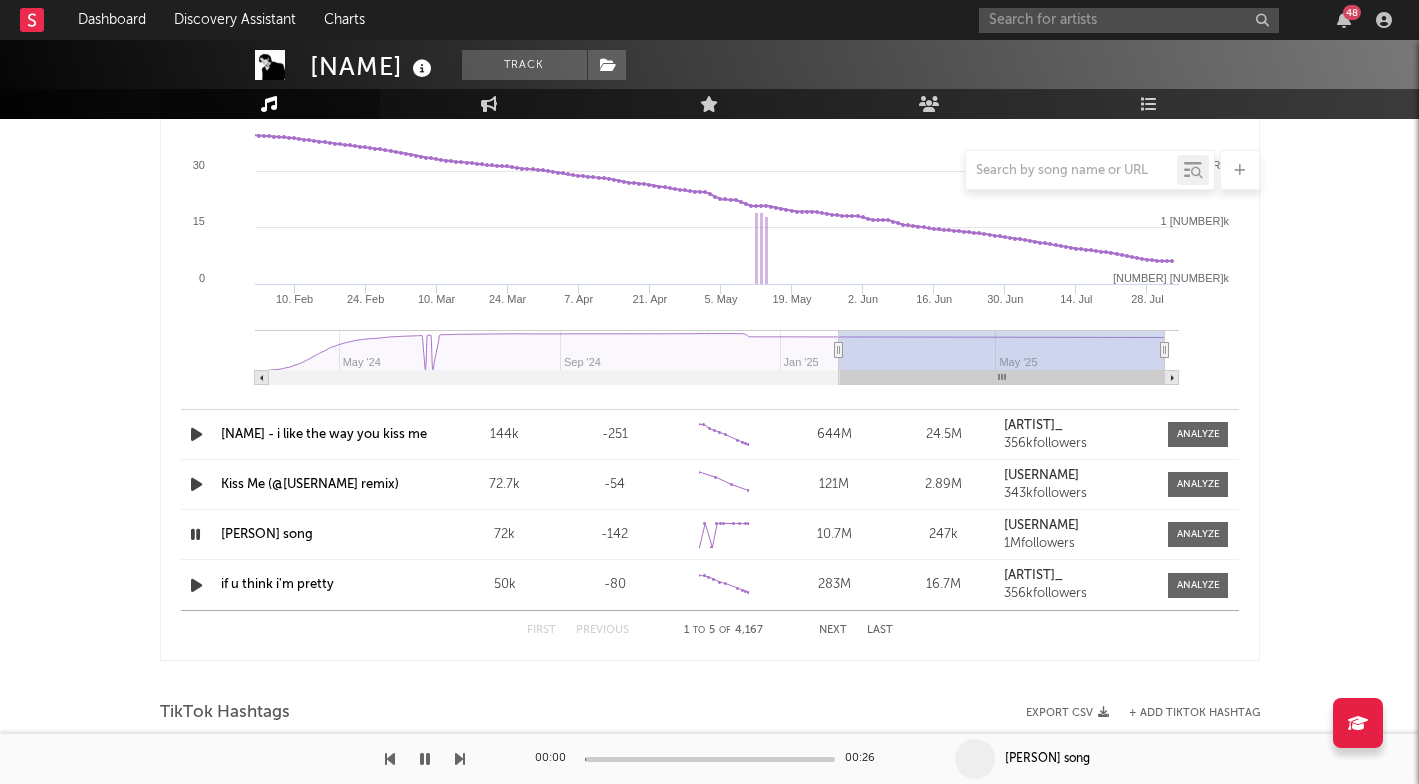 click at bounding box center [195, 534] 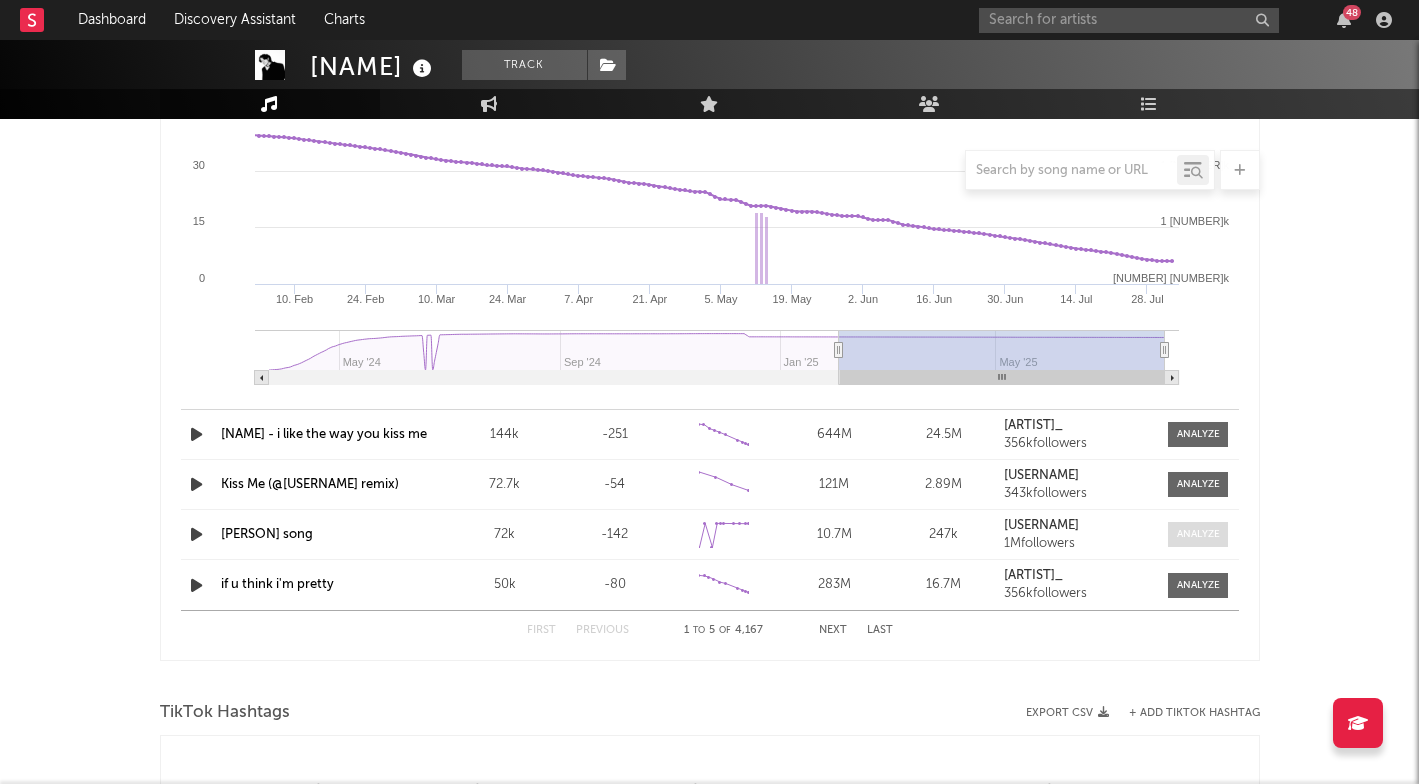 click at bounding box center [1198, 534] 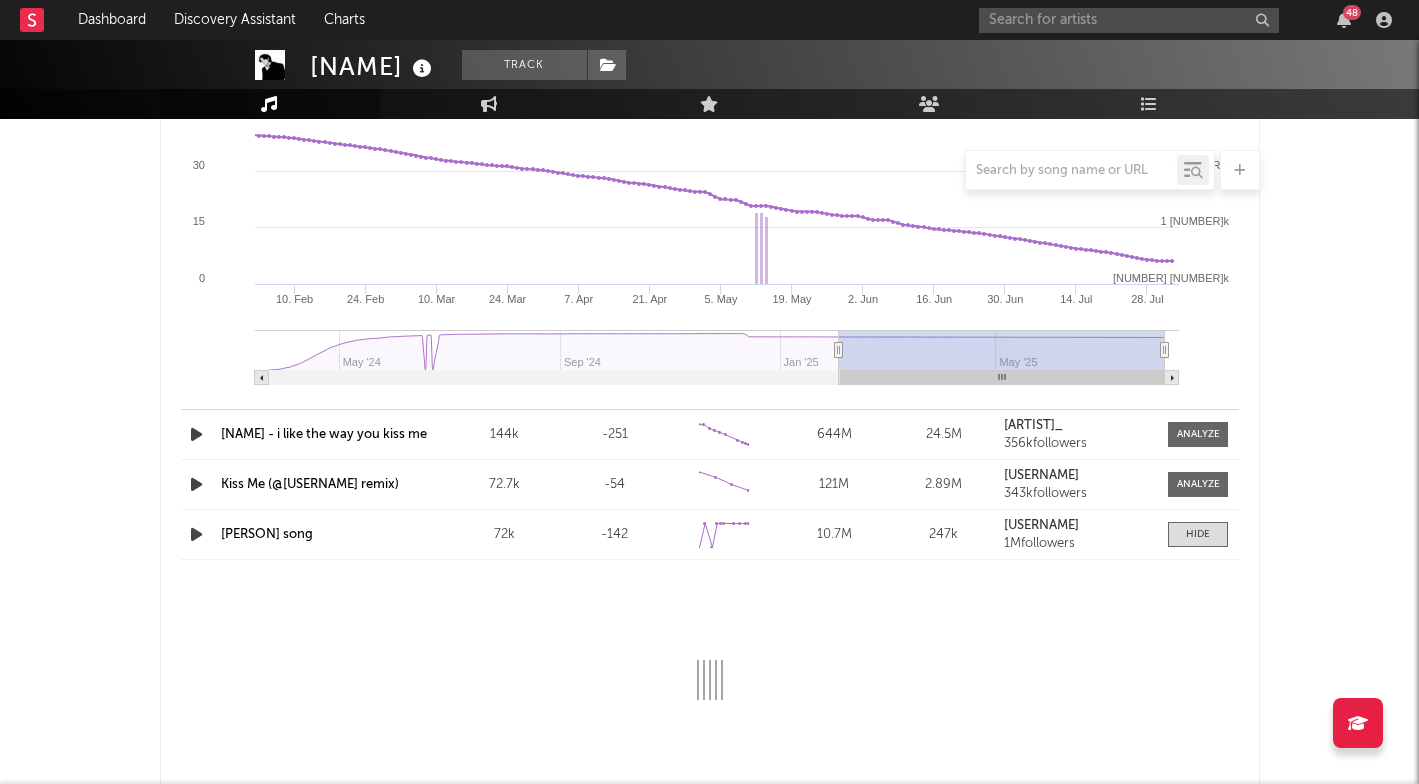 select on "6m" 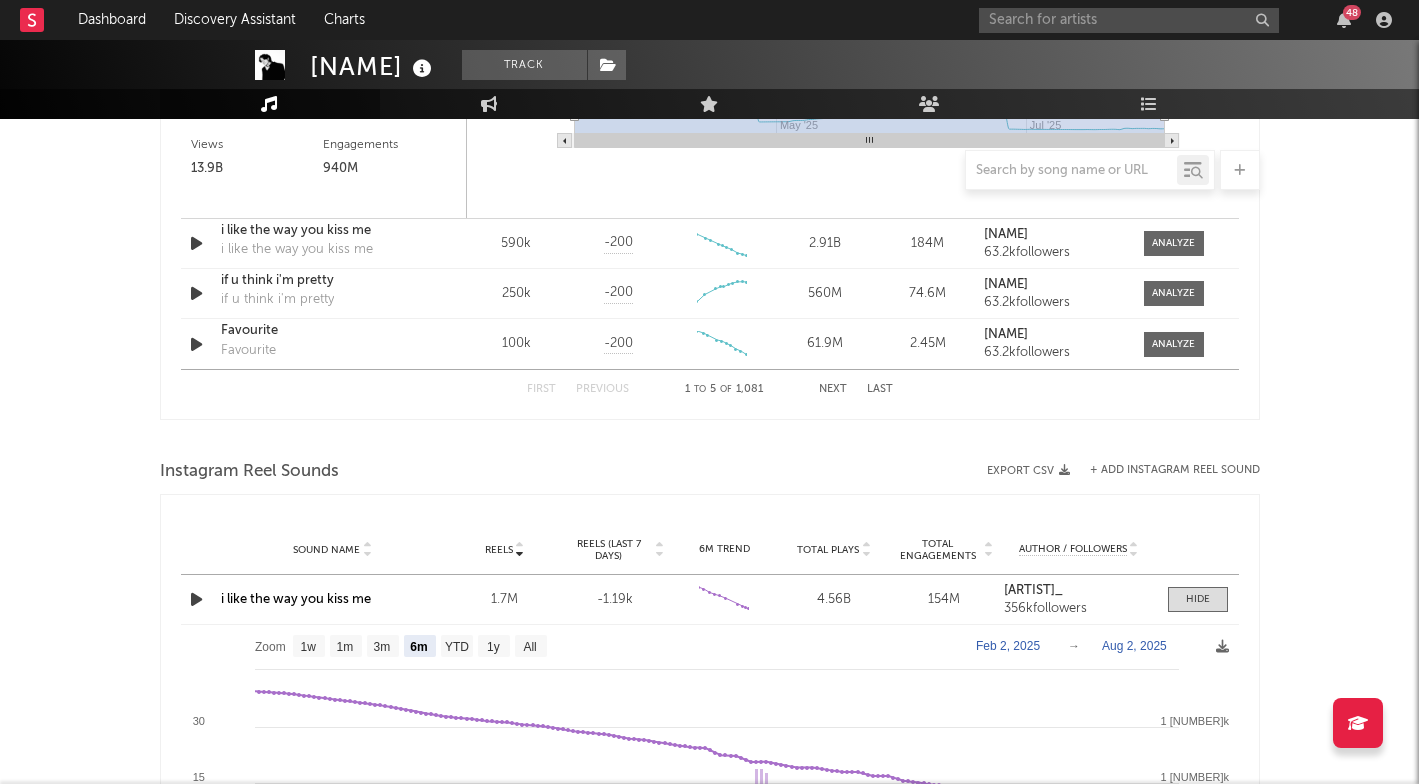 scroll, scrollTop: 2811, scrollLeft: 0, axis: vertical 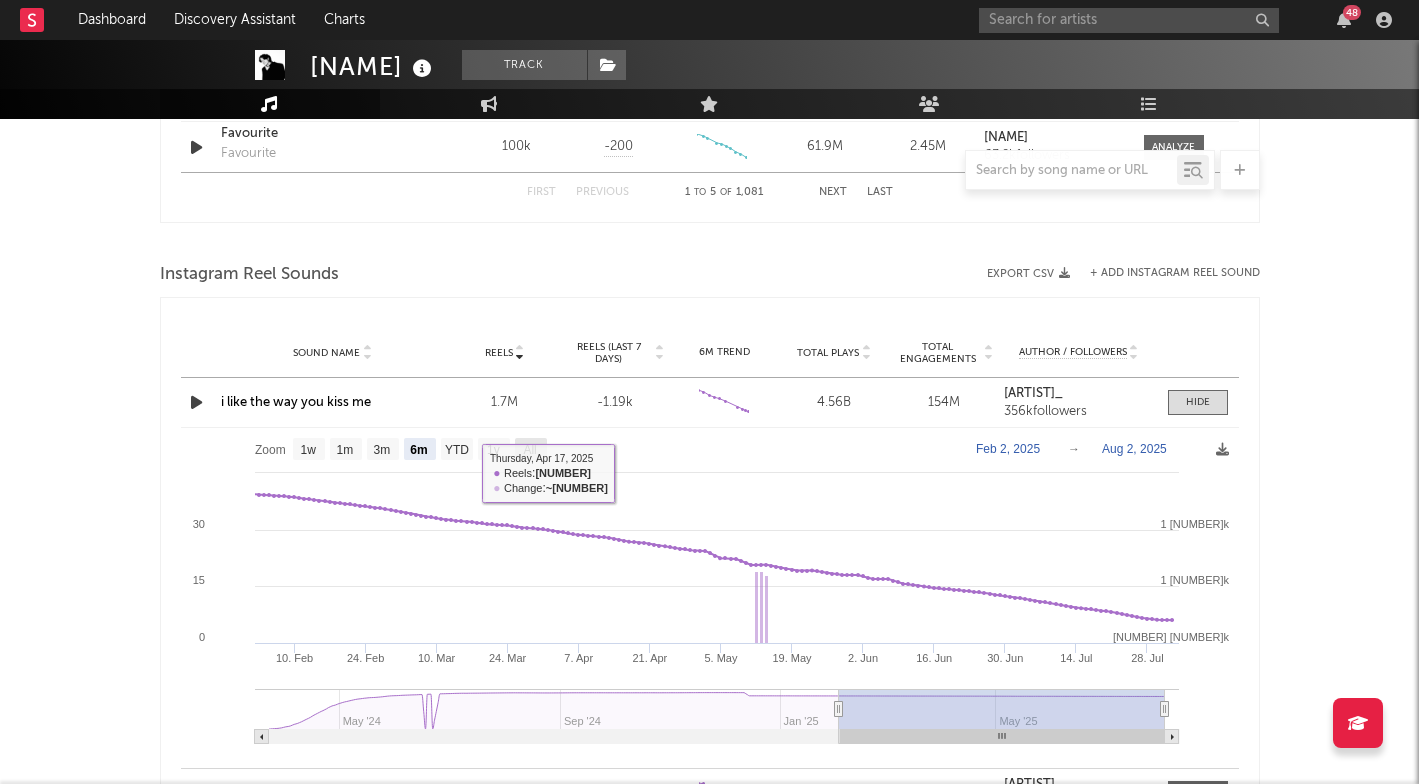 click on "All" 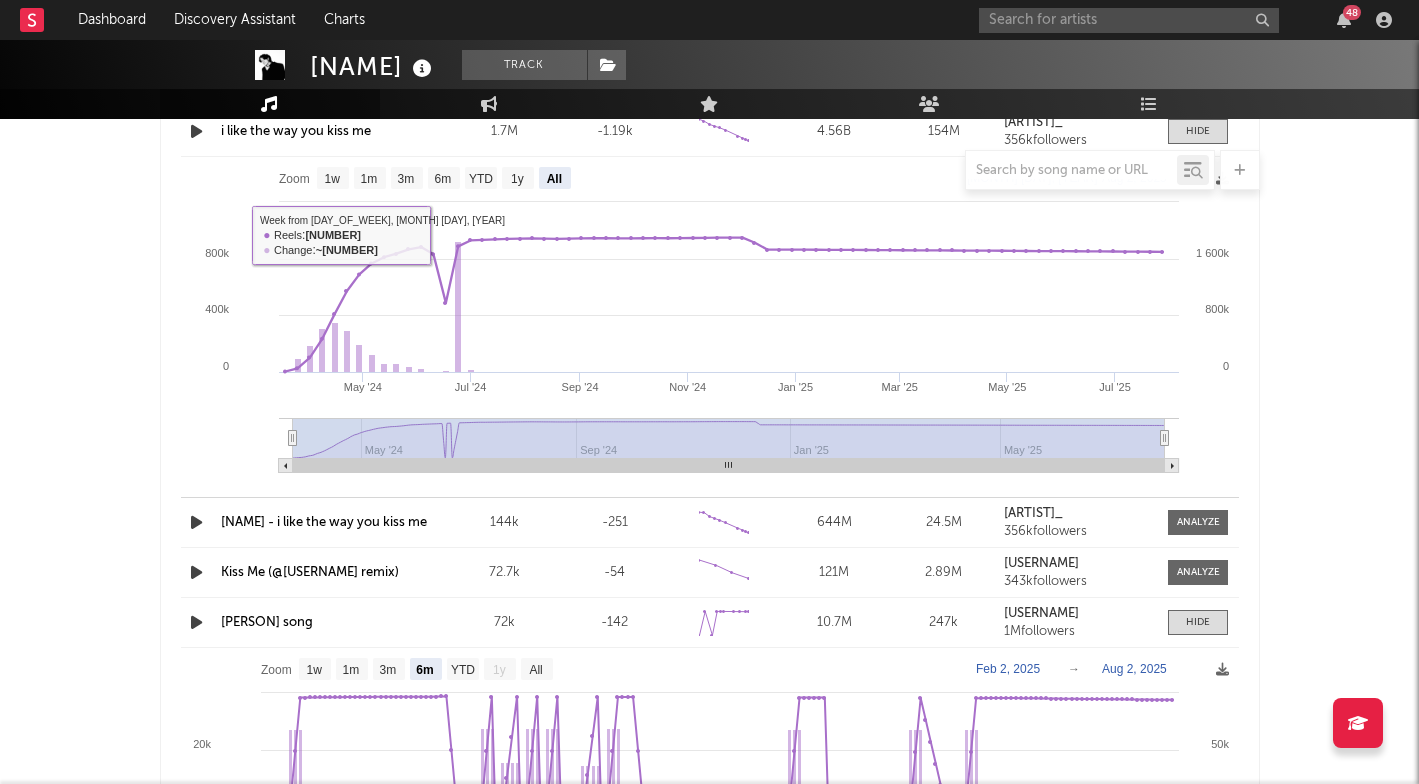 scroll, scrollTop: 3083, scrollLeft: 0, axis: vertical 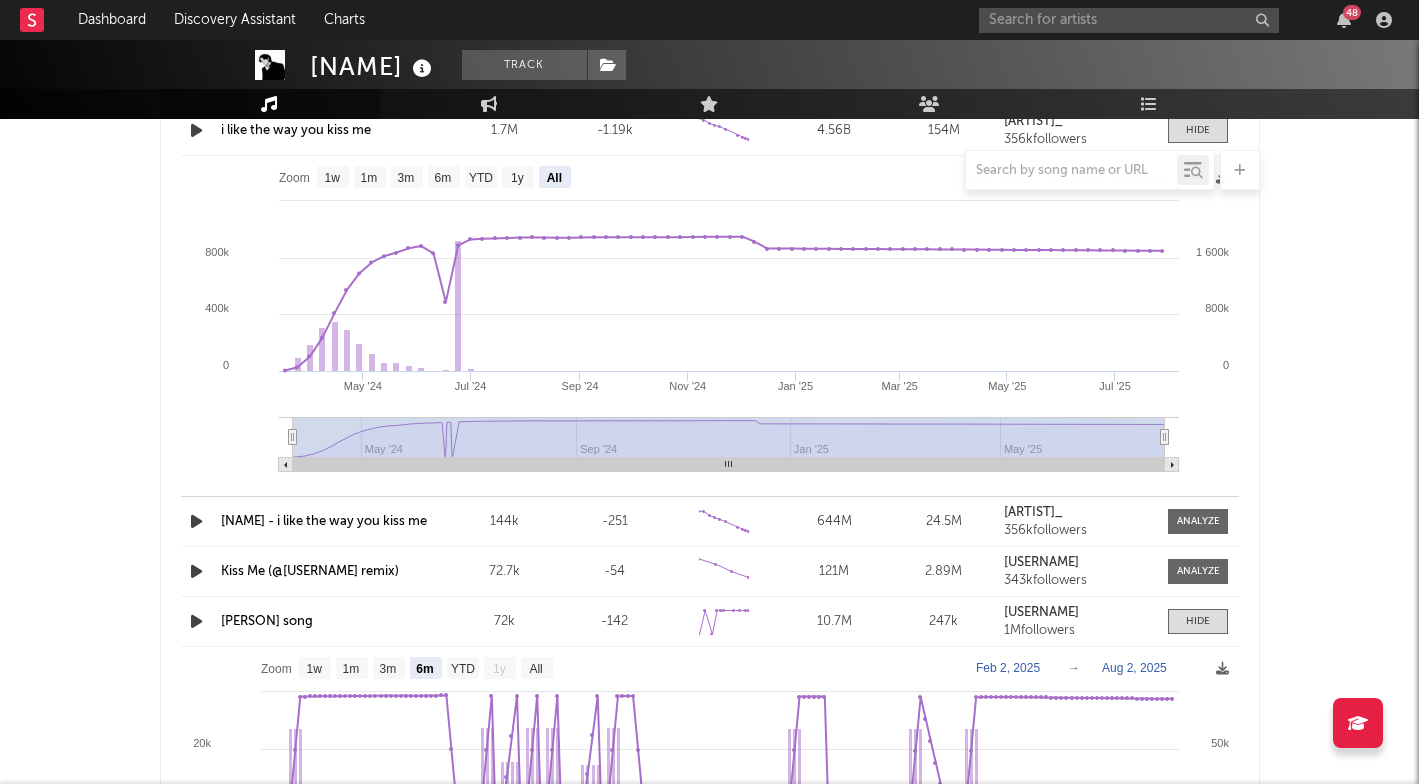 click at bounding box center (196, 521) 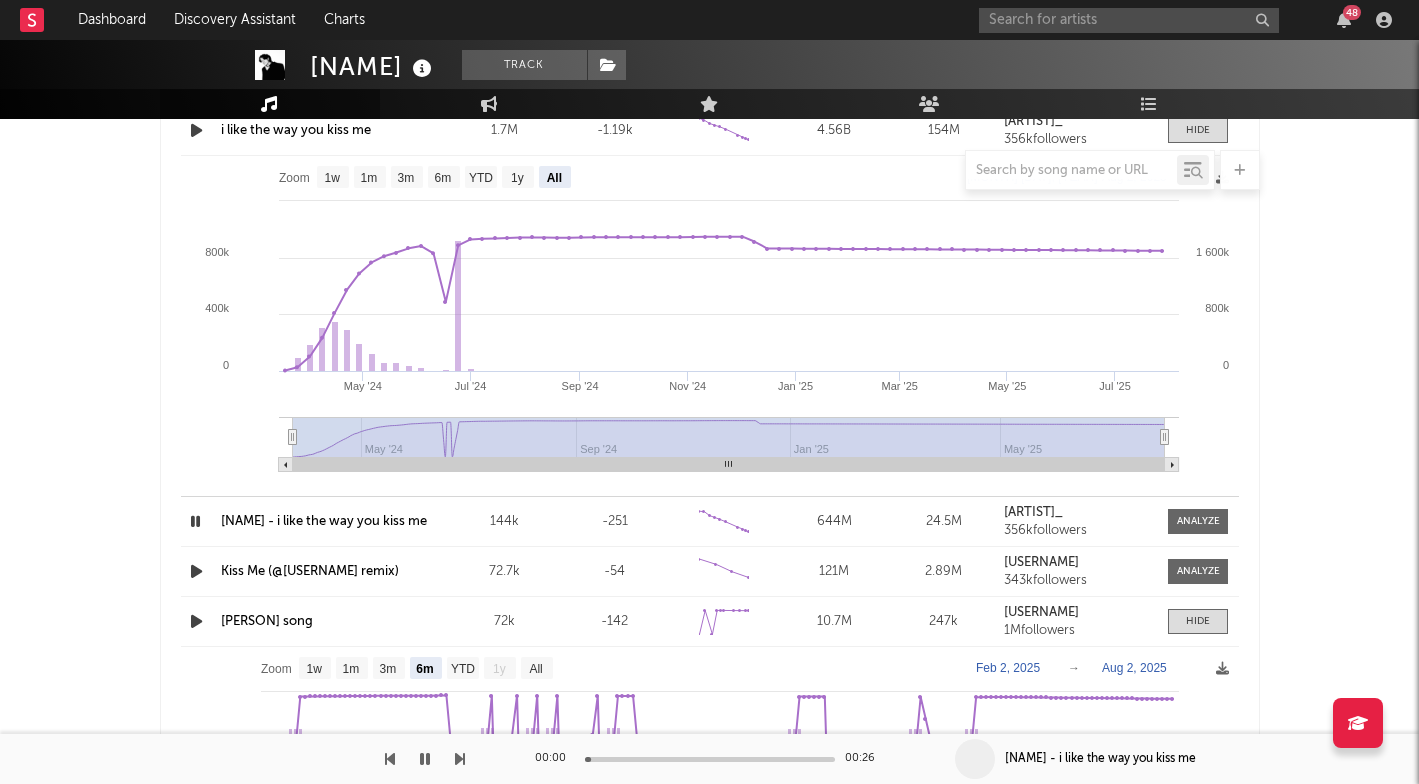 click at bounding box center [195, 521] 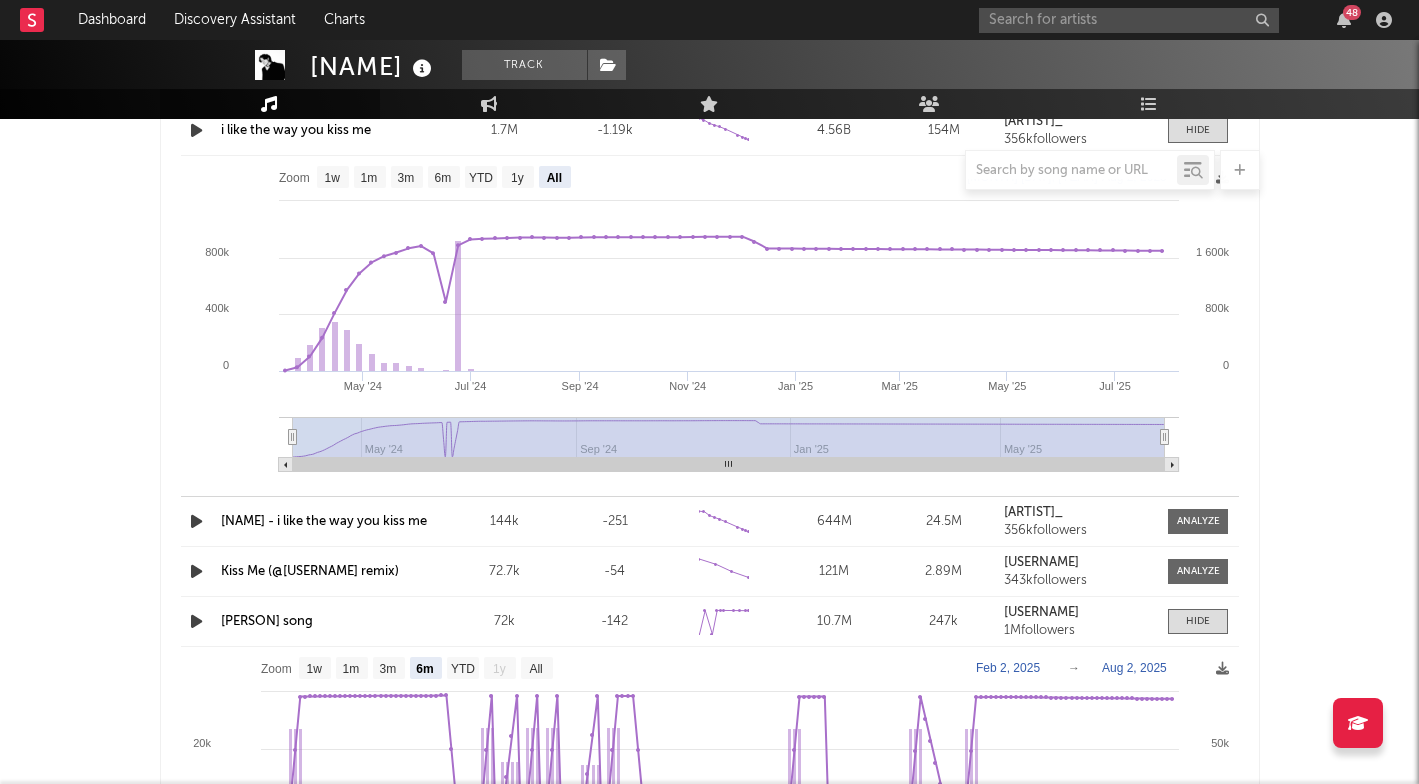 click at bounding box center (1198, 521) 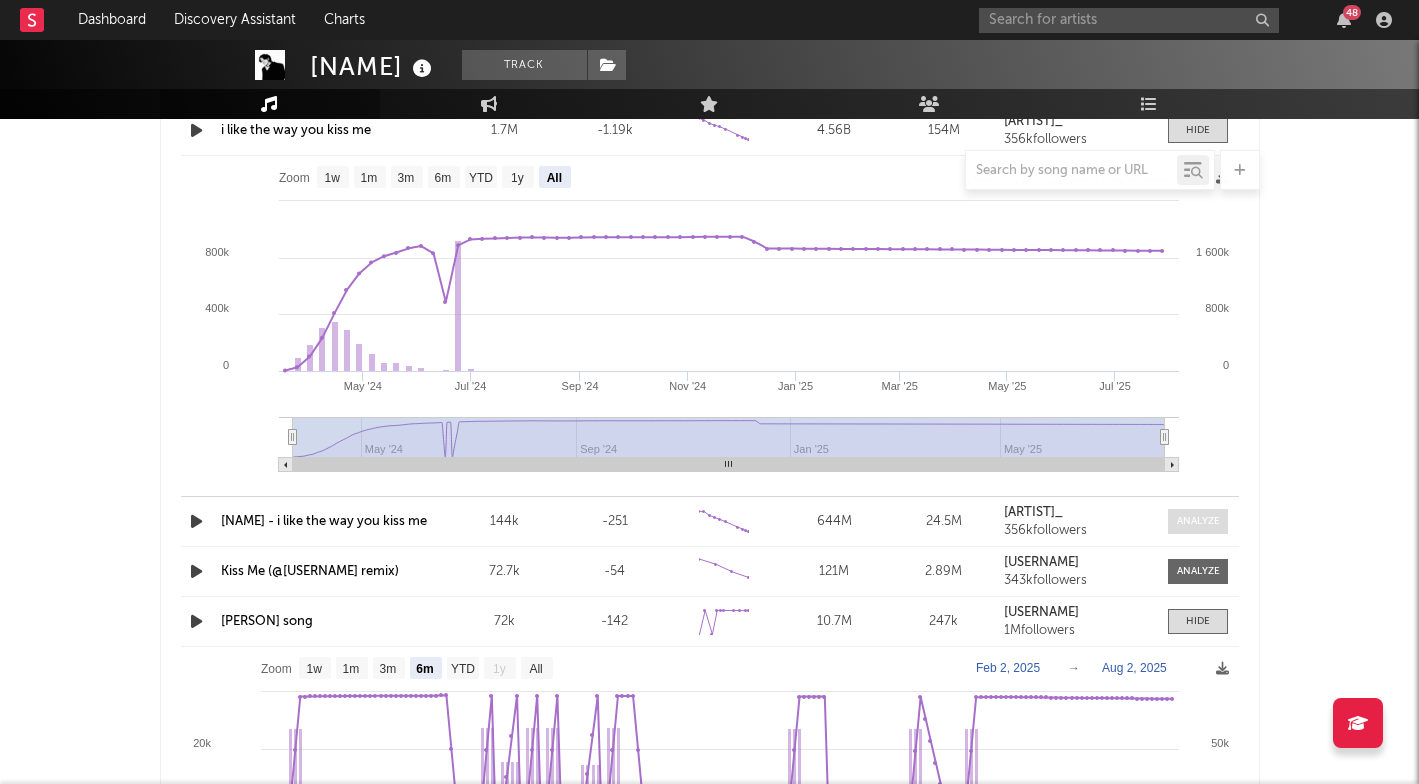 click at bounding box center [1198, 521] 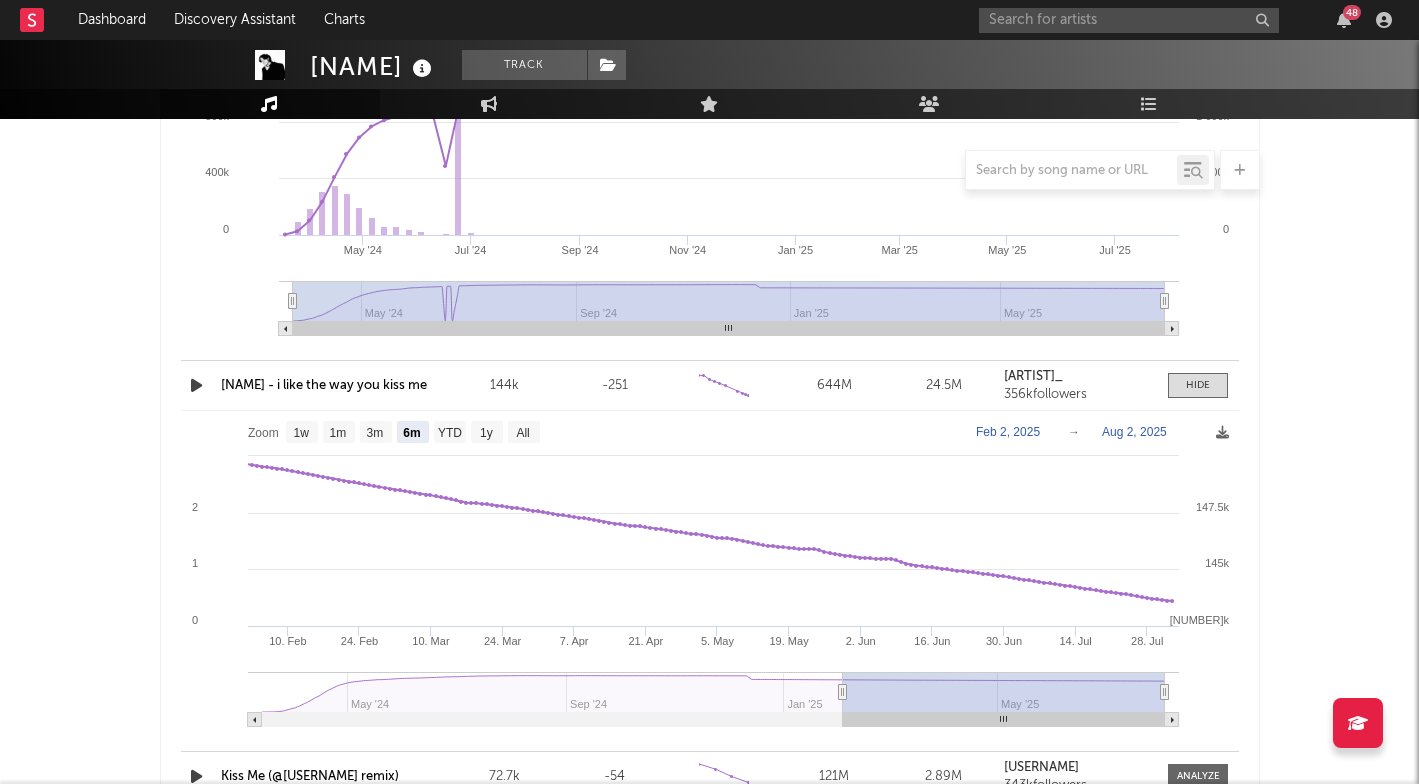 scroll, scrollTop: 3220, scrollLeft: 0, axis: vertical 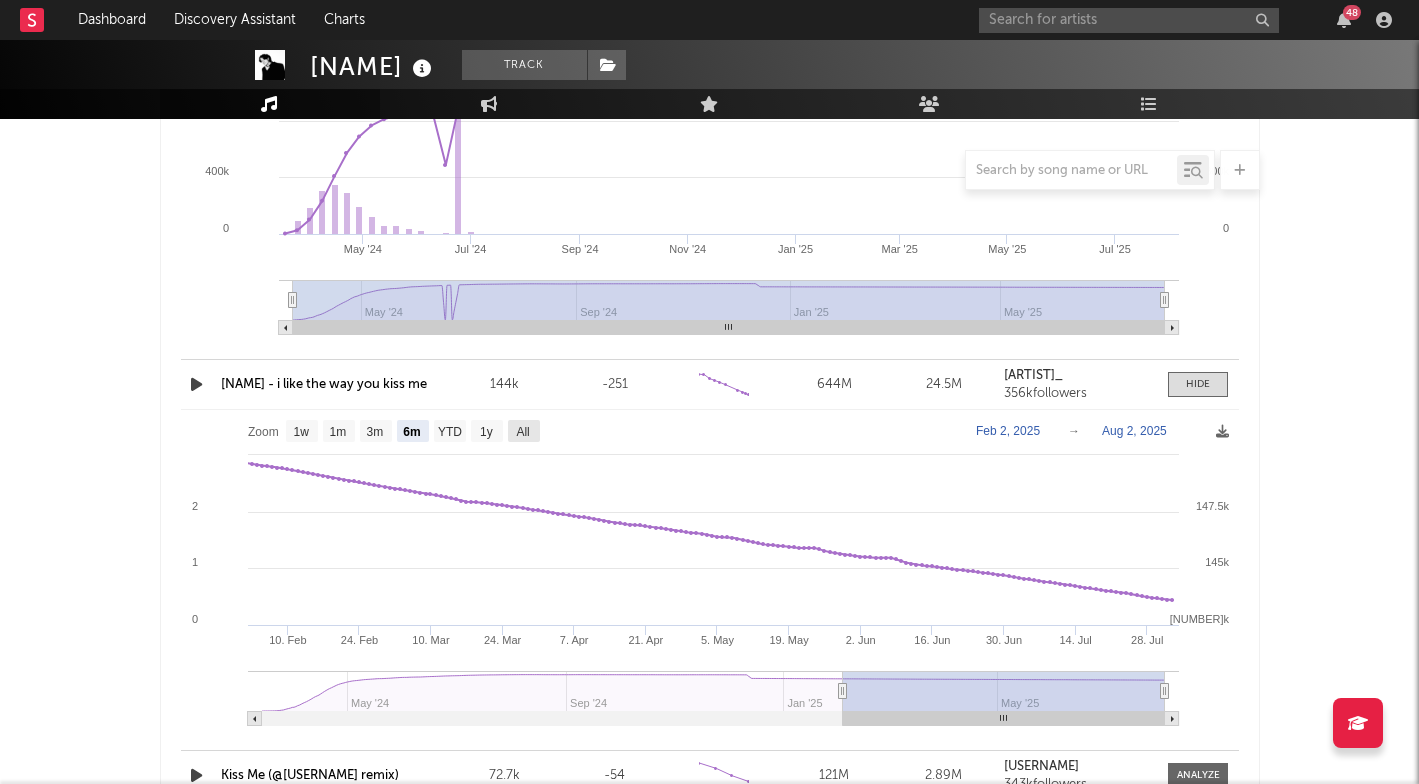 click on "All" 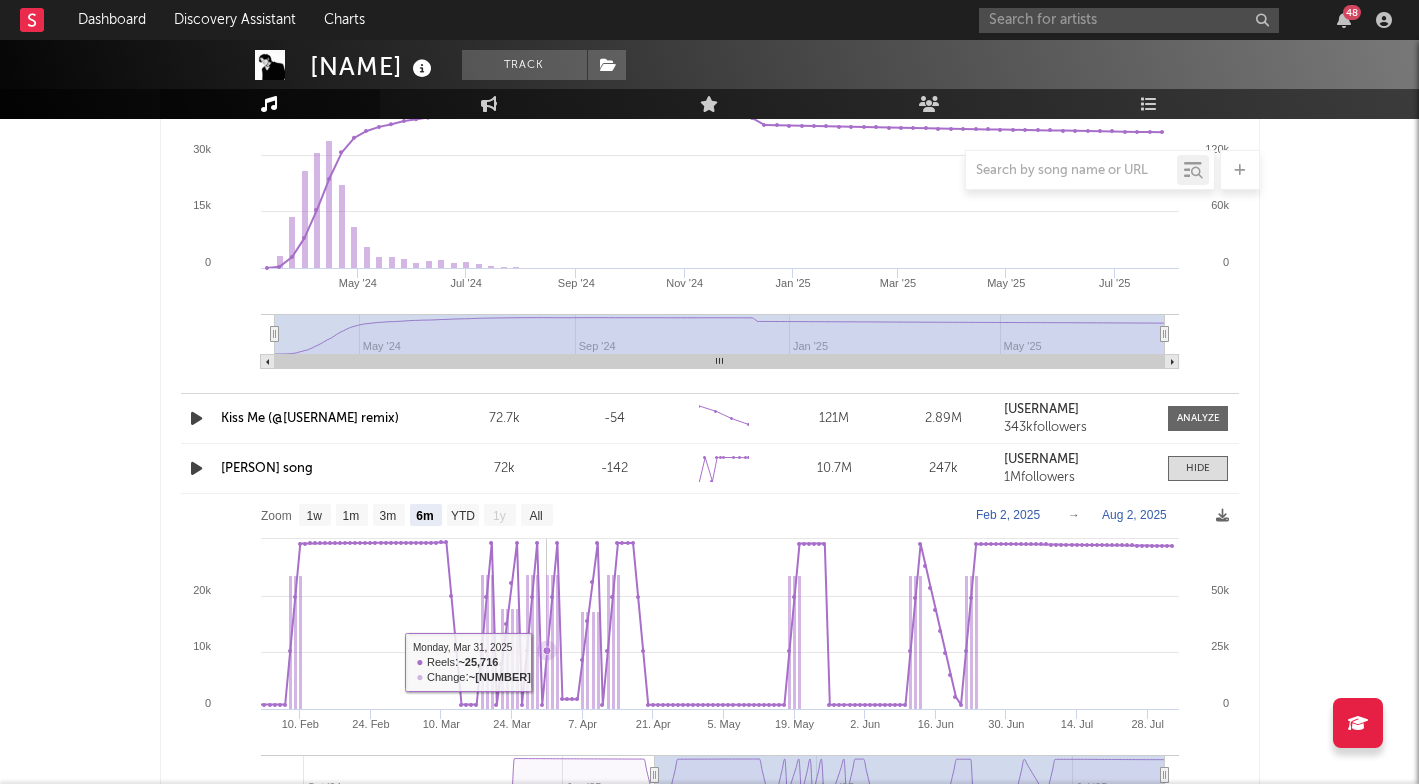 scroll, scrollTop: 3579, scrollLeft: 0, axis: vertical 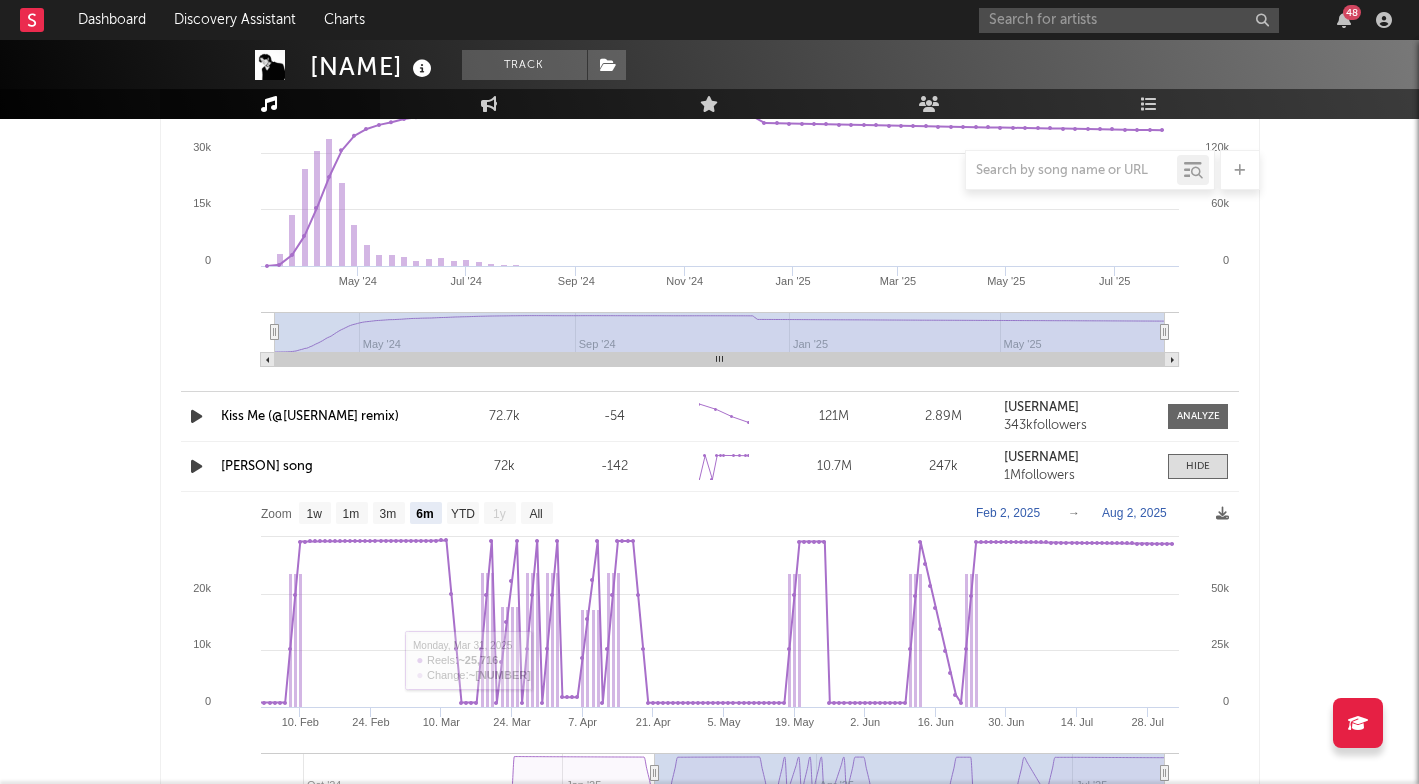 click at bounding box center [196, 416] 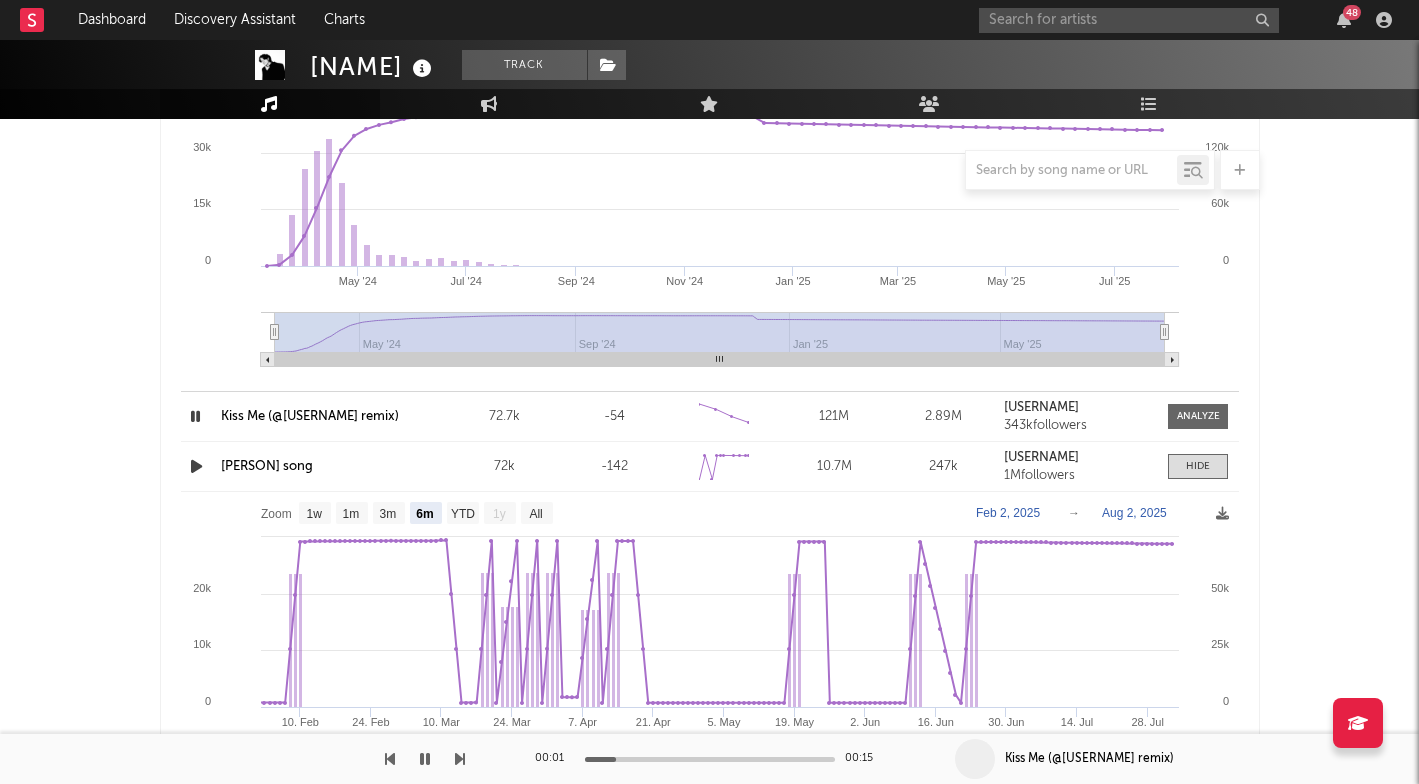 click at bounding box center [195, 416] 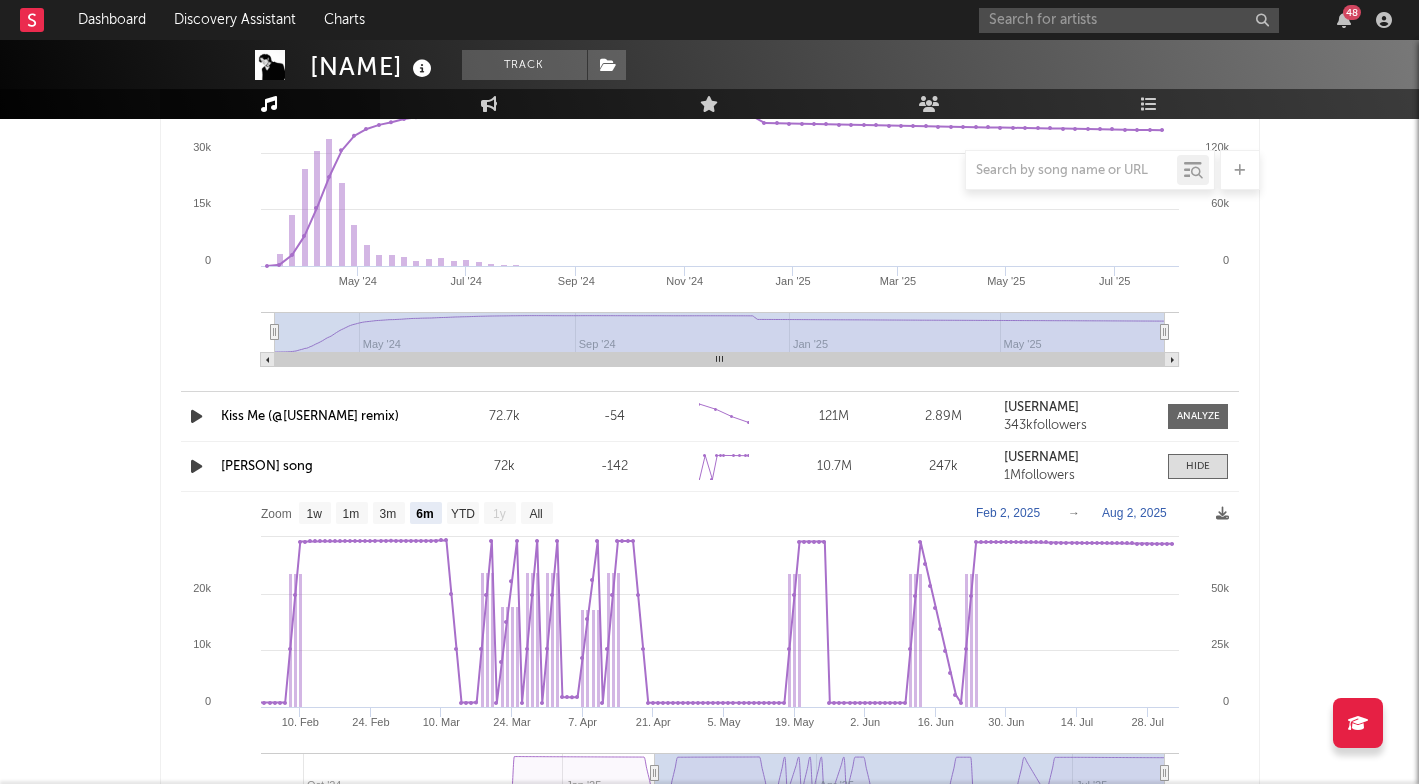 click at bounding box center (196, 416) 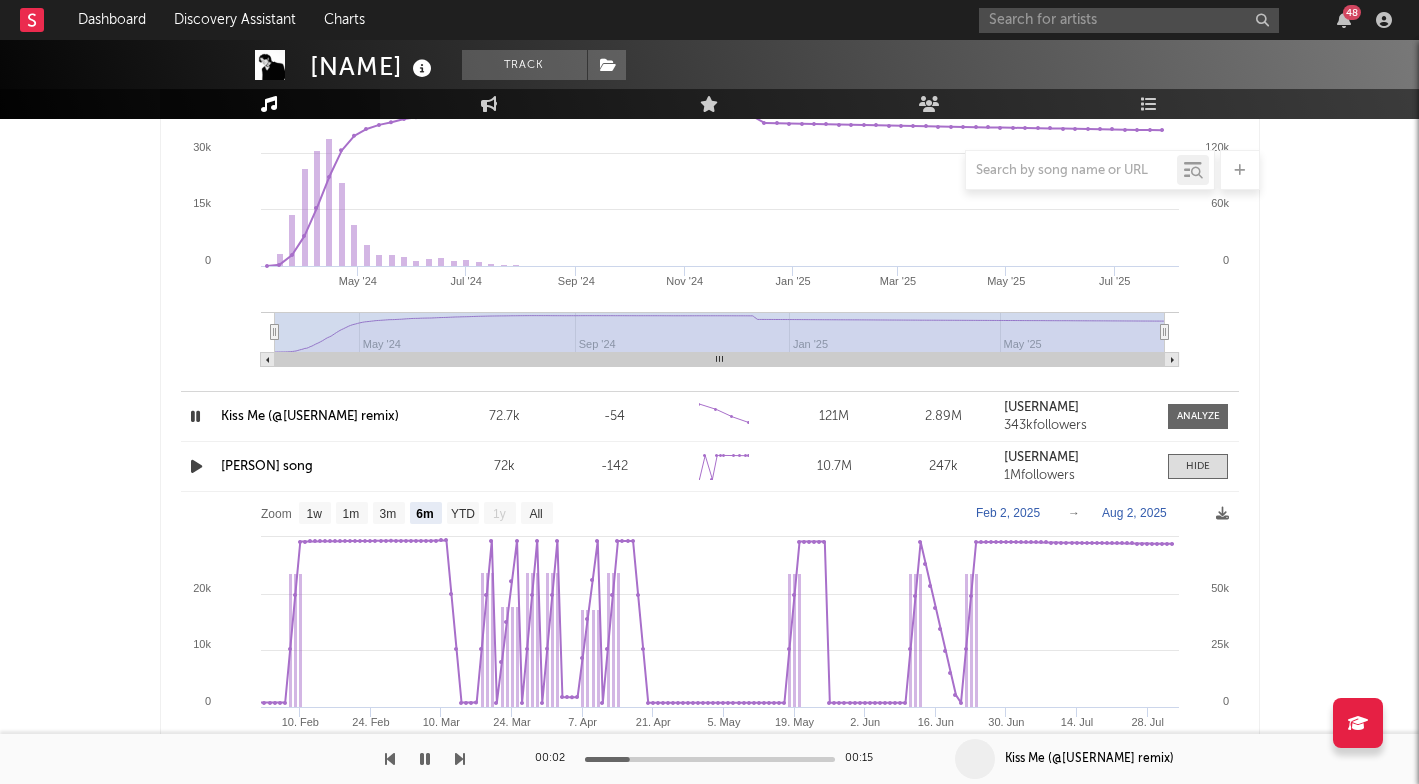 click at bounding box center [195, 416] 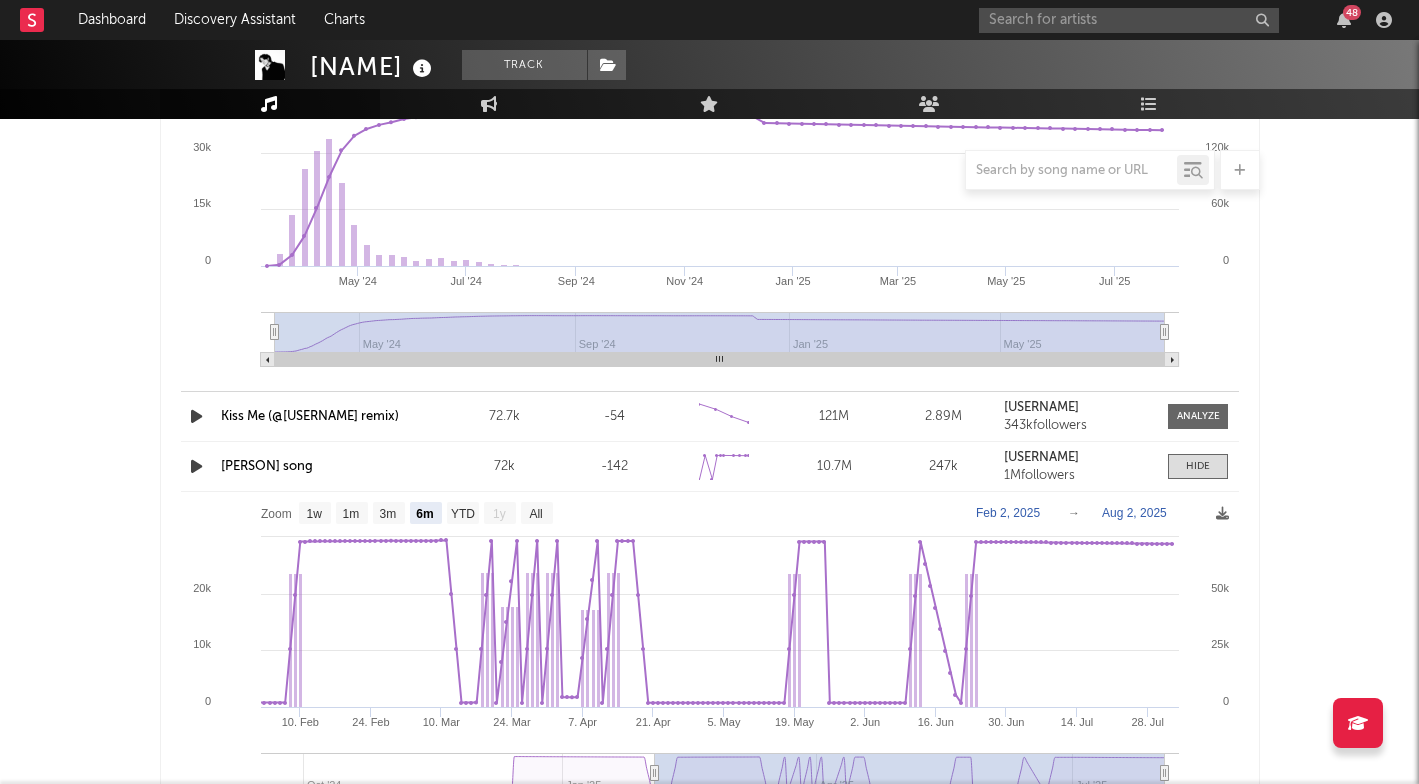 click at bounding box center (196, 466) 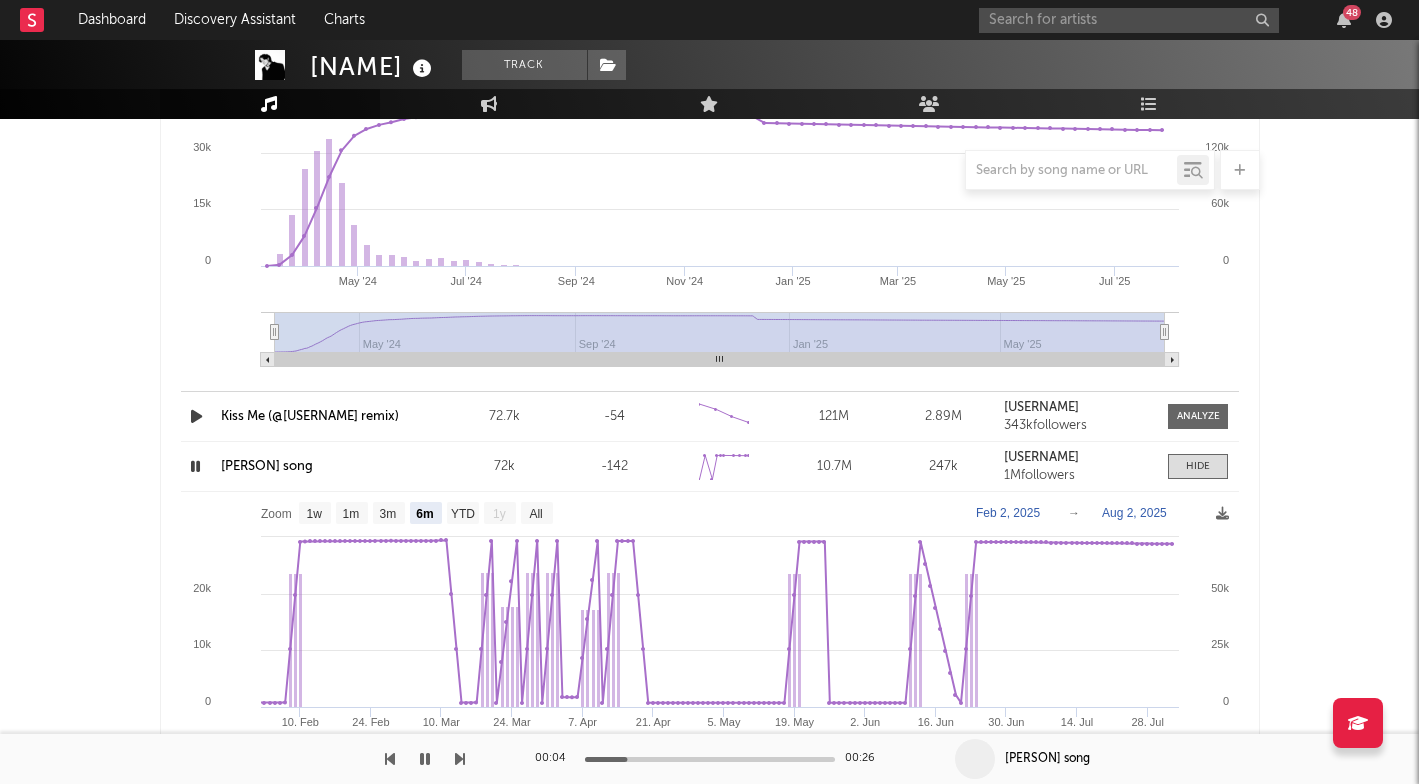 click at bounding box center [425, 759] 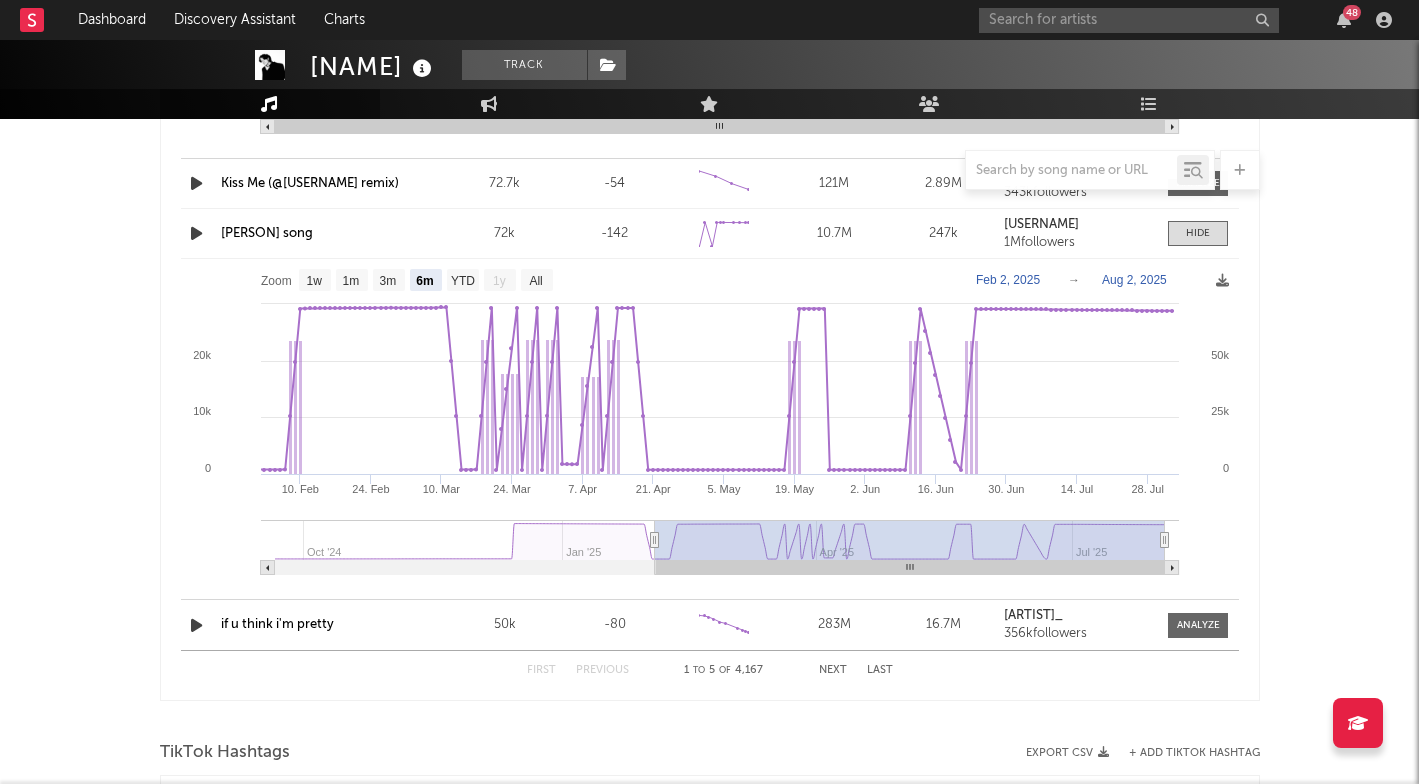 scroll, scrollTop: 3834, scrollLeft: 0, axis: vertical 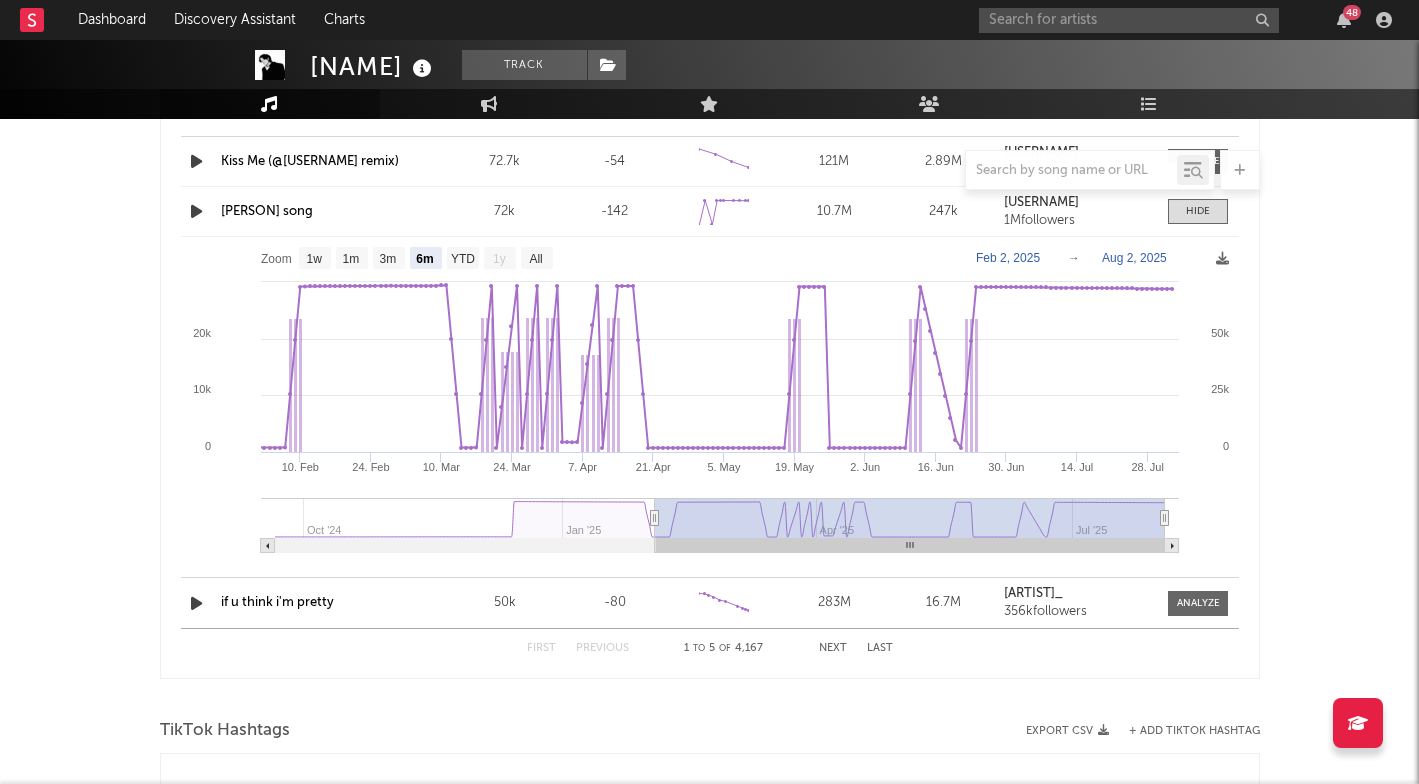click on "First Previous 1   to   [NUMBER]   of   [NUMBER] Next Last" at bounding box center (710, 648) 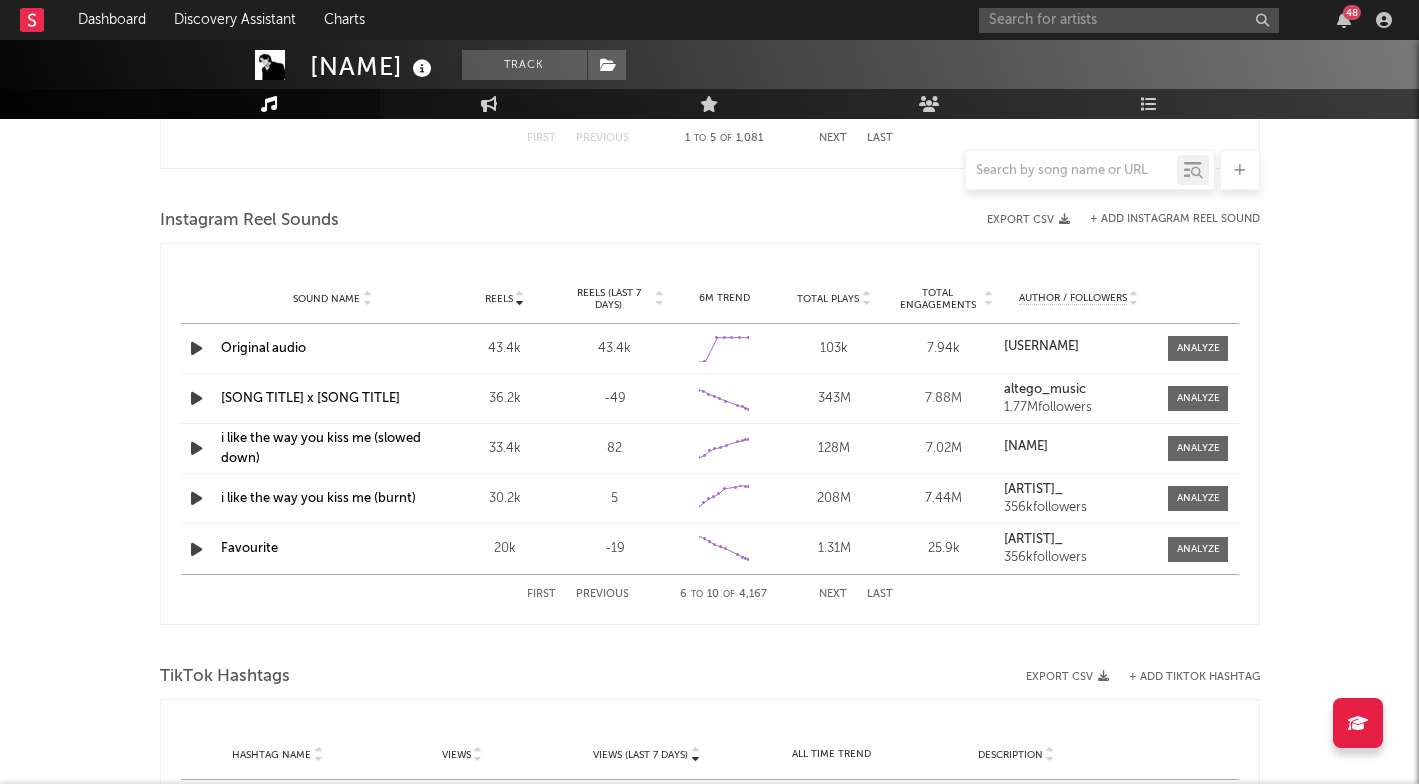 scroll, scrollTop: 2868, scrollLeft: 0, axis: vertical 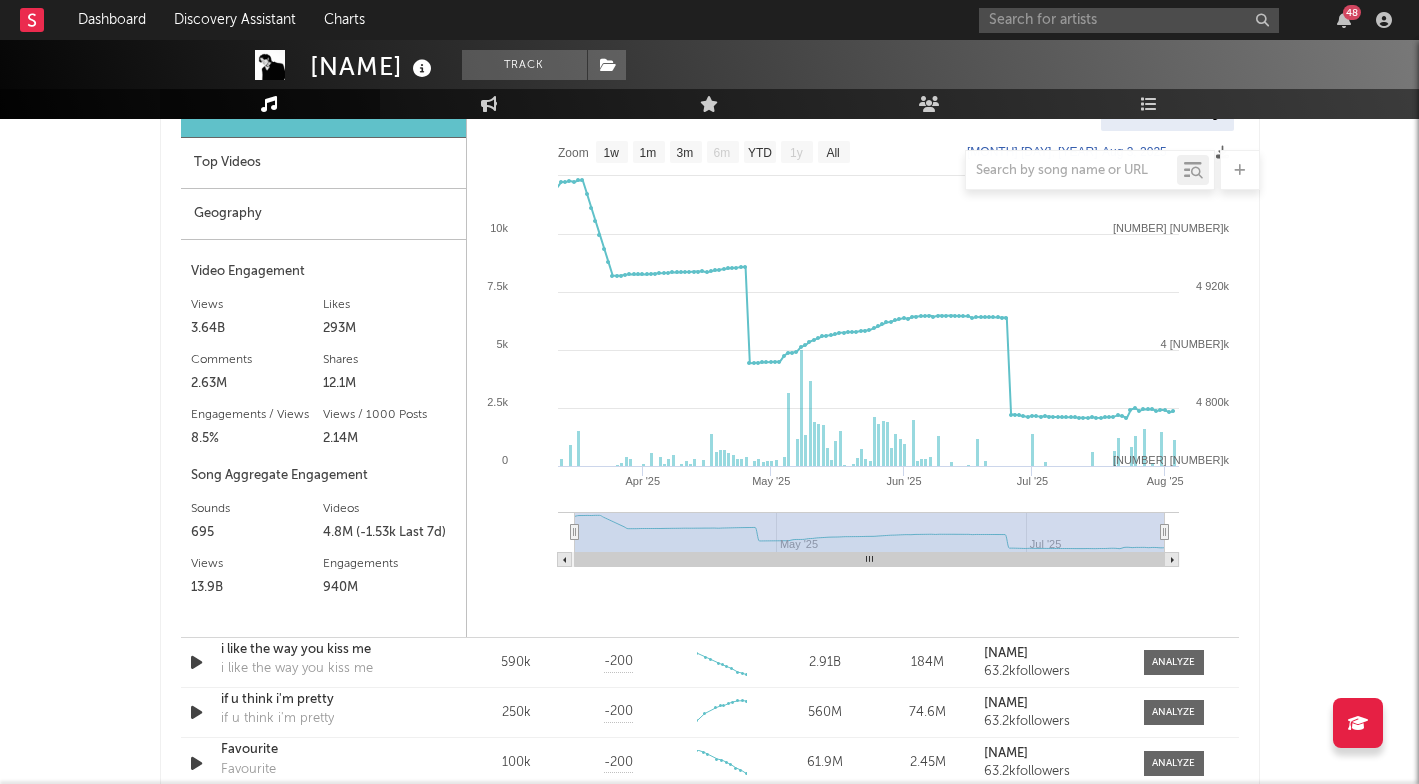 click on "Artemas Track [COUNTRY]  |  Pop Edit Track Benchmark Summary [NUMBER] [NUMBER] [NUMBER] [NUMBER] [NUMBER] [NUMBER] [NUMBER]  Monthly Listeners Jump Score:  [NUMBER] Music Engagement Live Audience Playlists/Charts Music Total Artist Consumption Luminate - Daily Luminate - Weekly BMAT - Weekly OCC - Weekly Zoom 1w 1m 3m 6m YTD 1y All [YEAR]-[MONTH]-[DAY] [YEAR]-[MONTH]-[DAY] Created with Highcharts [NUMBER].[NUMBER].[NUMBER] Luminate Daily Streams Luminate Daily Consumption [NUMBER]. [MONTH] [NUMBER]. [MONTH] [NUMBER]. [MONTH] [NUMBER]. [MONTH] [NUMBER]. [MONTH] [NUMBER]. [MONTH] [NUMBER]. [MONTH] [NUMBER]. [MONTH] [NUMBER]. [MONTH] [NUMBER]. [MONTH] [NUMBER]. [MONTH] [NUMBER]. [YEAR] [YEAR] [YEAR] [YEAR] 0 [NUMBER]M [NUMBER]M [NUMBER]M [NUMBER]M Zoom 1w 1m 3m 6m YTD 1y All [MONTH]  [YEAR]-[MONTH]-[DAY]  →  [YEAR]-[MONTH]-[DAY] Global Streaming On-Demand Audio US Streaming On-Demand Audio Ex-US Streaming On-Demand Audio Recent DSP Releases Export CSV  Last Day Spotify Plays Copyright 7 Day Spotify Plays Last Day Spotify Plays ATD Spotify Plays Spotify Popularity Released Global ATD Audio Streams Global Rolling 7D Audio Streams Estimated % Playlist Streams Last Day Spotify Popularity Streams / 7d Growth Originals   ( [NUMBER] )" at bounding box center [709, 34] 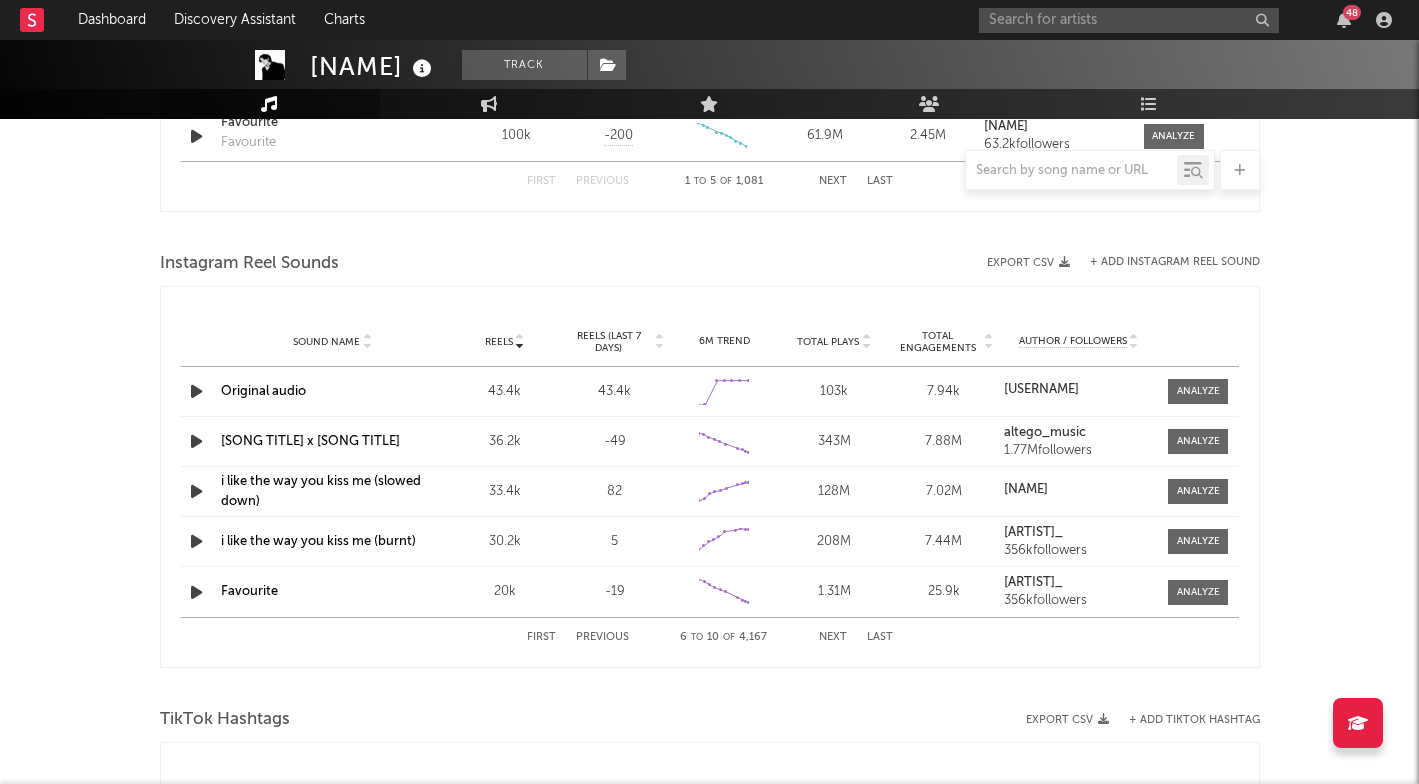 scroll, scrollTop: 2823, scrollLeft: 0, axis: vertical 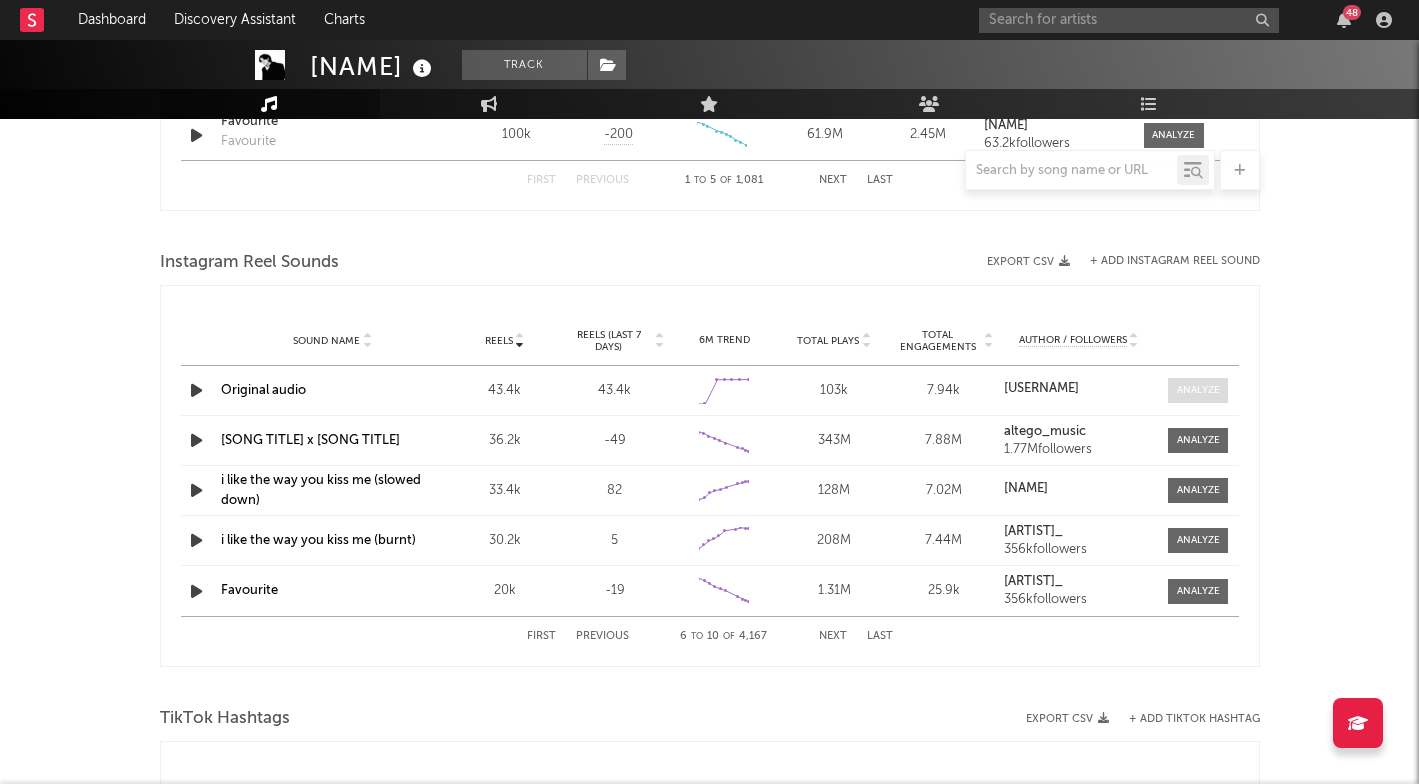 click at bounding box center (1198, 390) 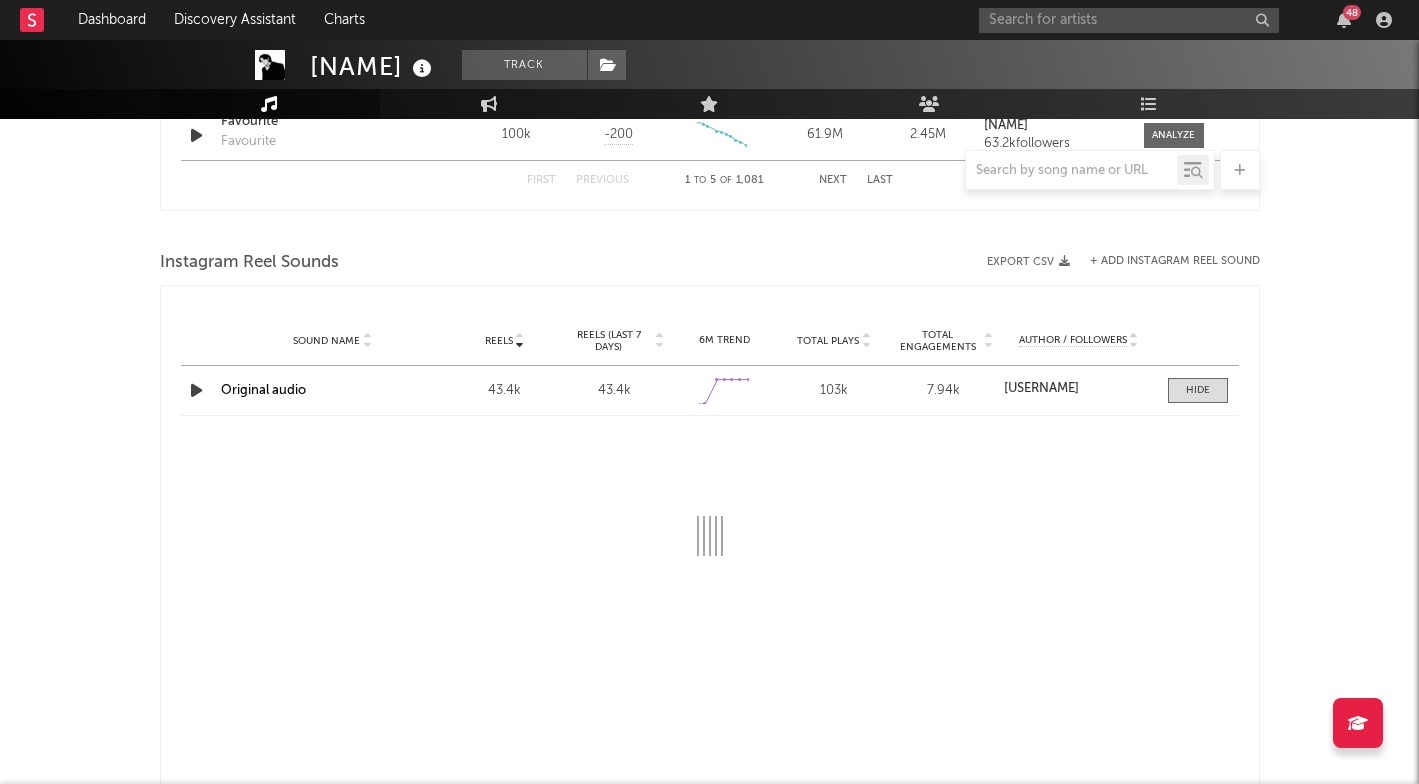 select on "1w" 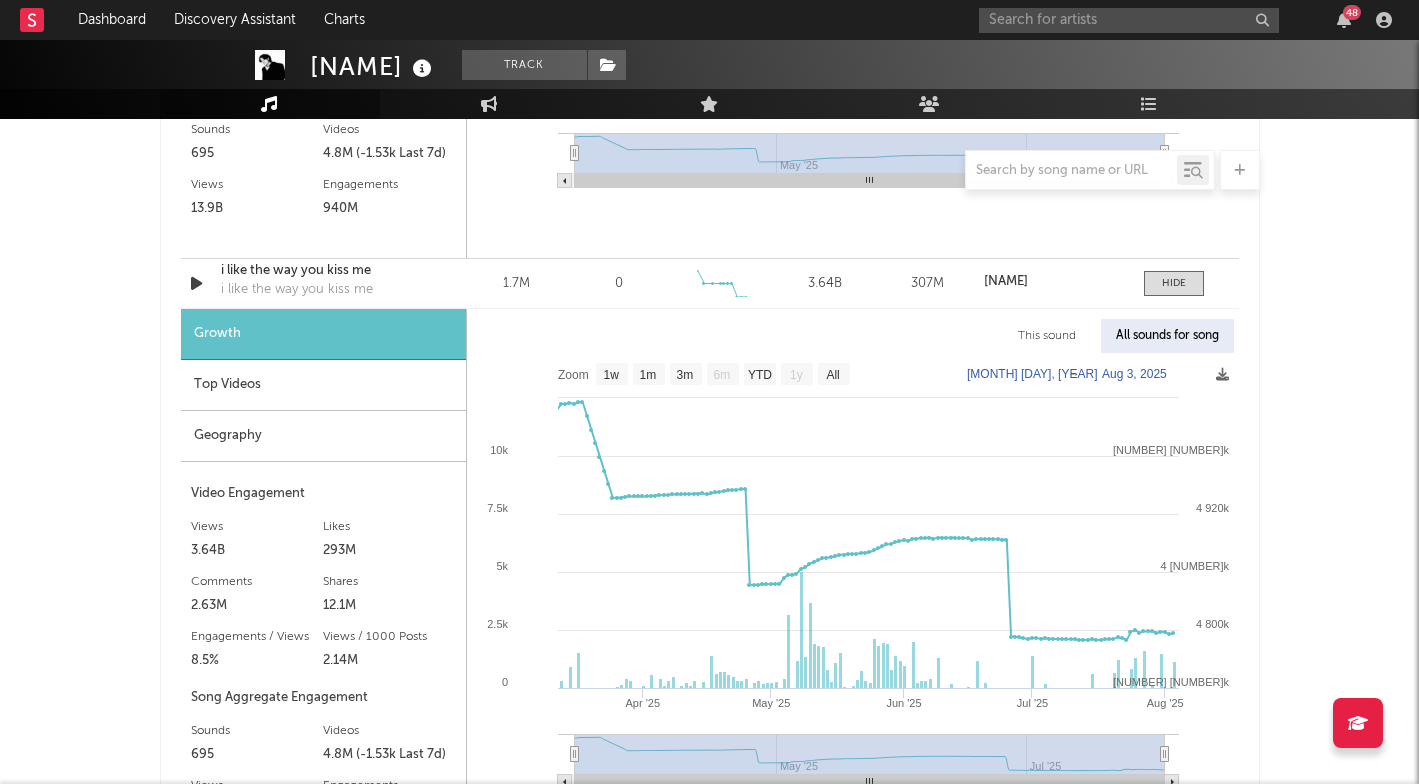 scroll, scrollTop: 1732, scrollLeft: 0, axis: vertical 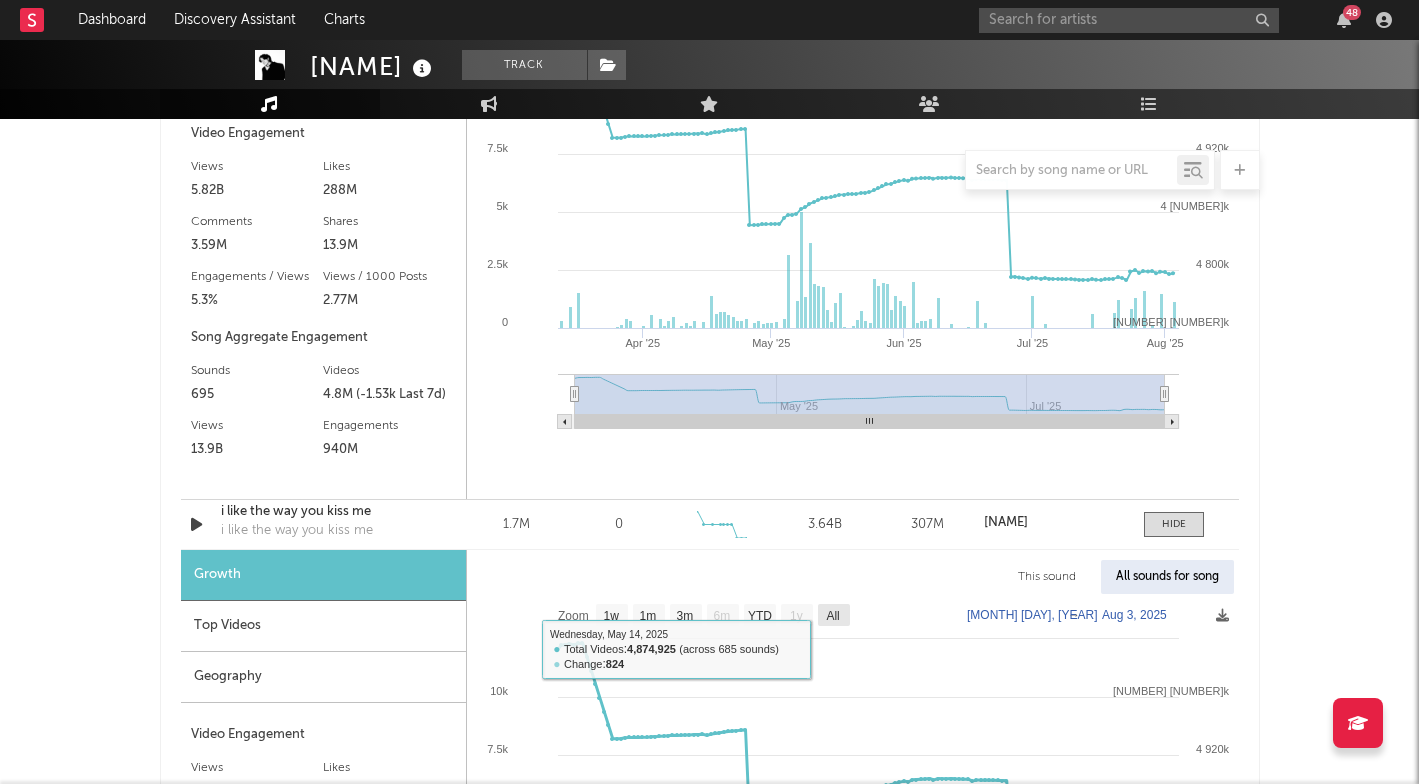 click on "All" 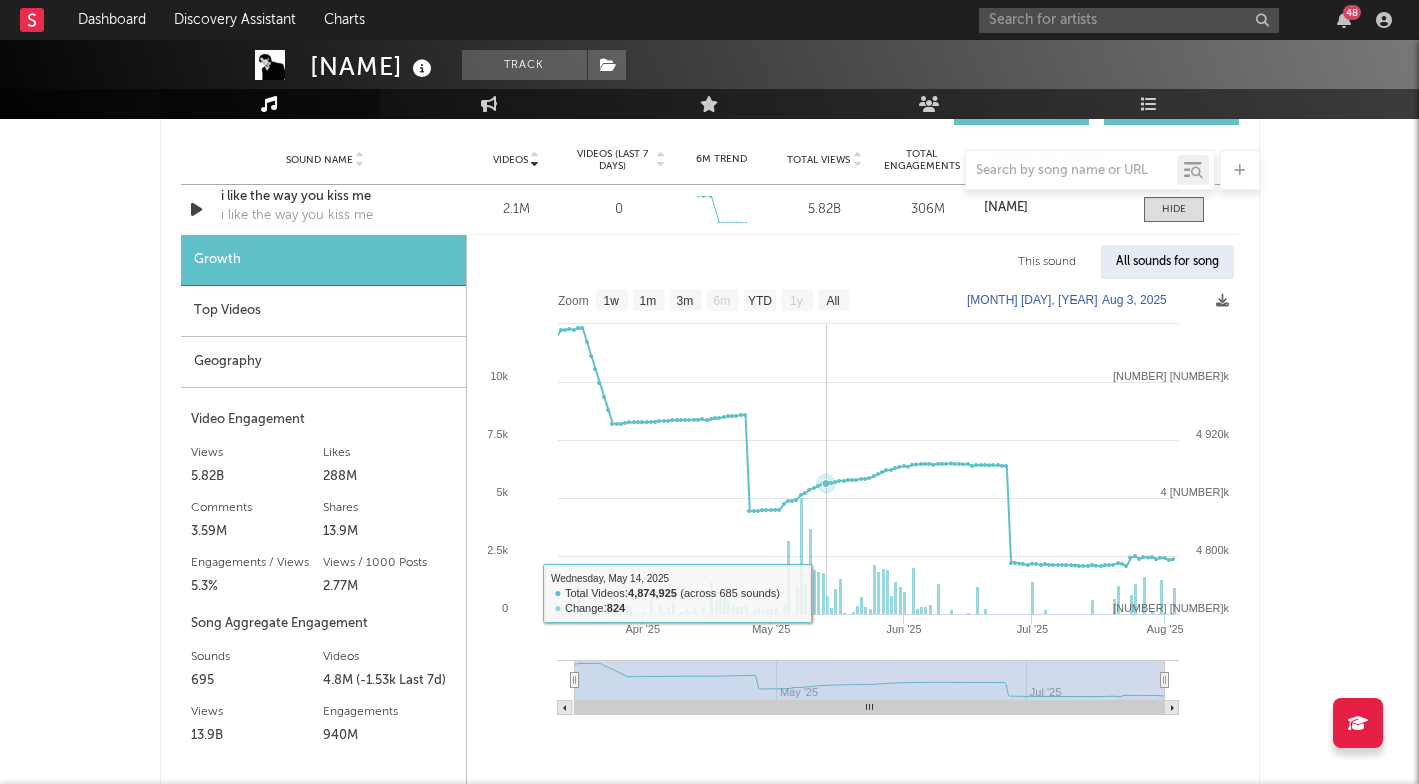 scroll, scrollTop: 1451, scrollLeft: 0, axis: vertical 